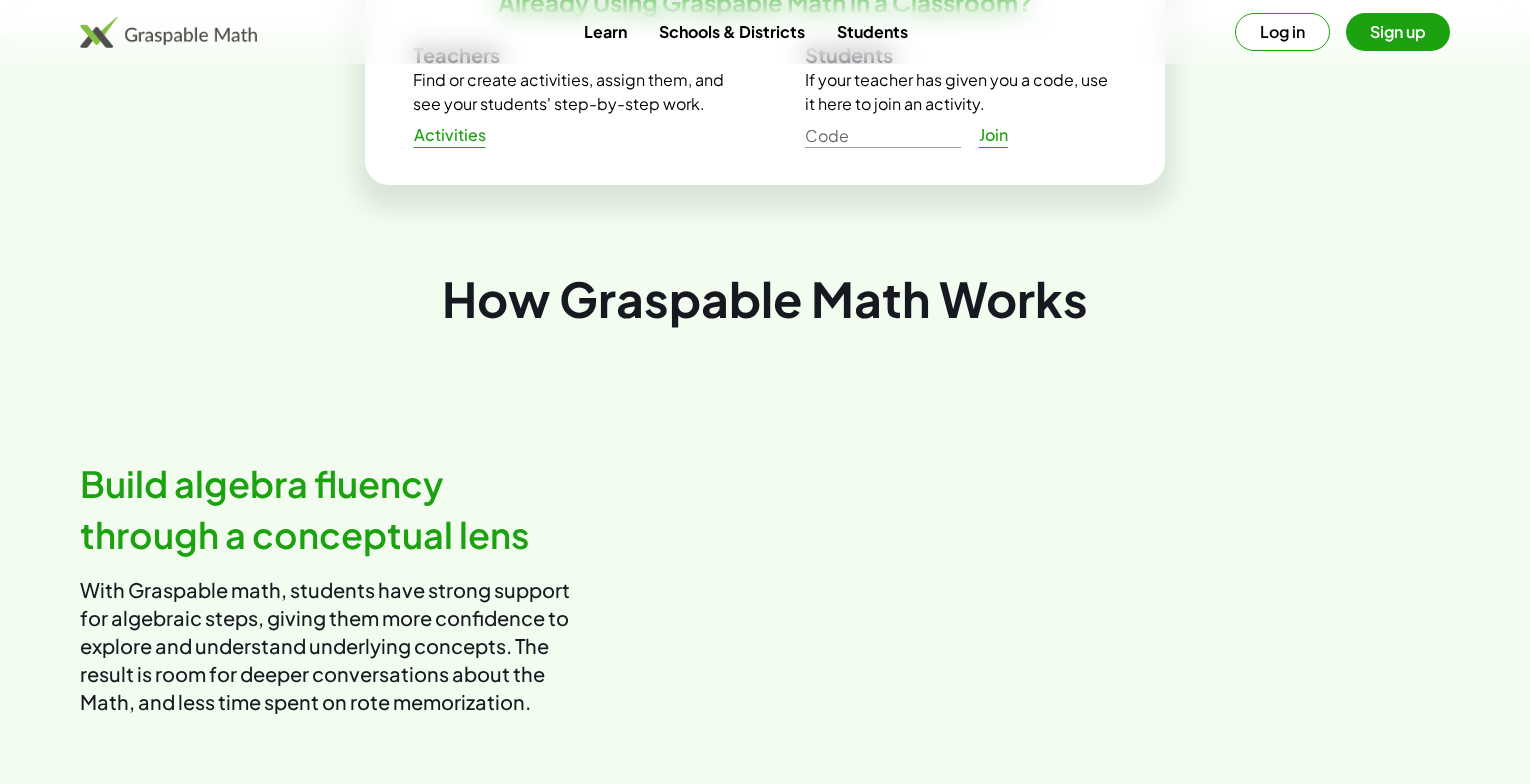 scroll, scrollTop: 500, scrollLeft: 0, axis: vertical 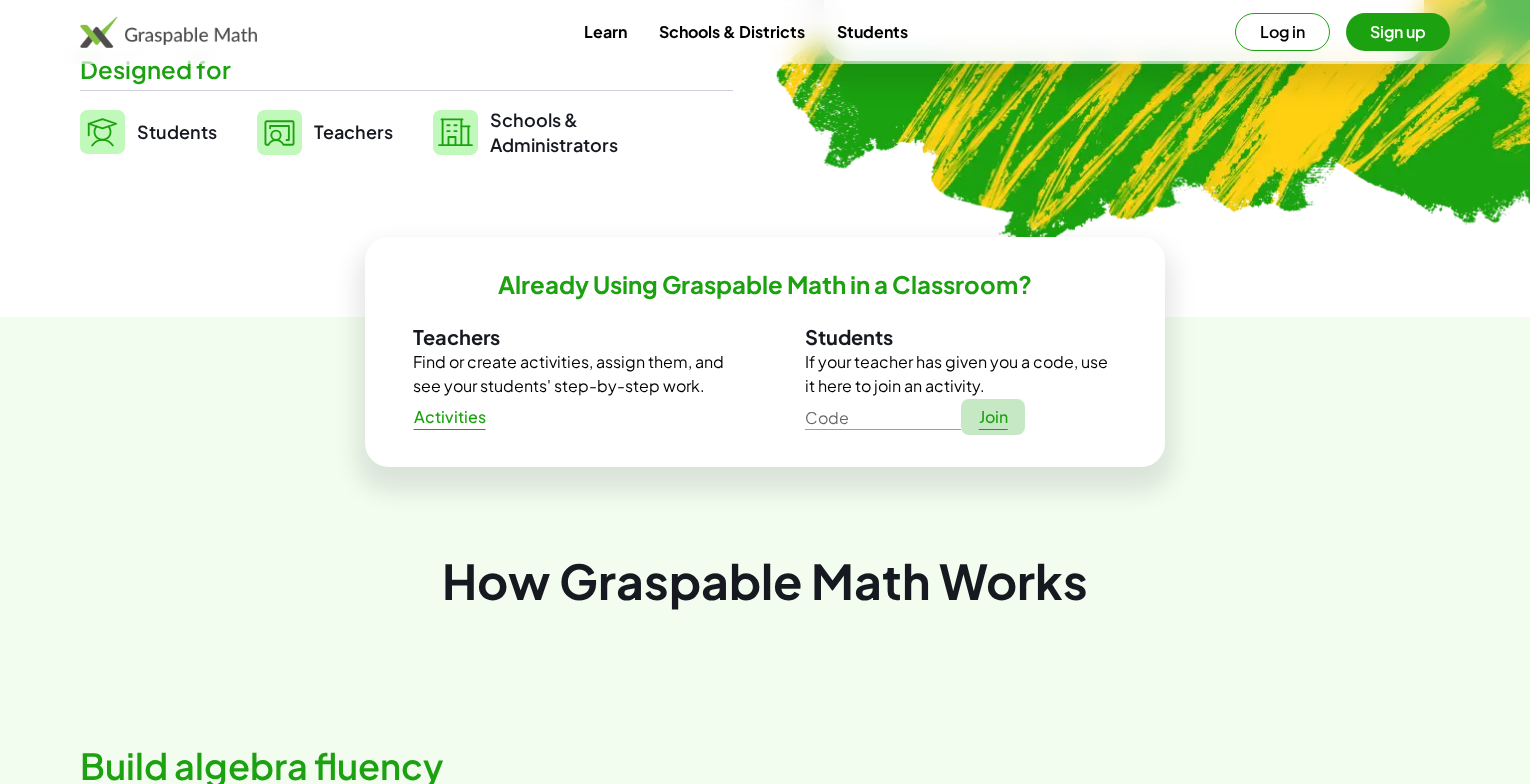 click on "Join" 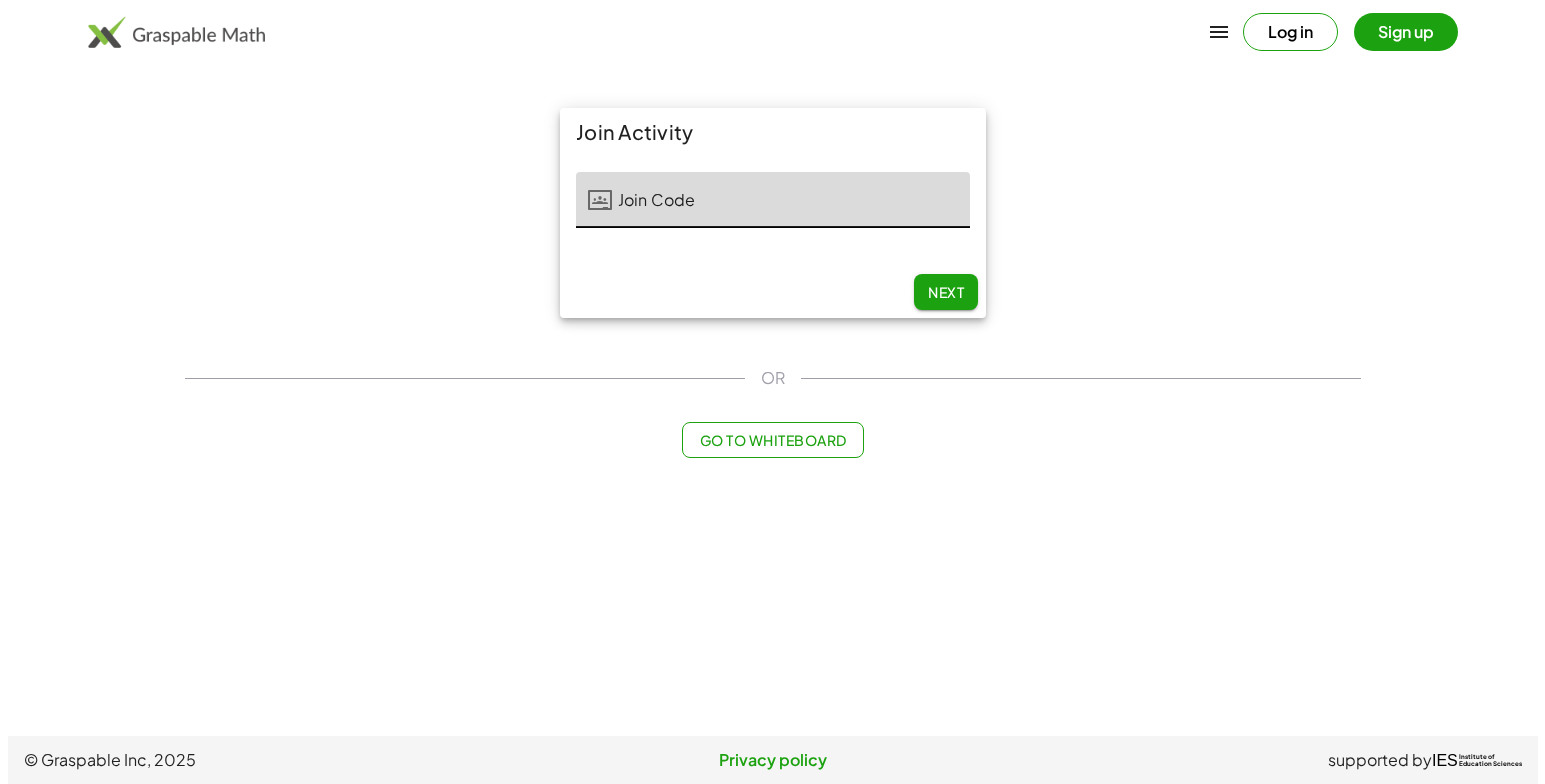 scroll, scrollTop: 0, scrollLeft: 0, axis: both 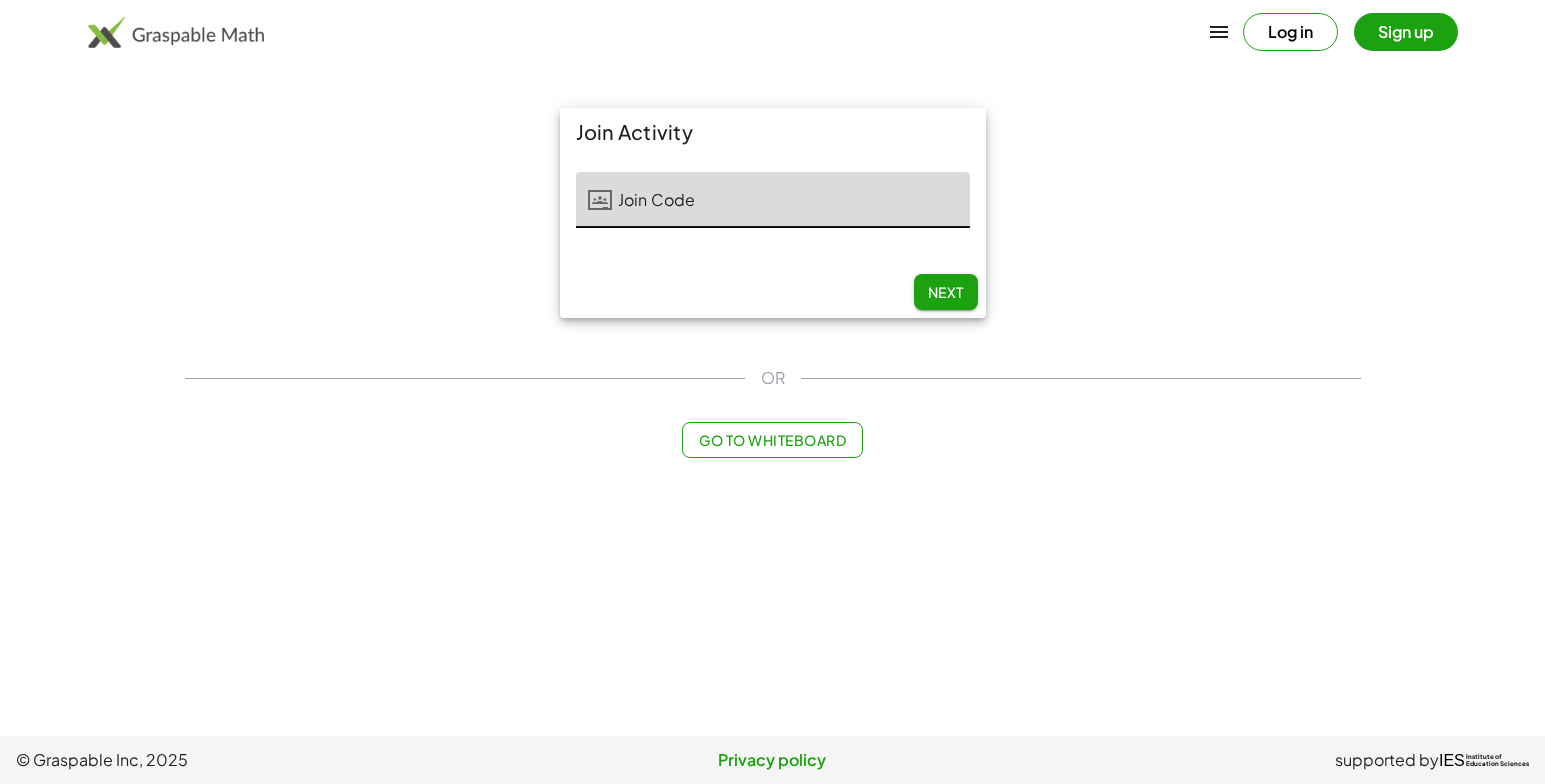 click on "Join Activity Join Code Join Code 0 / 5 Next OR Go to Whiteboard" 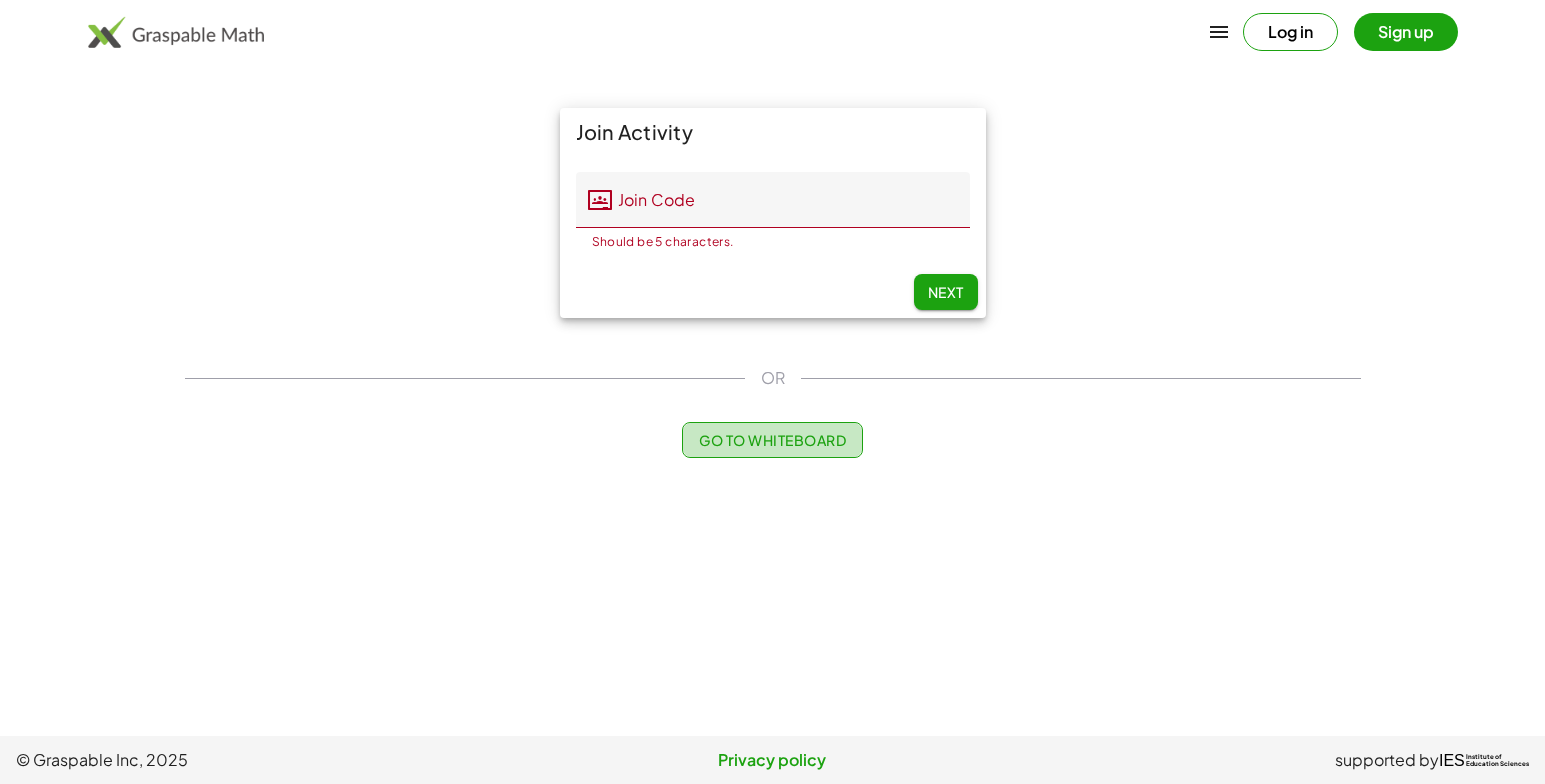 click on "Go to Whiteboard" at bounding box center [772, 440] 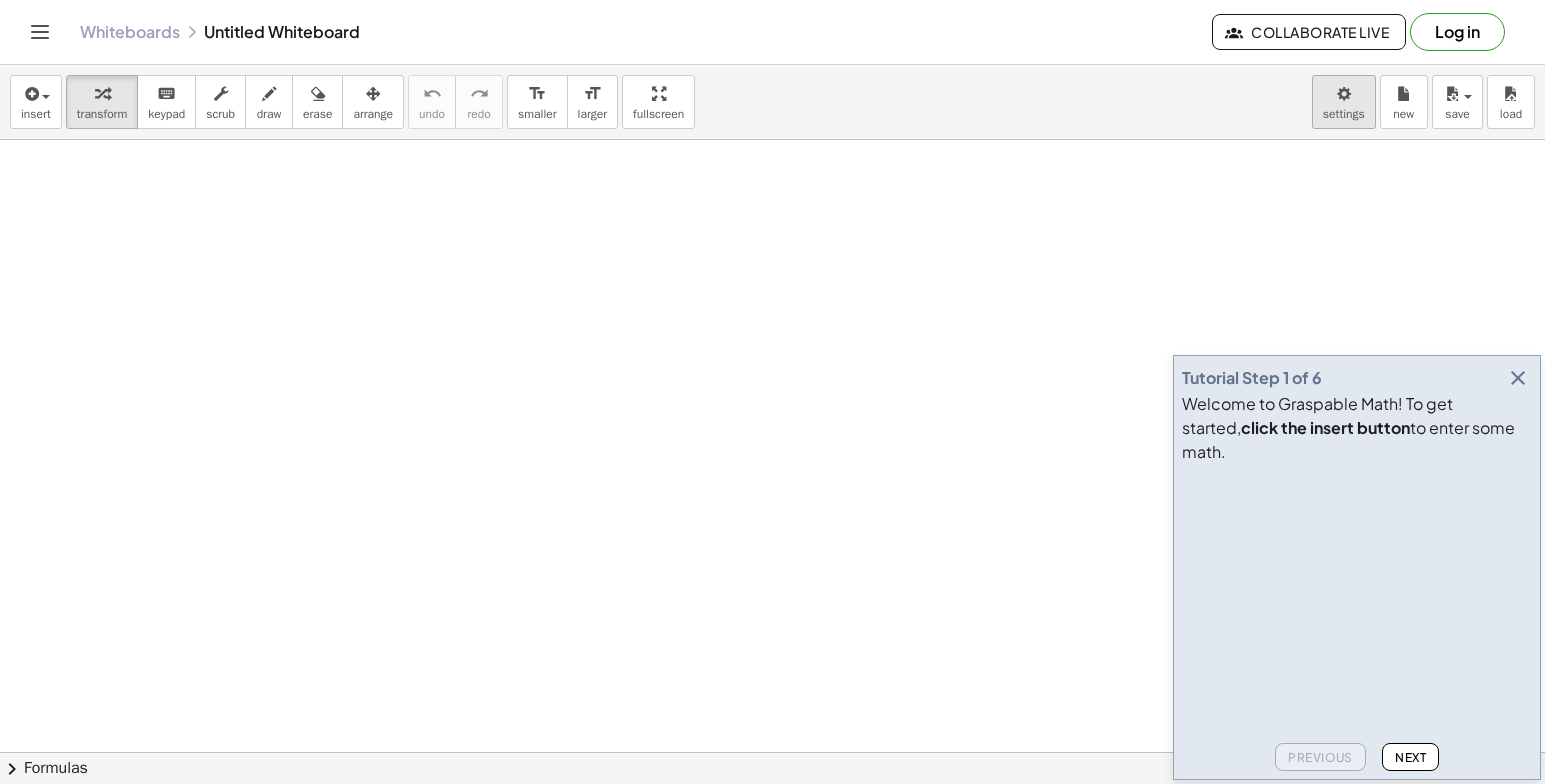 click on "Graspable Math Activities Get Started Activity Bank Assigned Work Classes Whiteboards Reference v1.28.2 | Privacy policy © 2025 | Graspable, Inc. Whiteboards Untitled Whiteboard Collaborate Live  Log in  Tutorial Step 1 of 6 Welcome to Graspable Math! To get started,  click the insert button  to enter some math. Previous Next   insert select one: Math Expression Function Text Youtube Video Graphing Geometry Geometry 3D transform keyboard keypad scrub draw erase arrange undo undo redo redo format_size smaller format_size larger fullscreen load   save new settings × chevron_right  Formulas
Drag one side of a formula onto a highlighted expression on the canvas to apply it.
Quadratic Formula
+ · a · x 2 + · b · x + c = 0
⇔
x = · ( − b ± 2 √ ( + b 2 − · 4 · a · c ) ) · 2 · a
+ x 2 + · p ·" at bounding box center (772, 392) 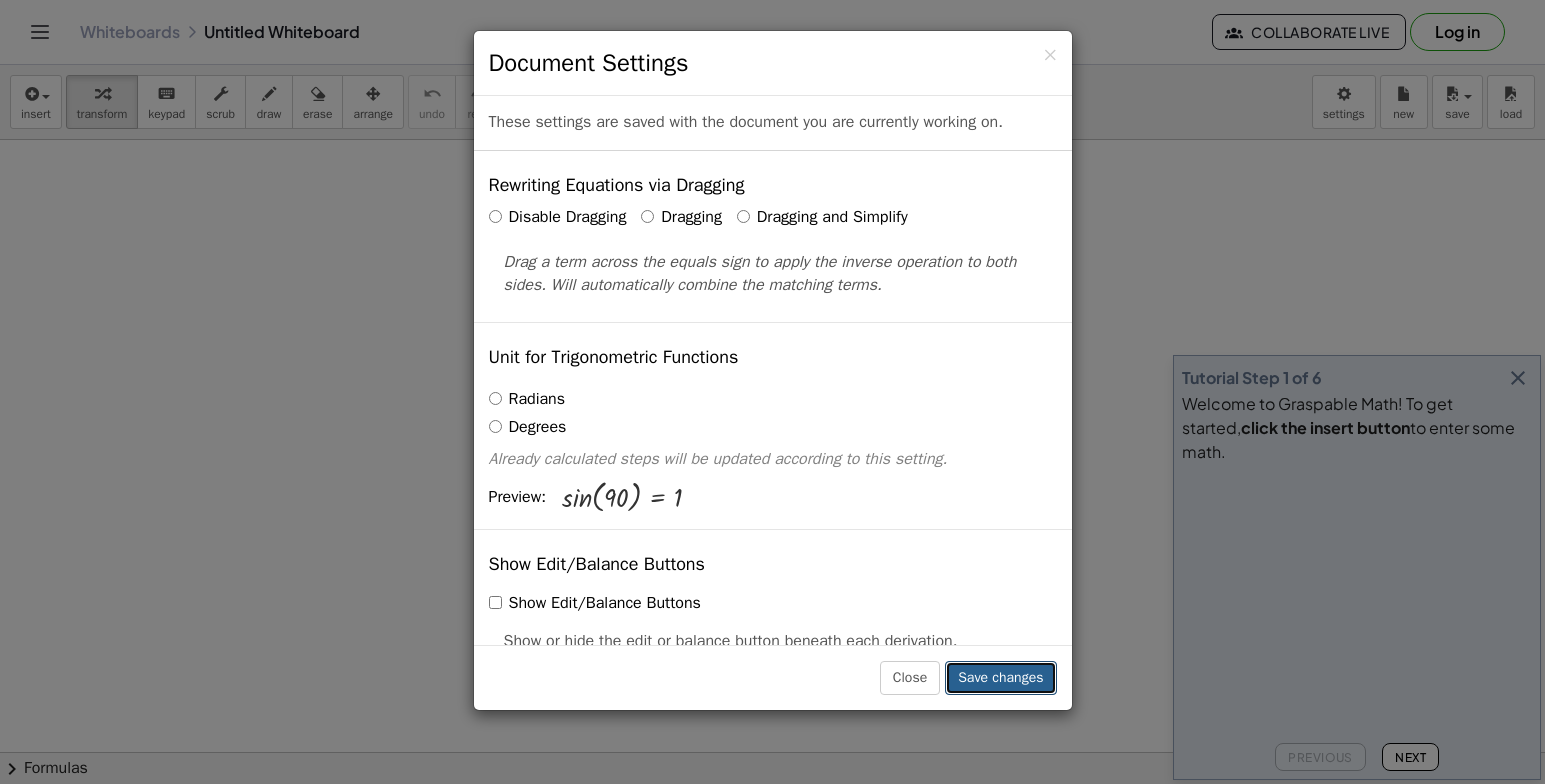 click on "Save changes" at bounding box center (1000, 678) 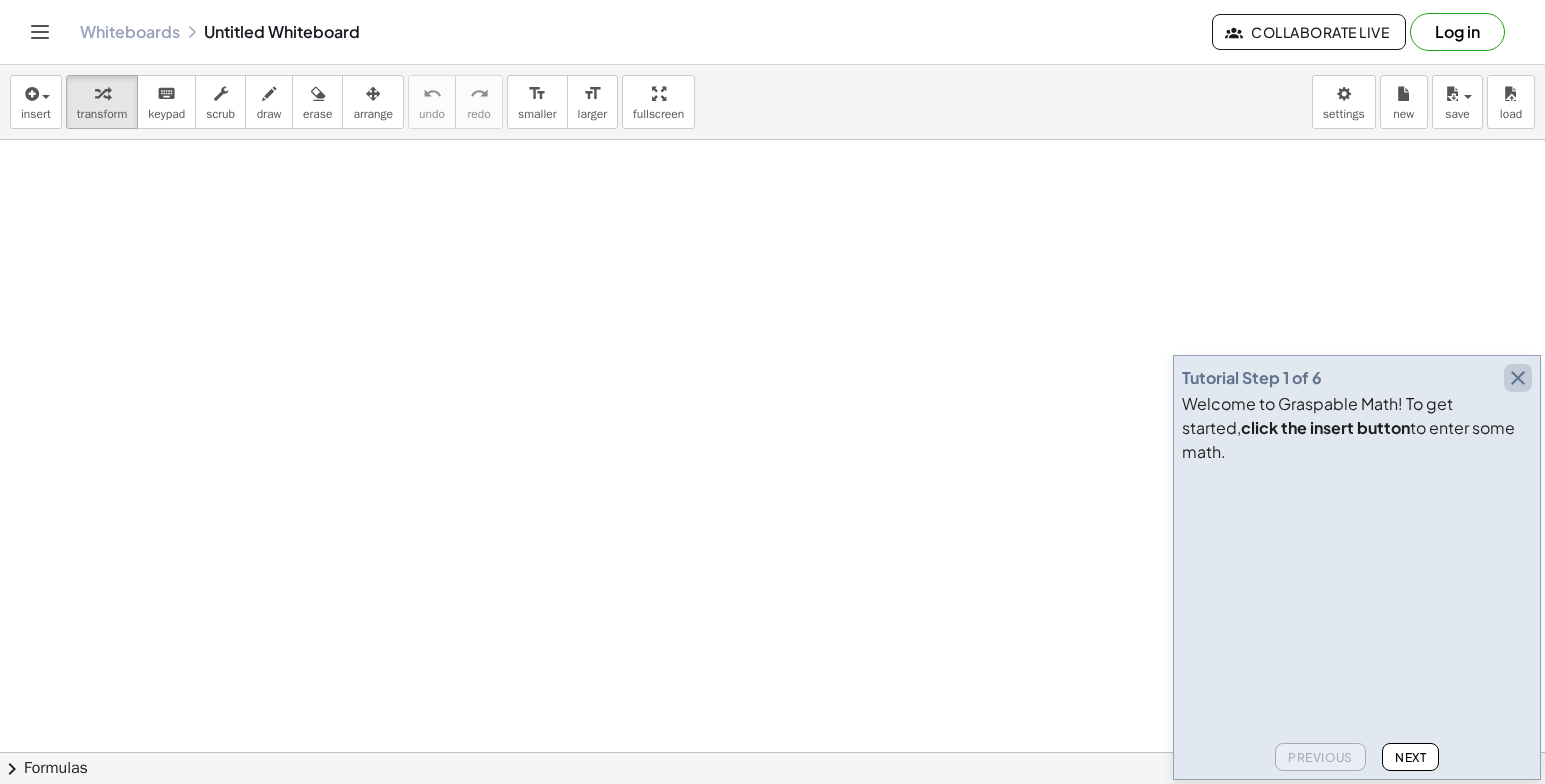 click at bounding box center (1518, 378) 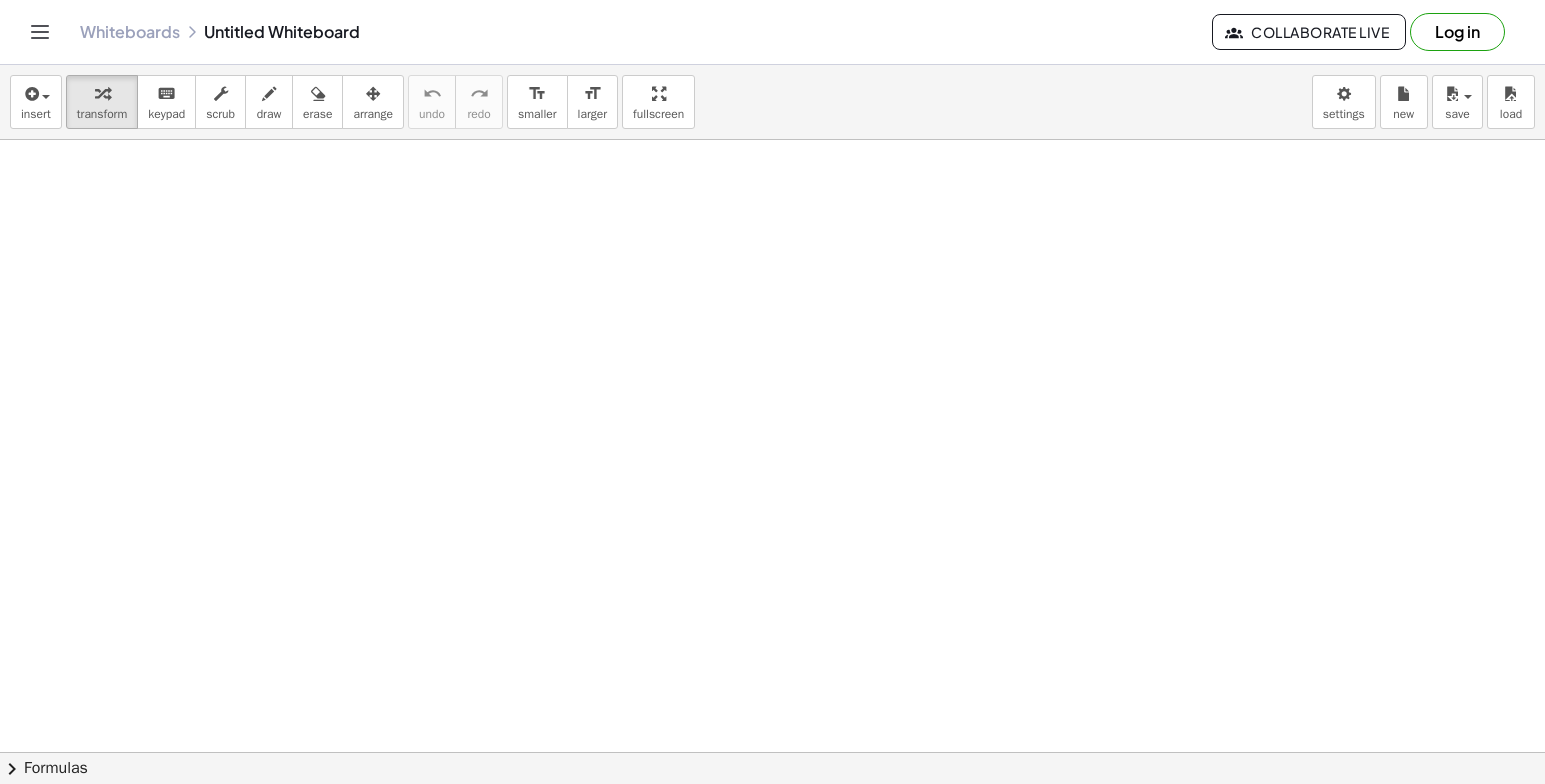 click at bounding box center [772, 817] 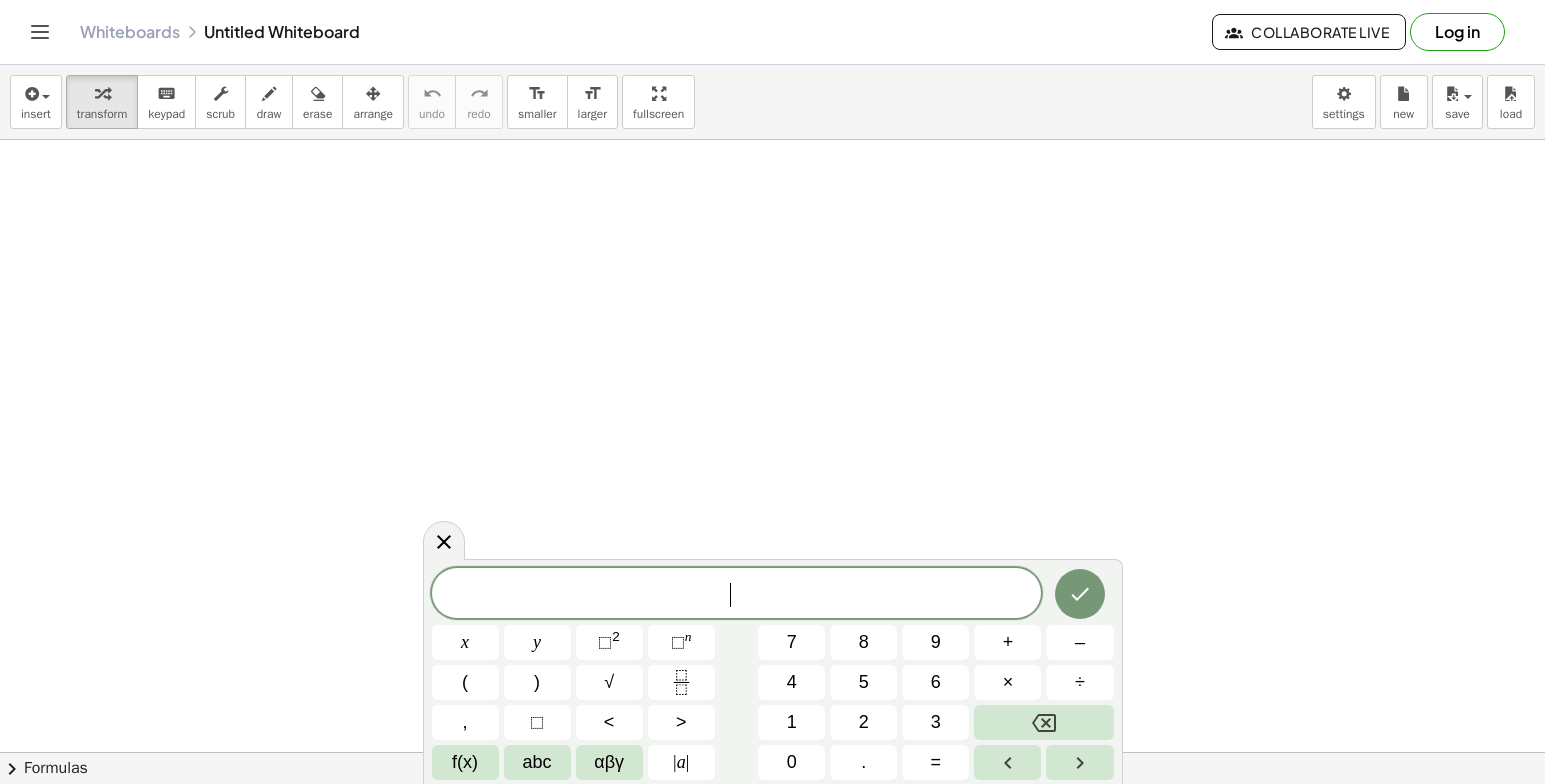 click on "​" at bounding box center [737, 595] 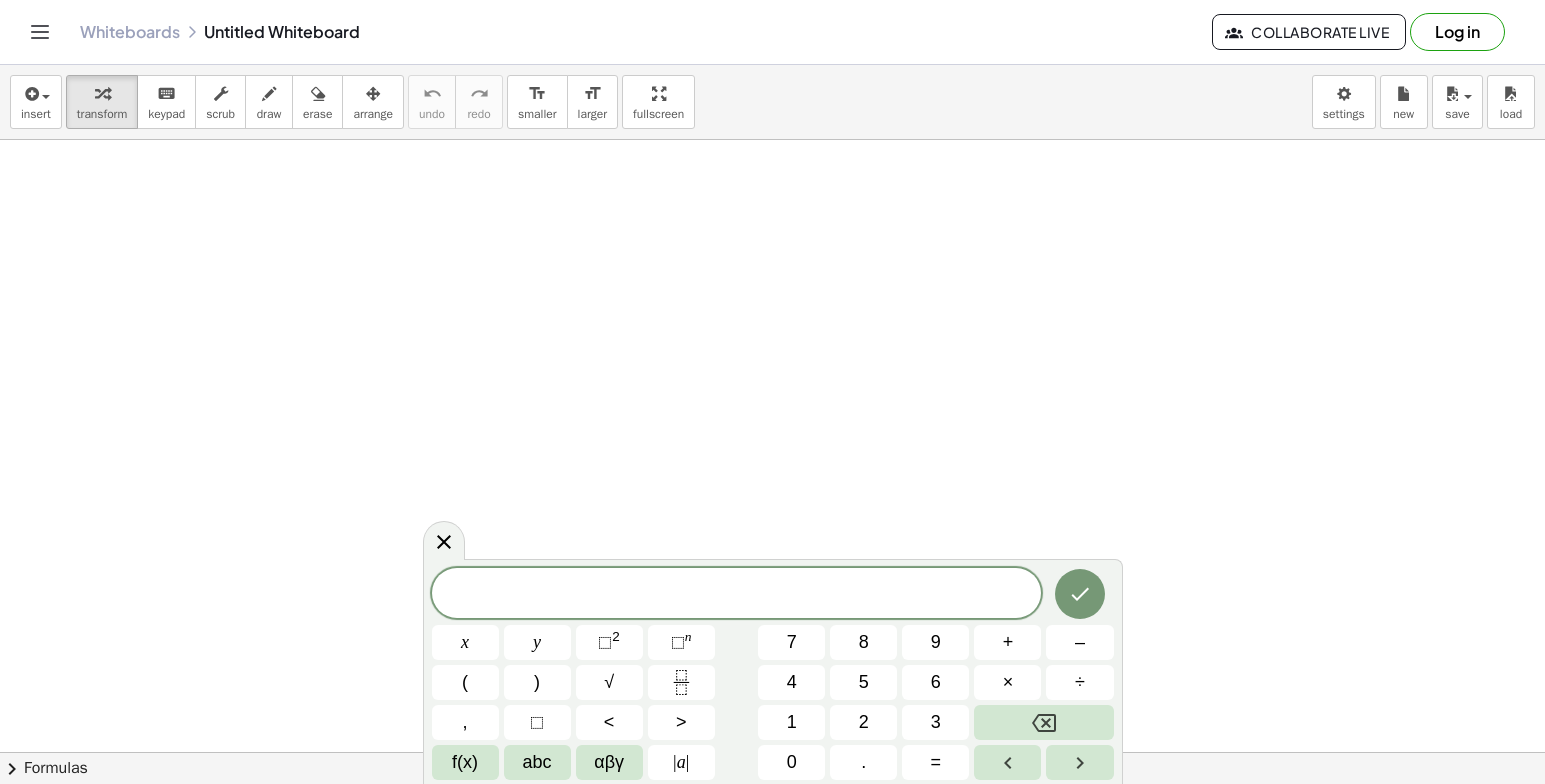scroll, scrollTop: 100, scrollLeft: 0, axis: vertical 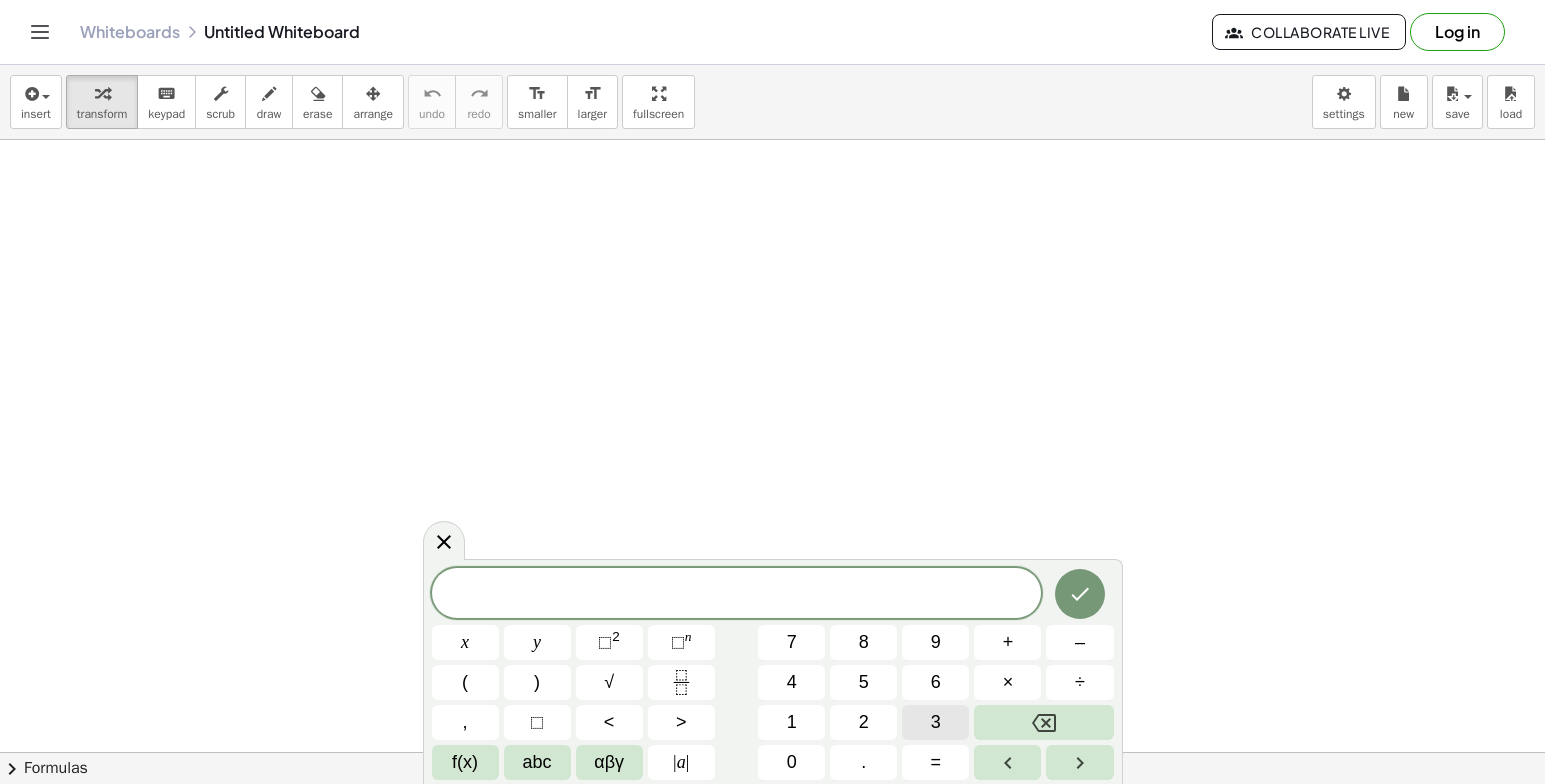 click on "3" at bounding box center (935, 722) 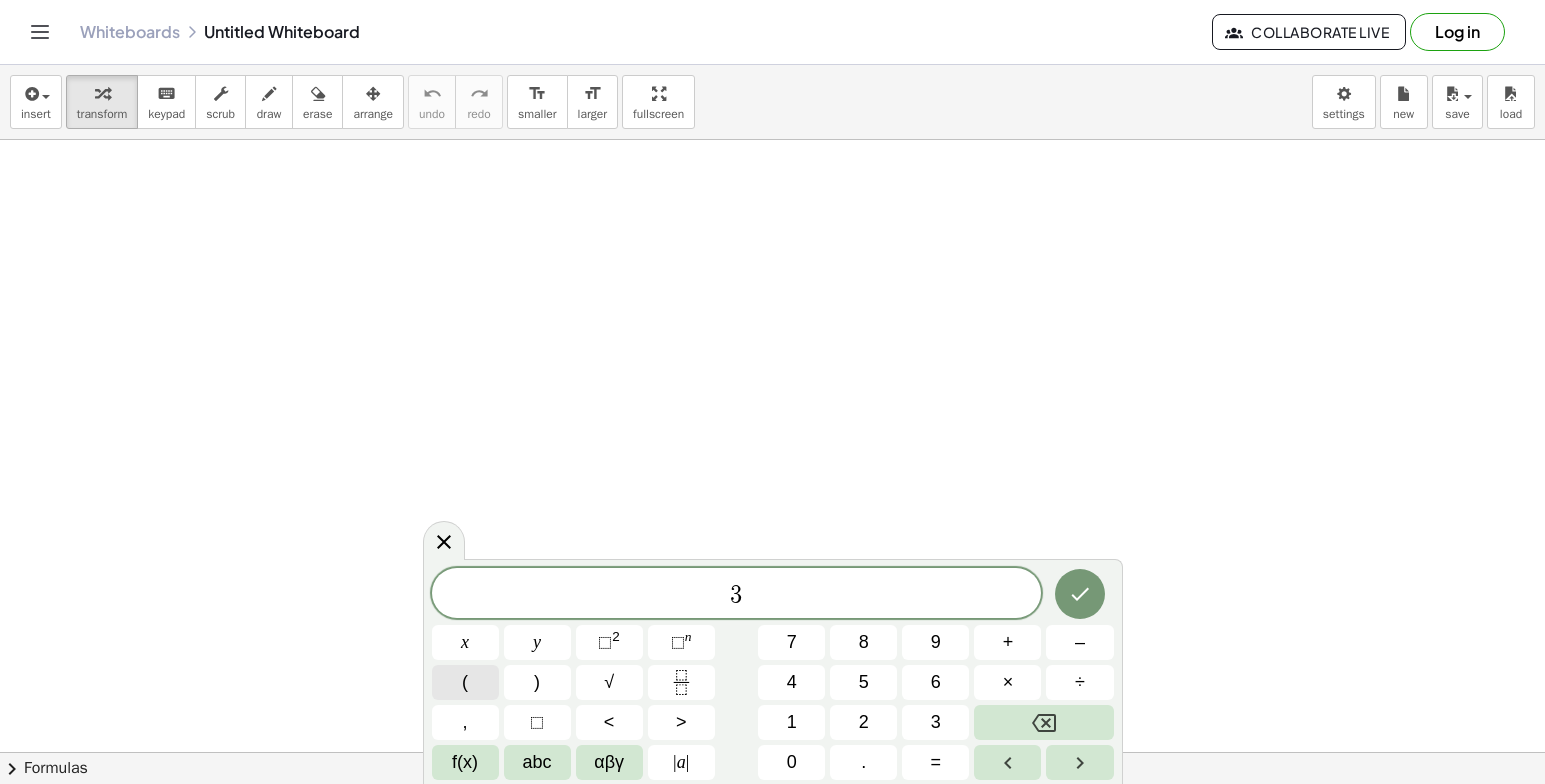 click on "(" at bounding box center [465, 682] 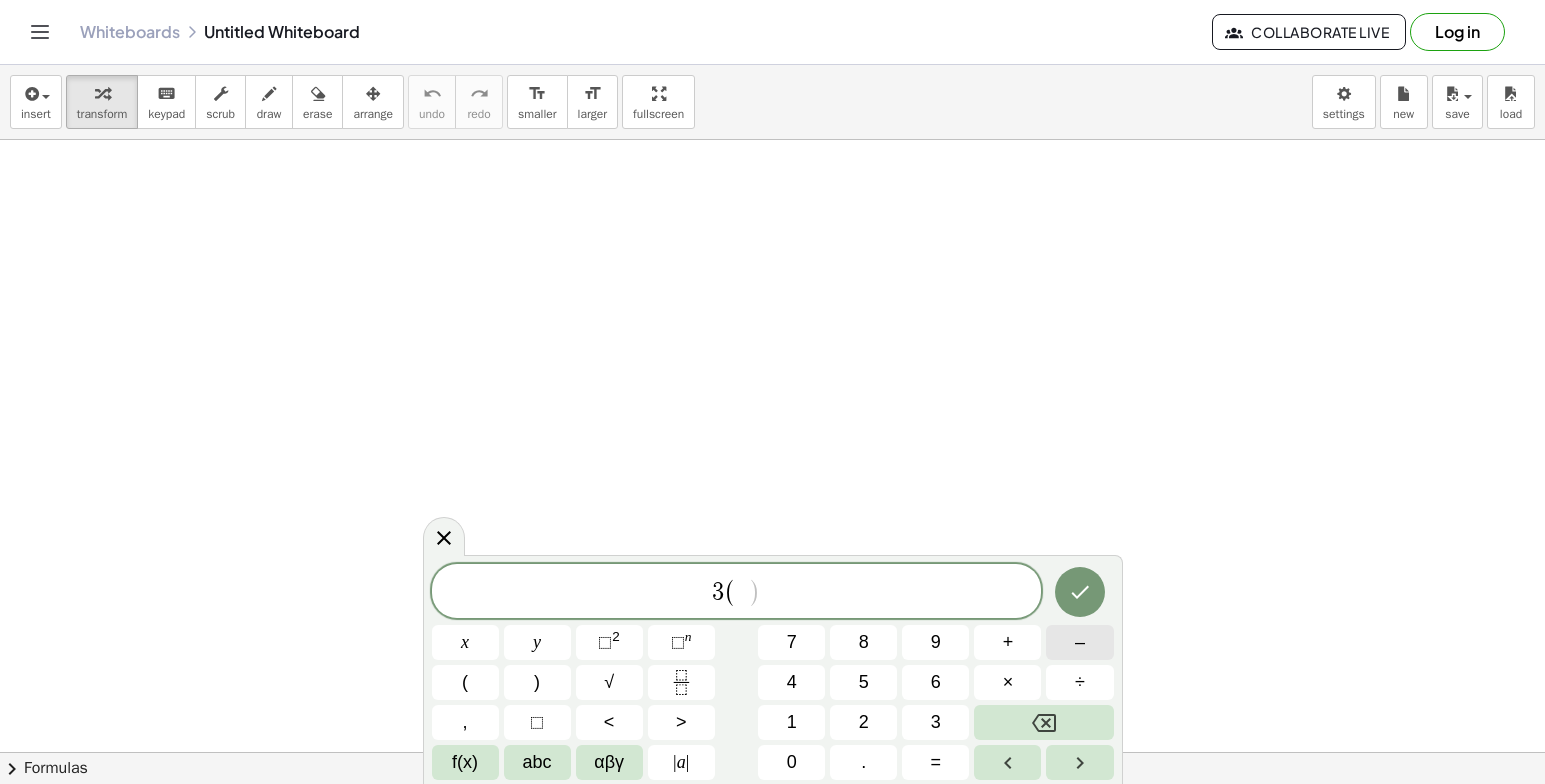 click on "–" at bounding box center [1079, 642] 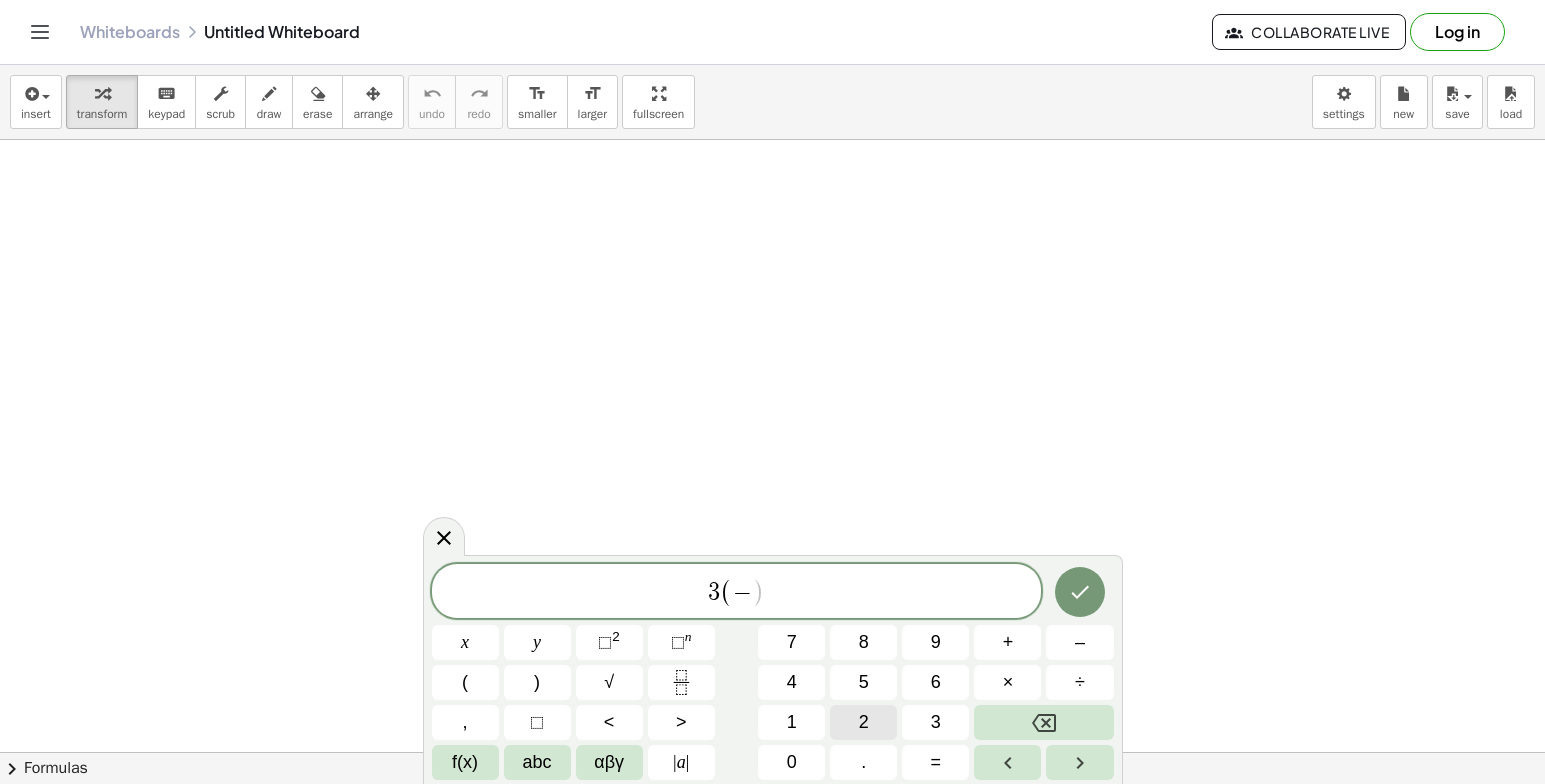 click on "2" at bounding box center [863, 722] 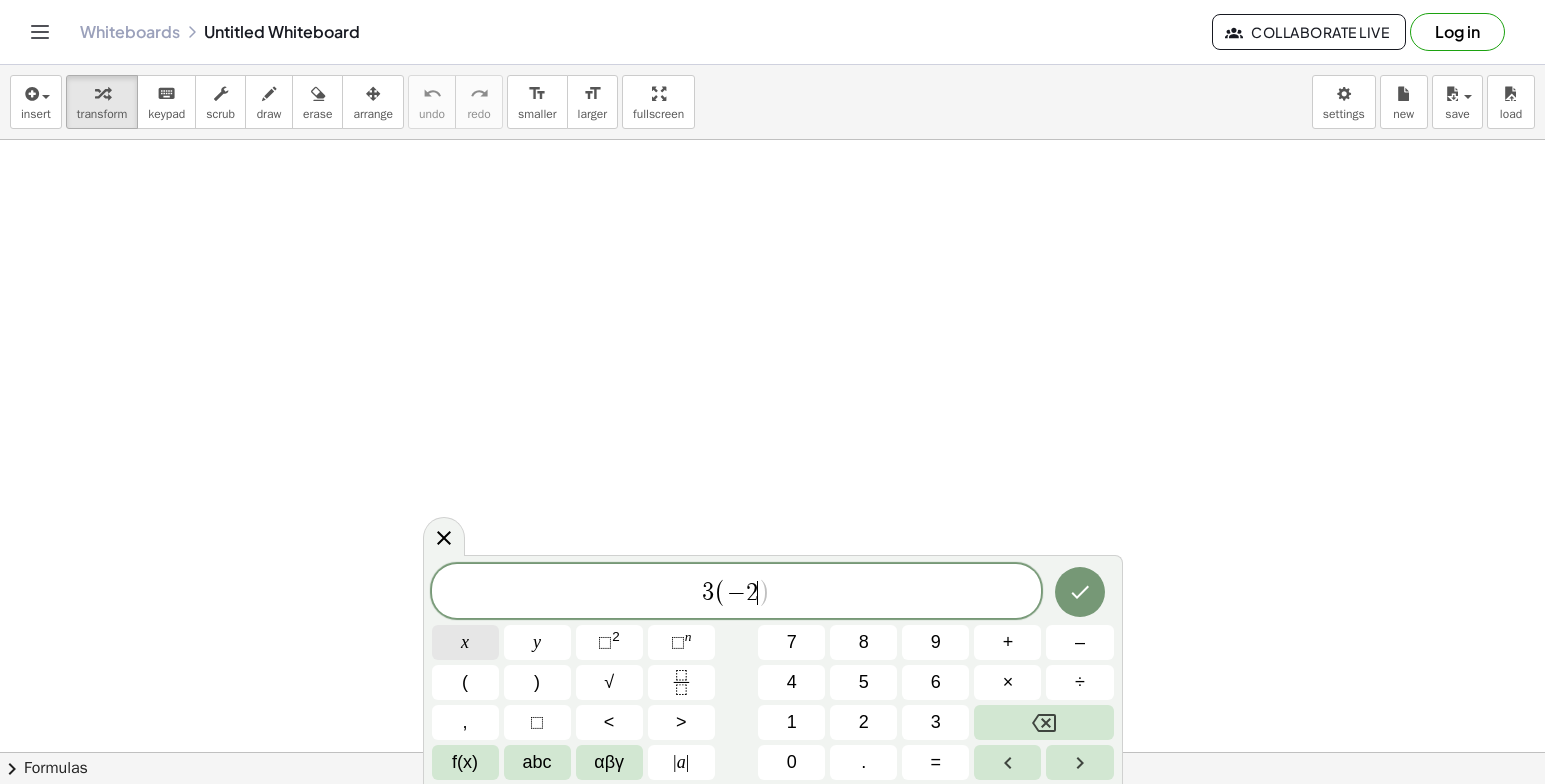 click on "x" at bounding box center (465, 642) 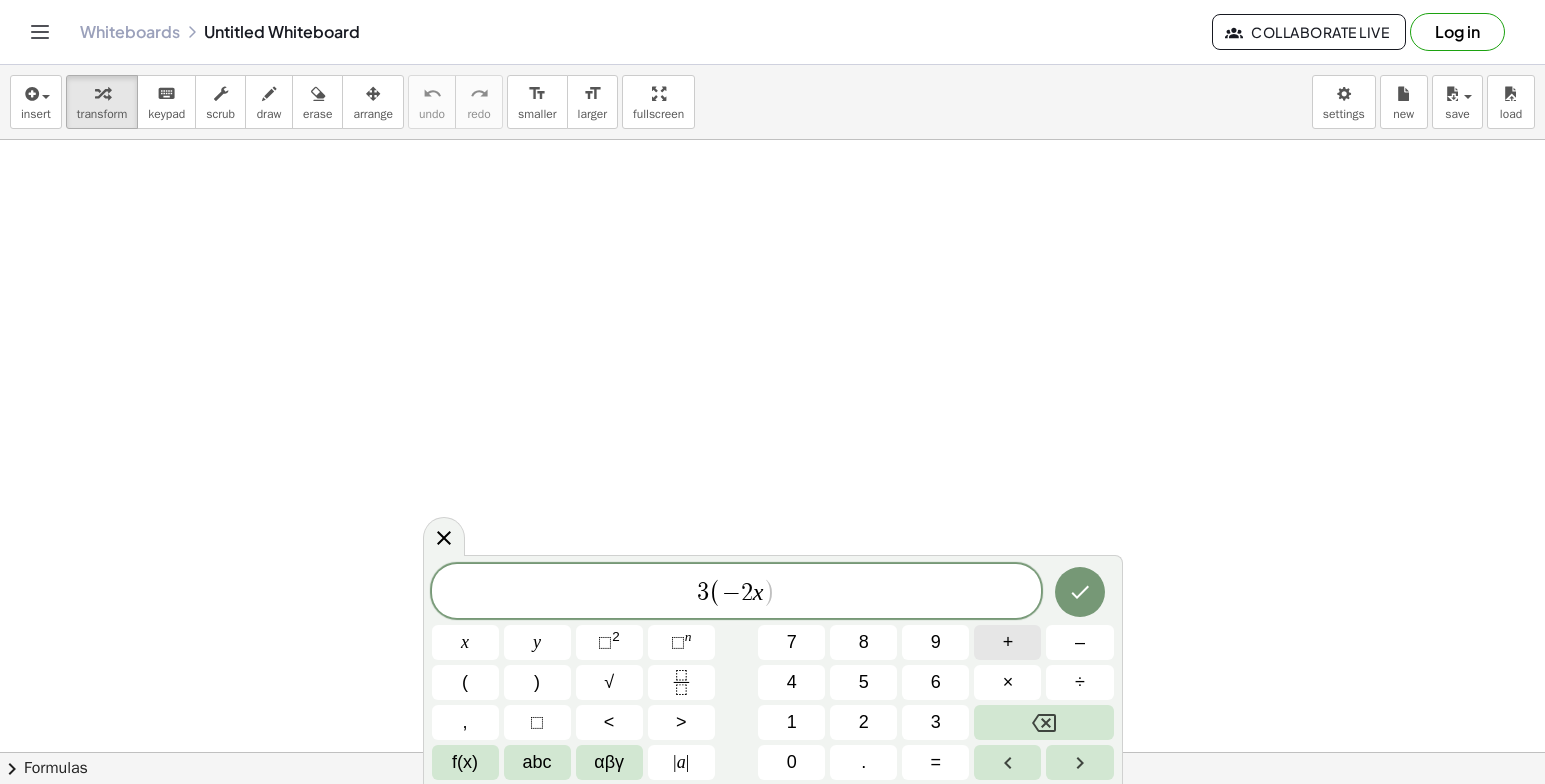 click on "+" at bounding box center (1007, 642) 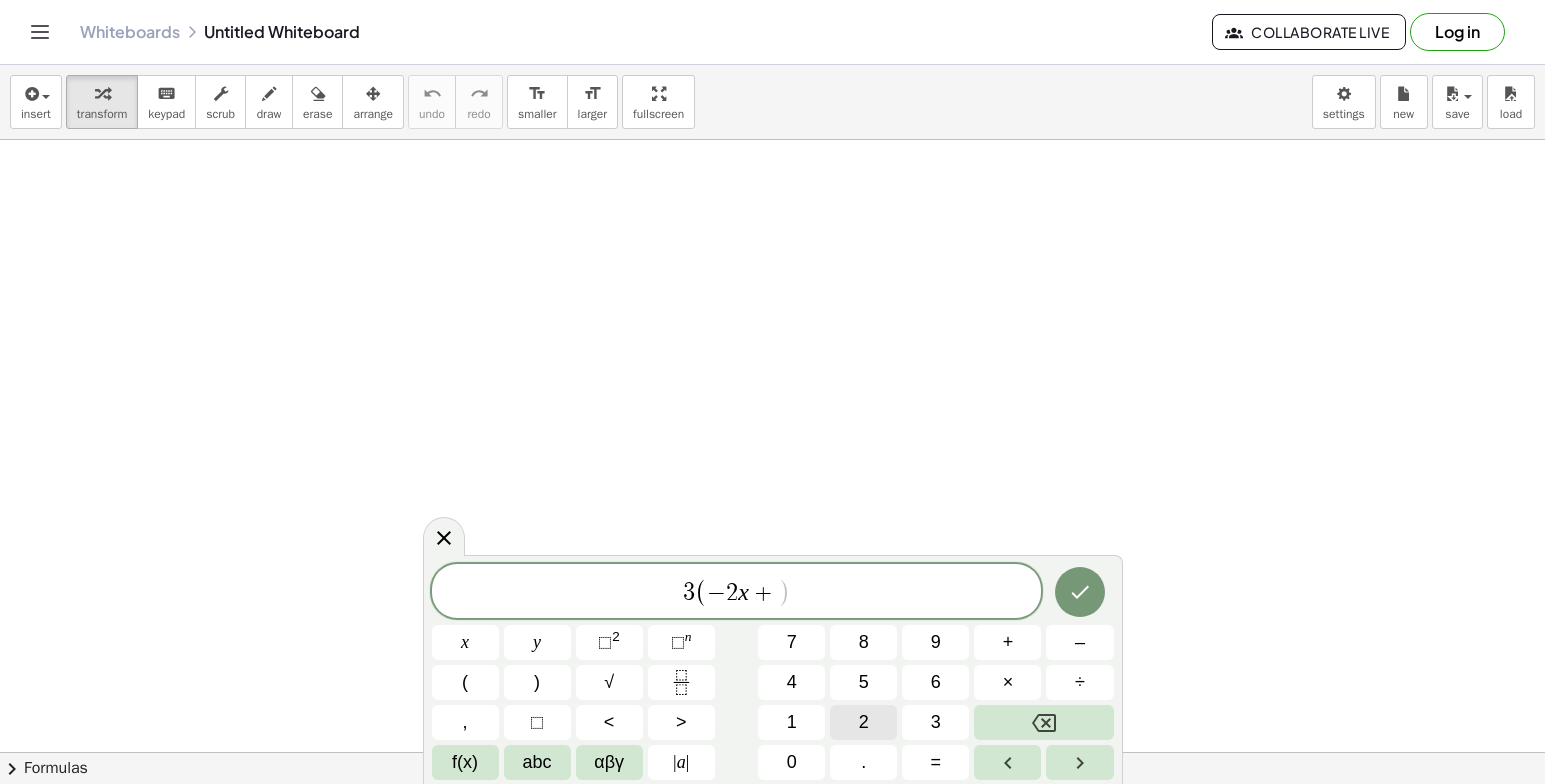 click on "2" at bounding box center [863, 722] 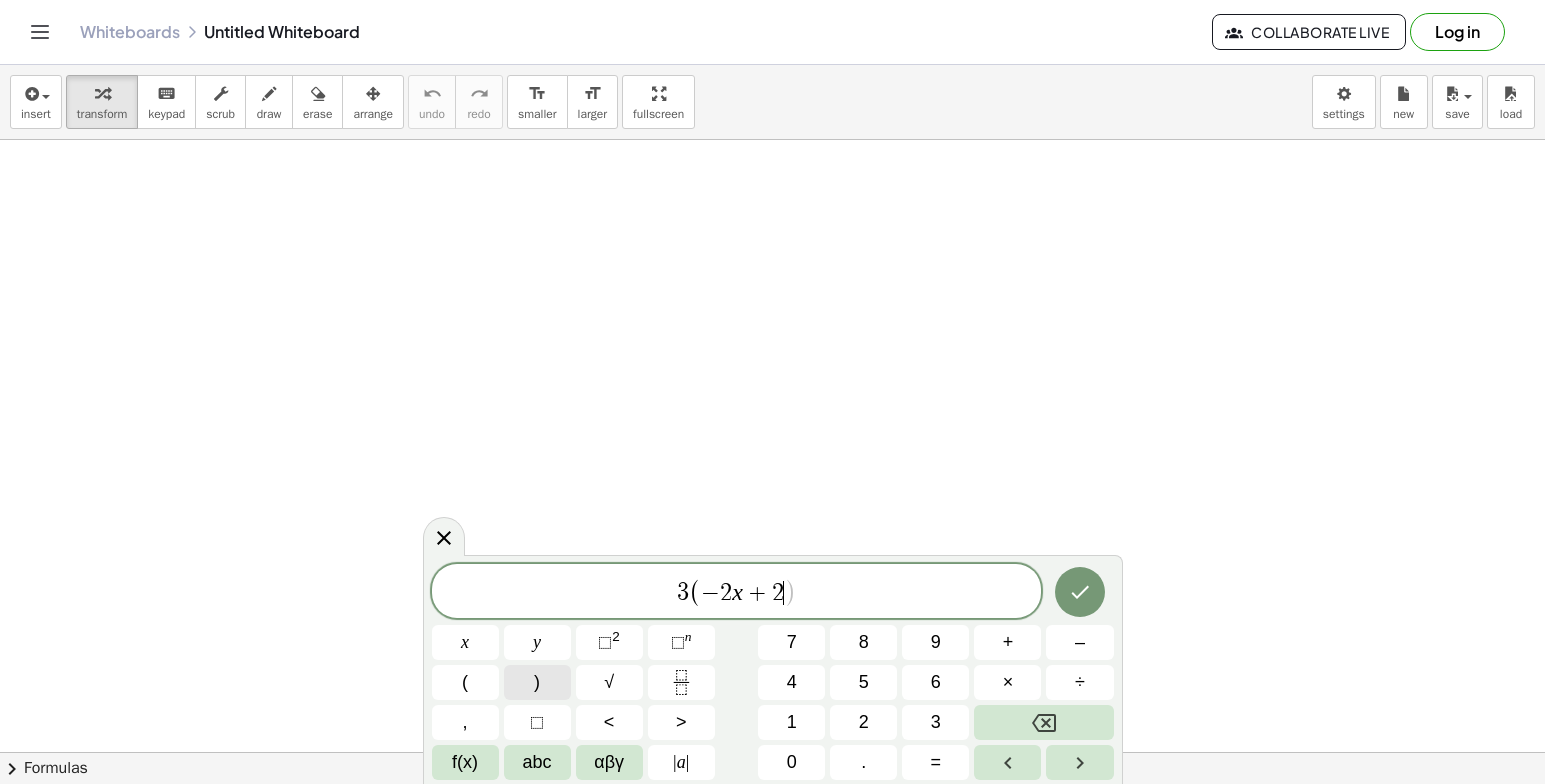 click on ")" at bounding box center (537, 682) 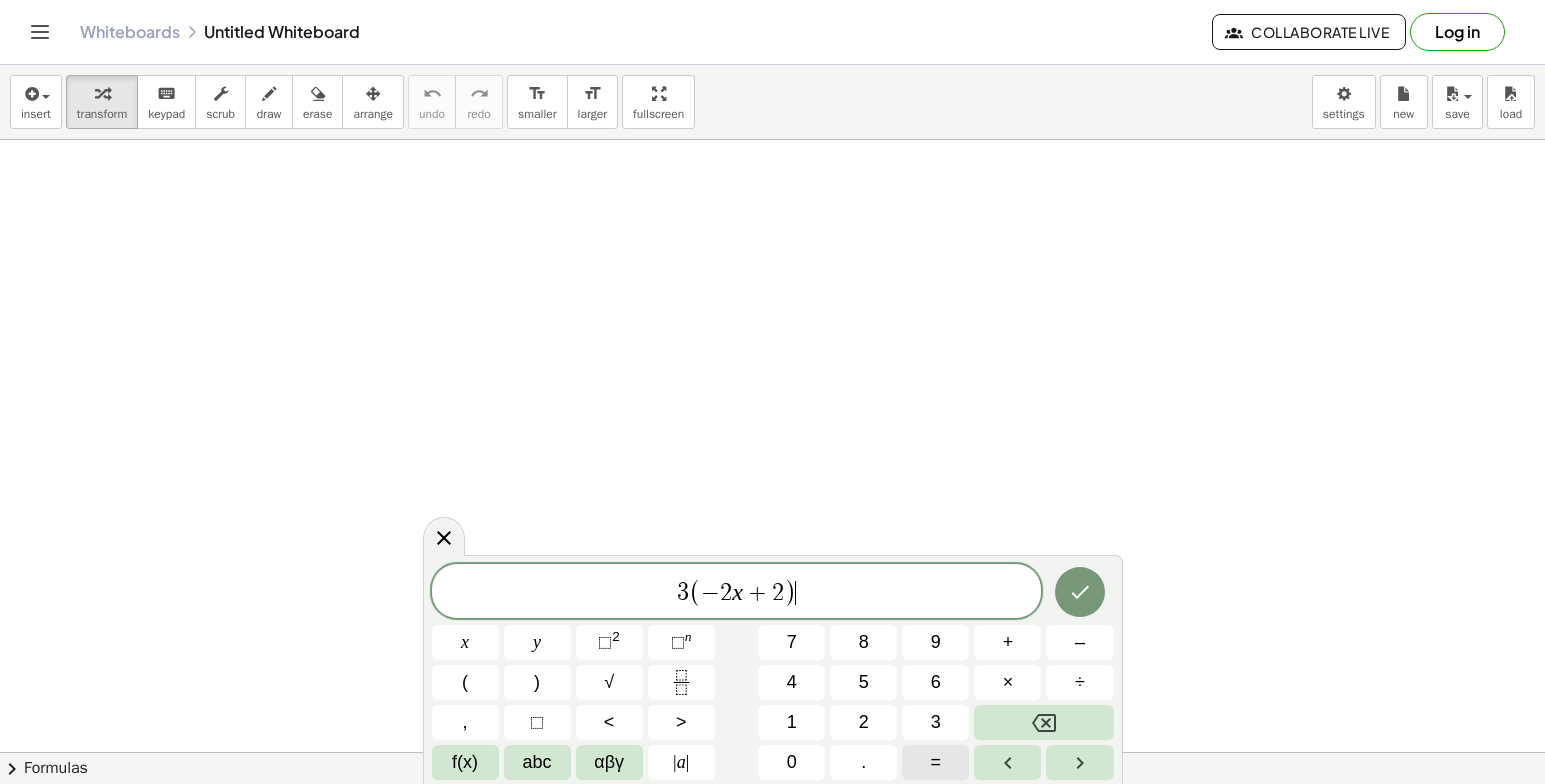click on "=" at bounding box center (935, 762) 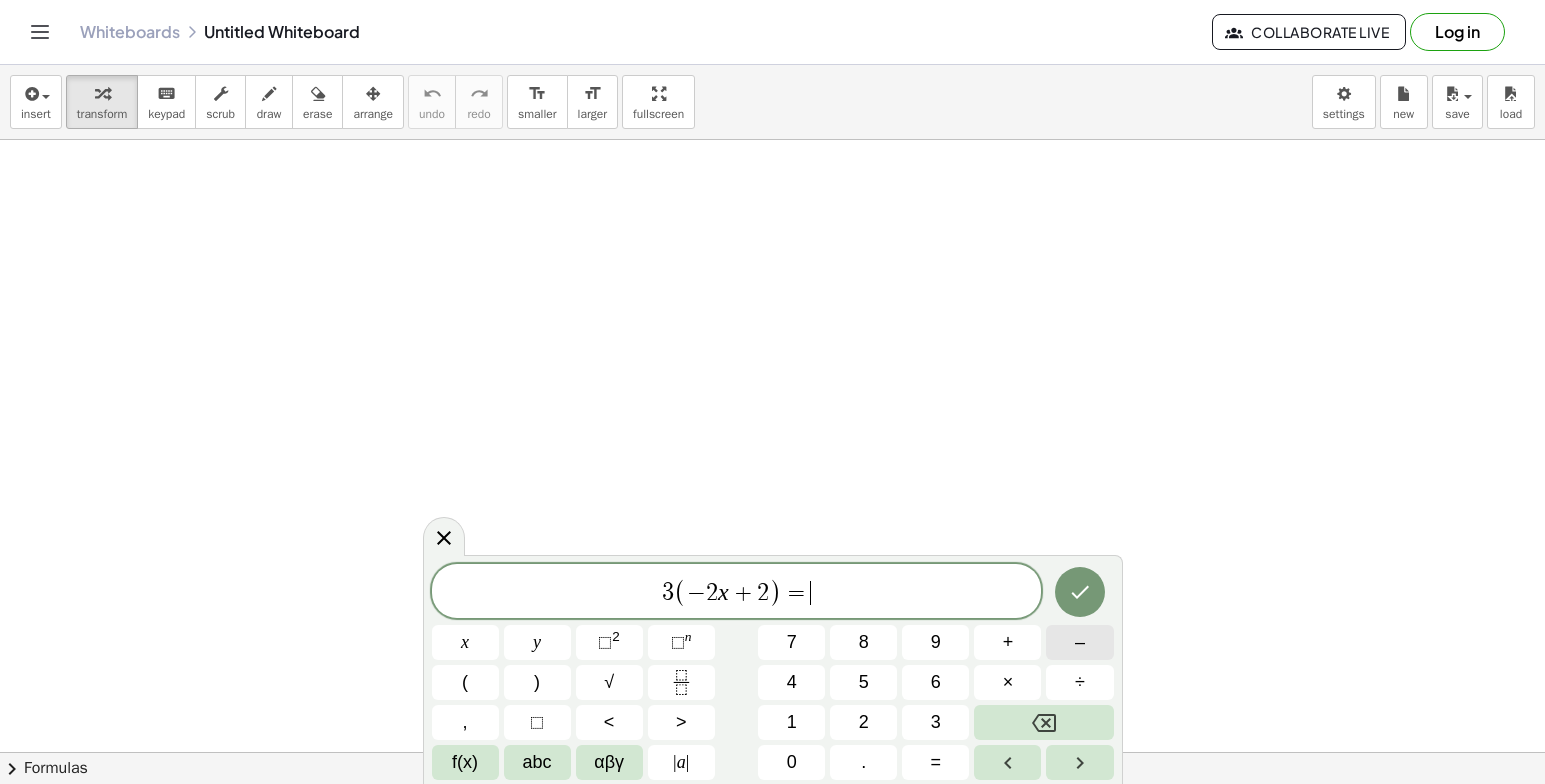 click on "–" at bounding box center (1079, 642) 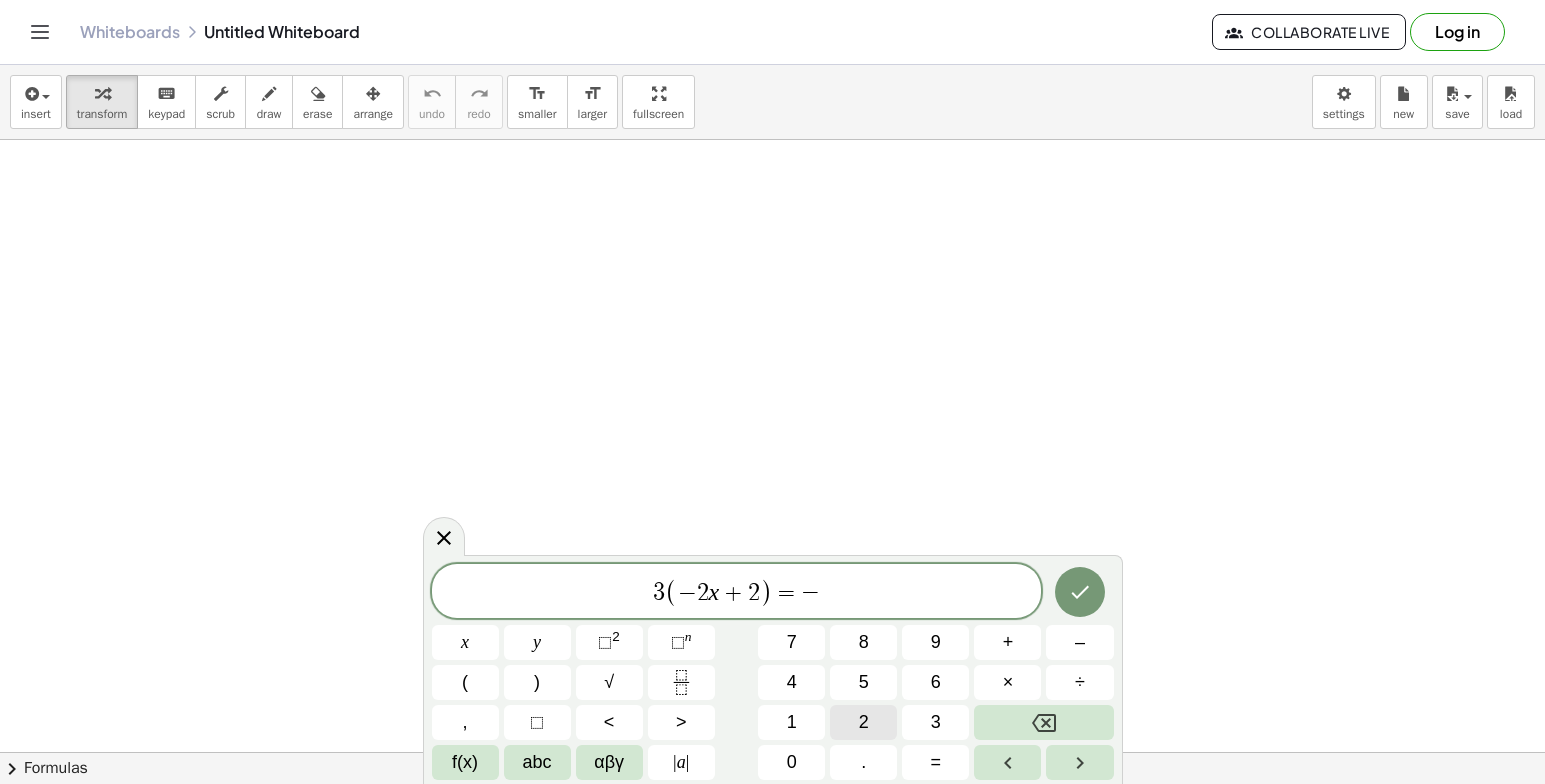 click on "2" at bounding box center (863, 722) 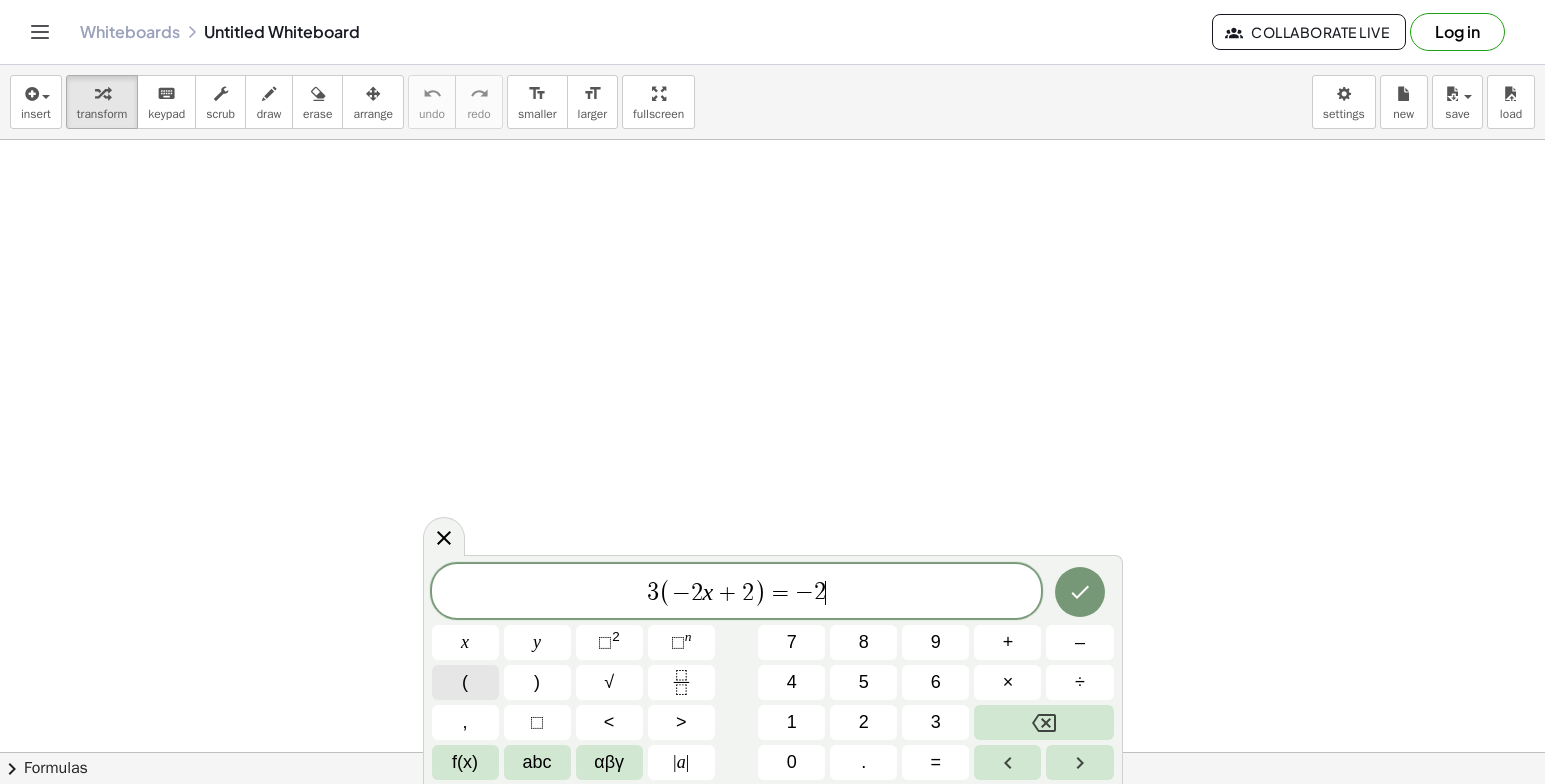 click on "(" at bounding box center [465, 682] 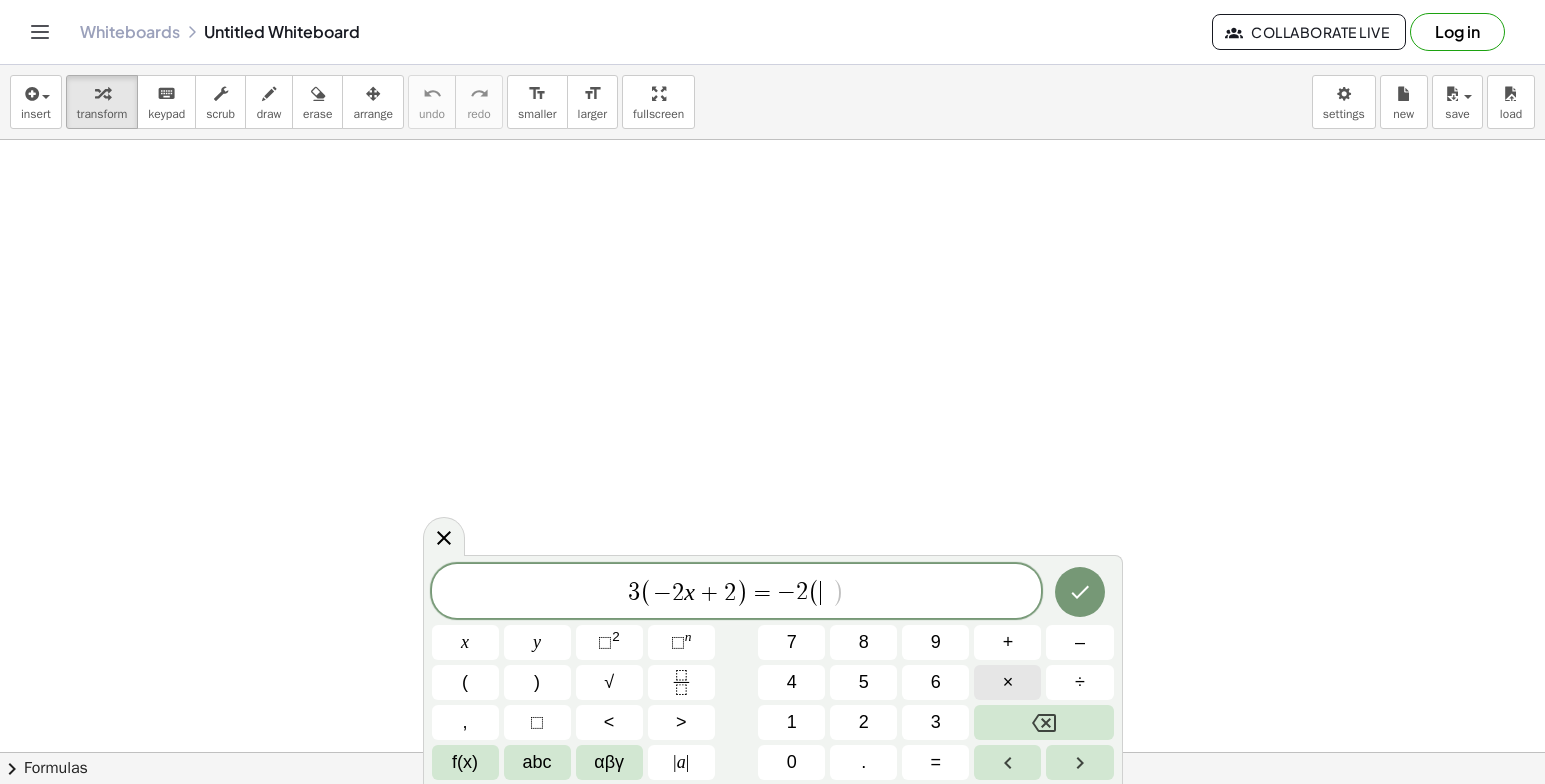 click on "×" at bounding box center [1008, 682] 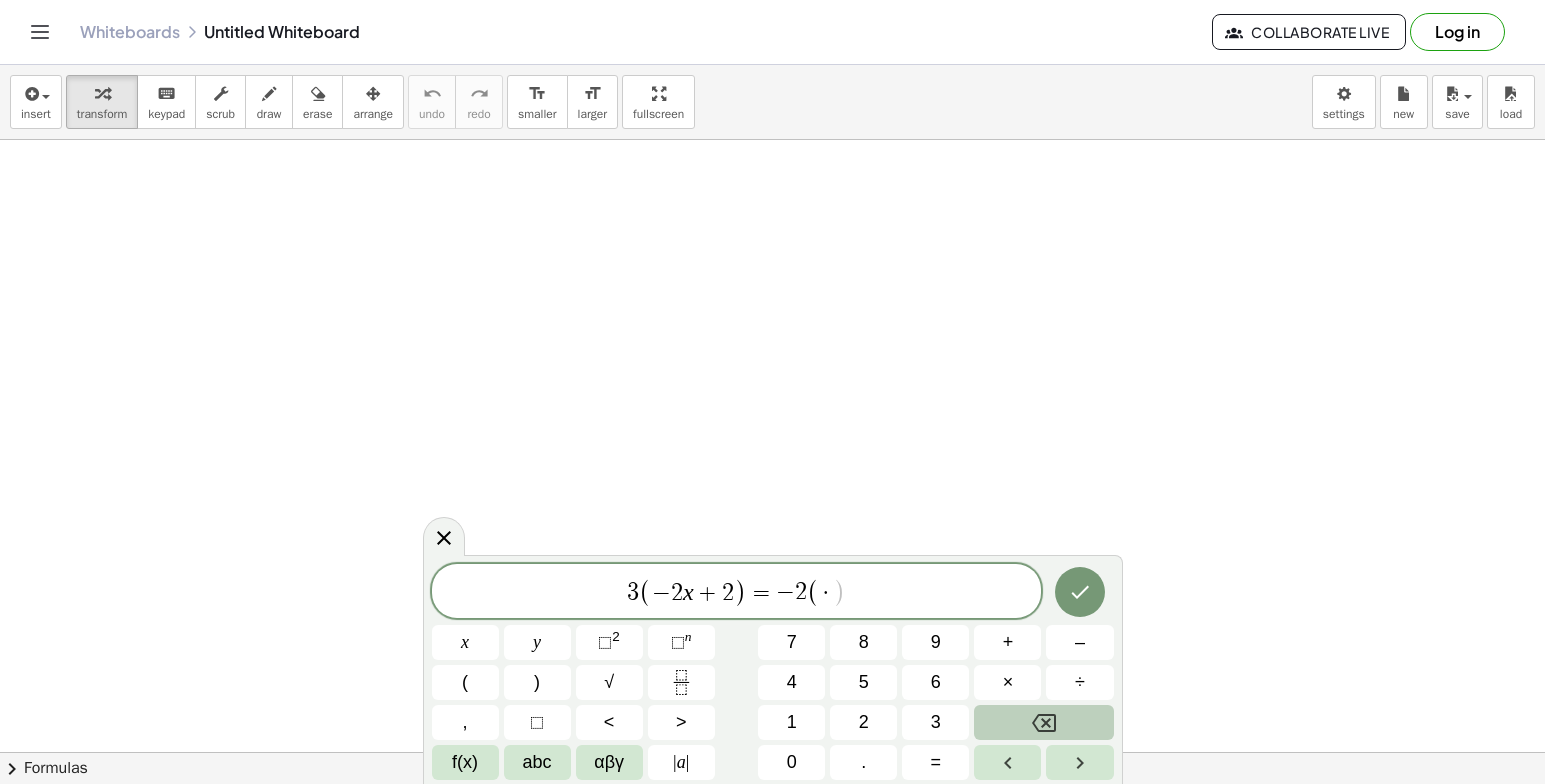 click at bounding box center [1043, 722] 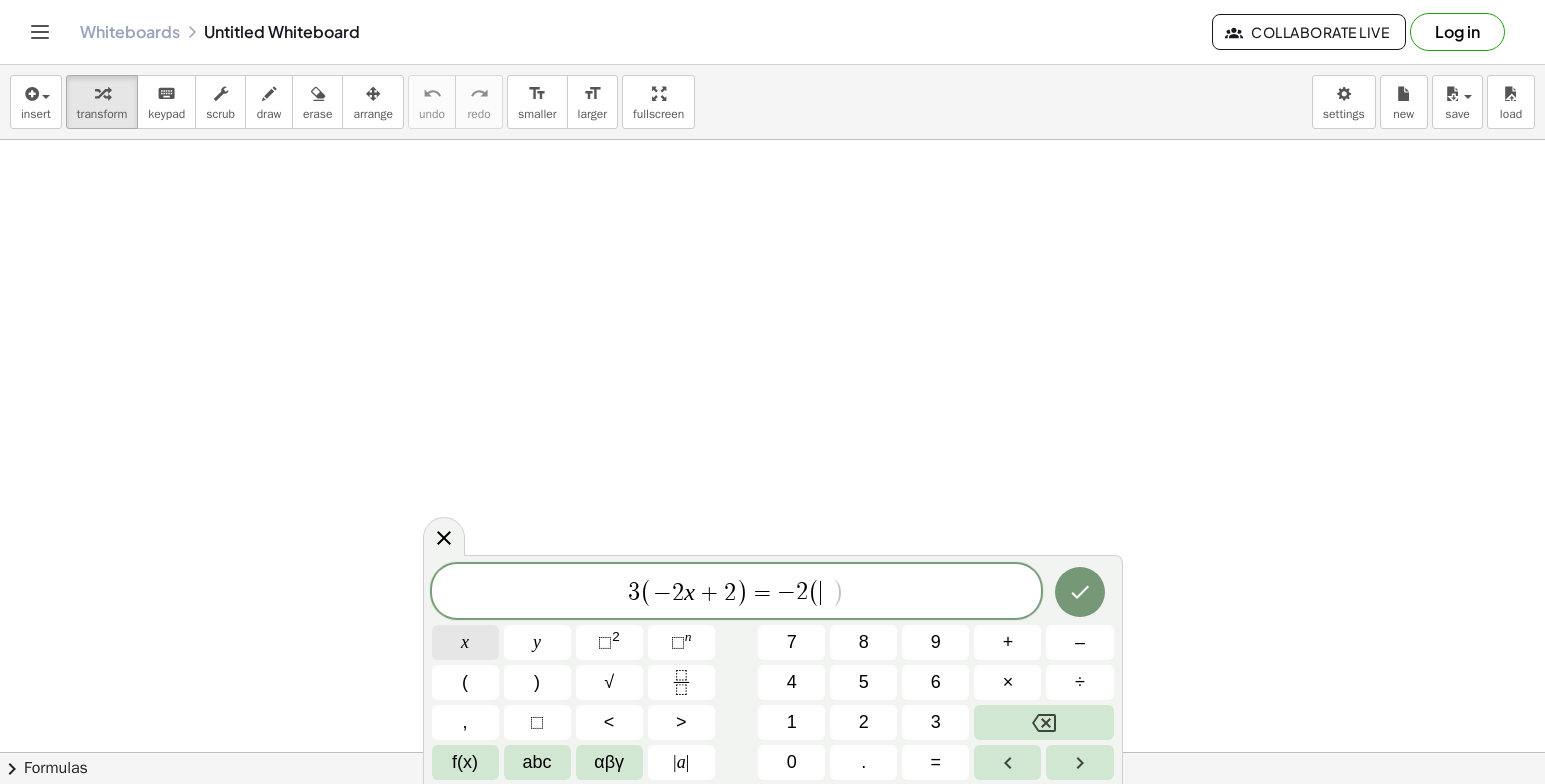 click on "x" at bounding box center (465, 642) 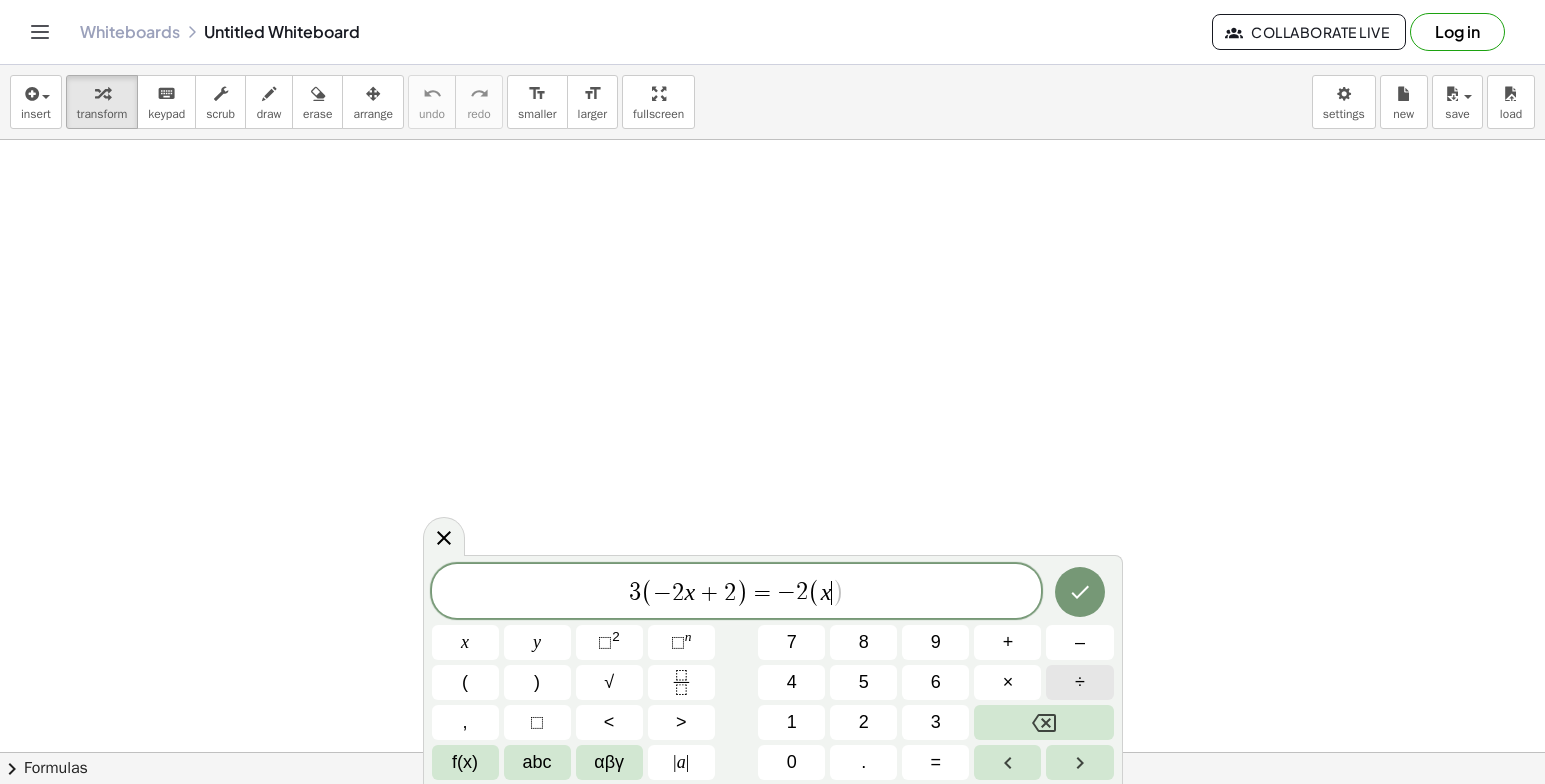 click on "÷" at bounding box center (1079, 682) 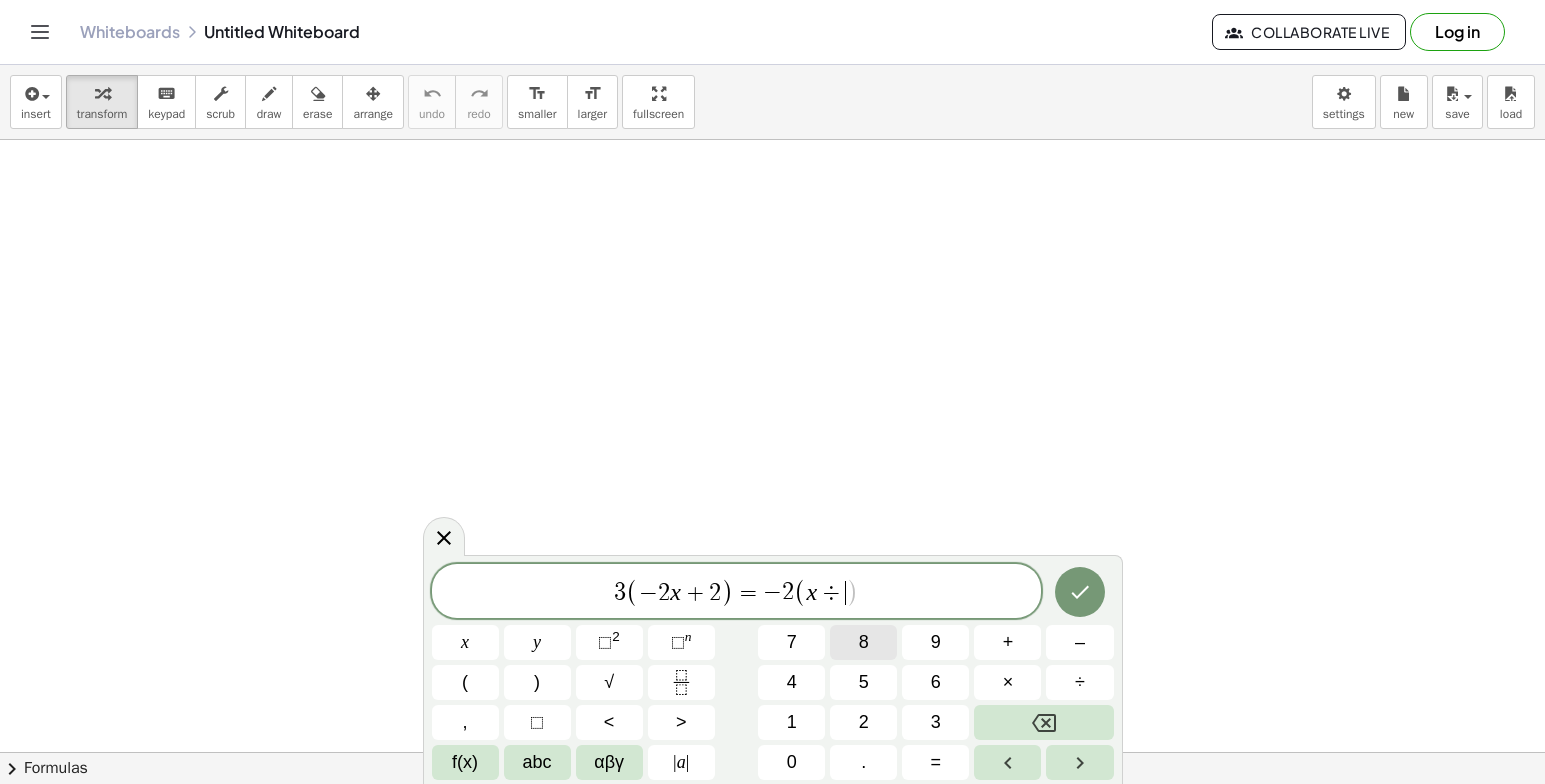 click on "8" at bounding box center (863, 642) 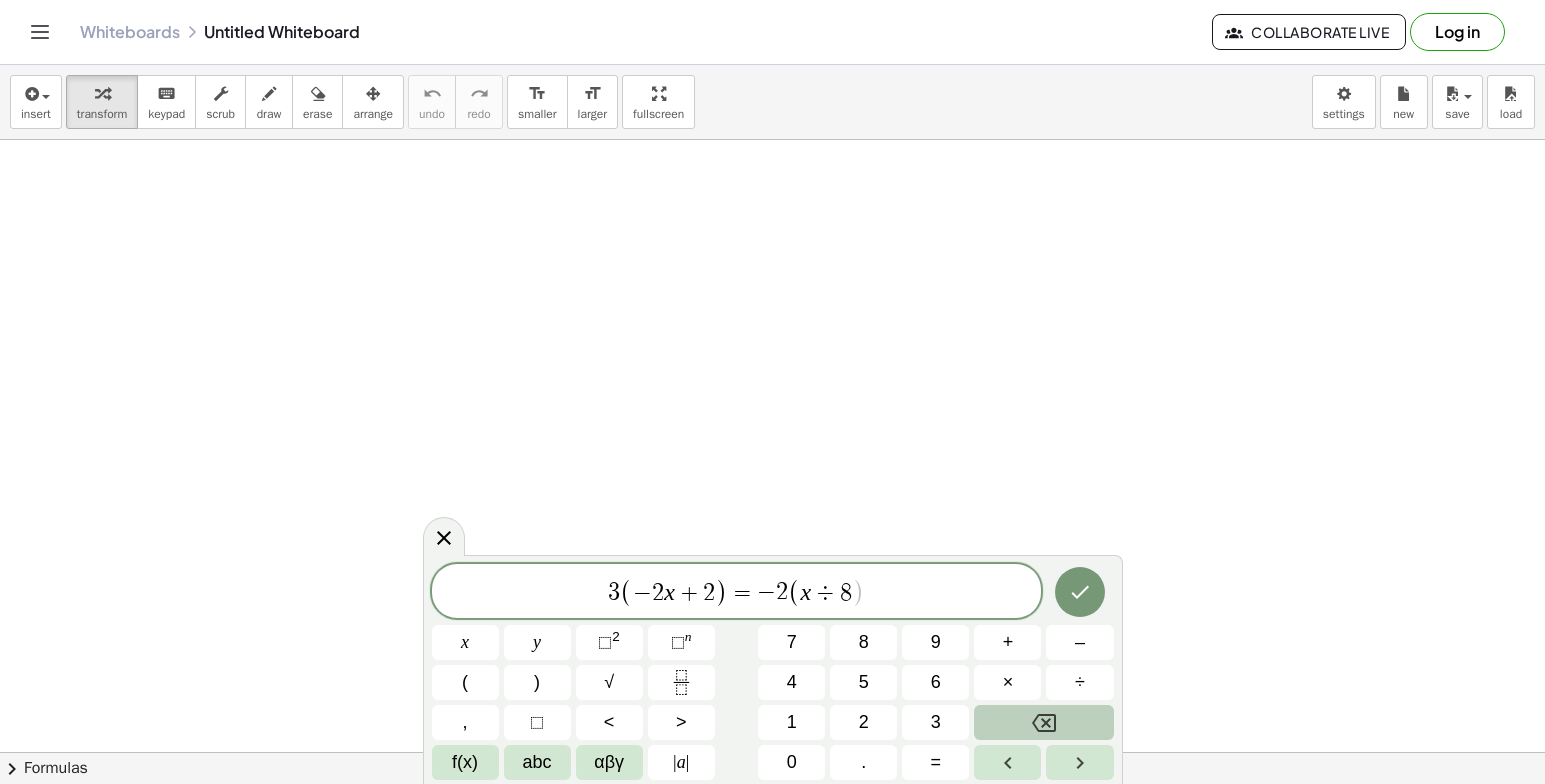 click at bounding box center [1043, 722] 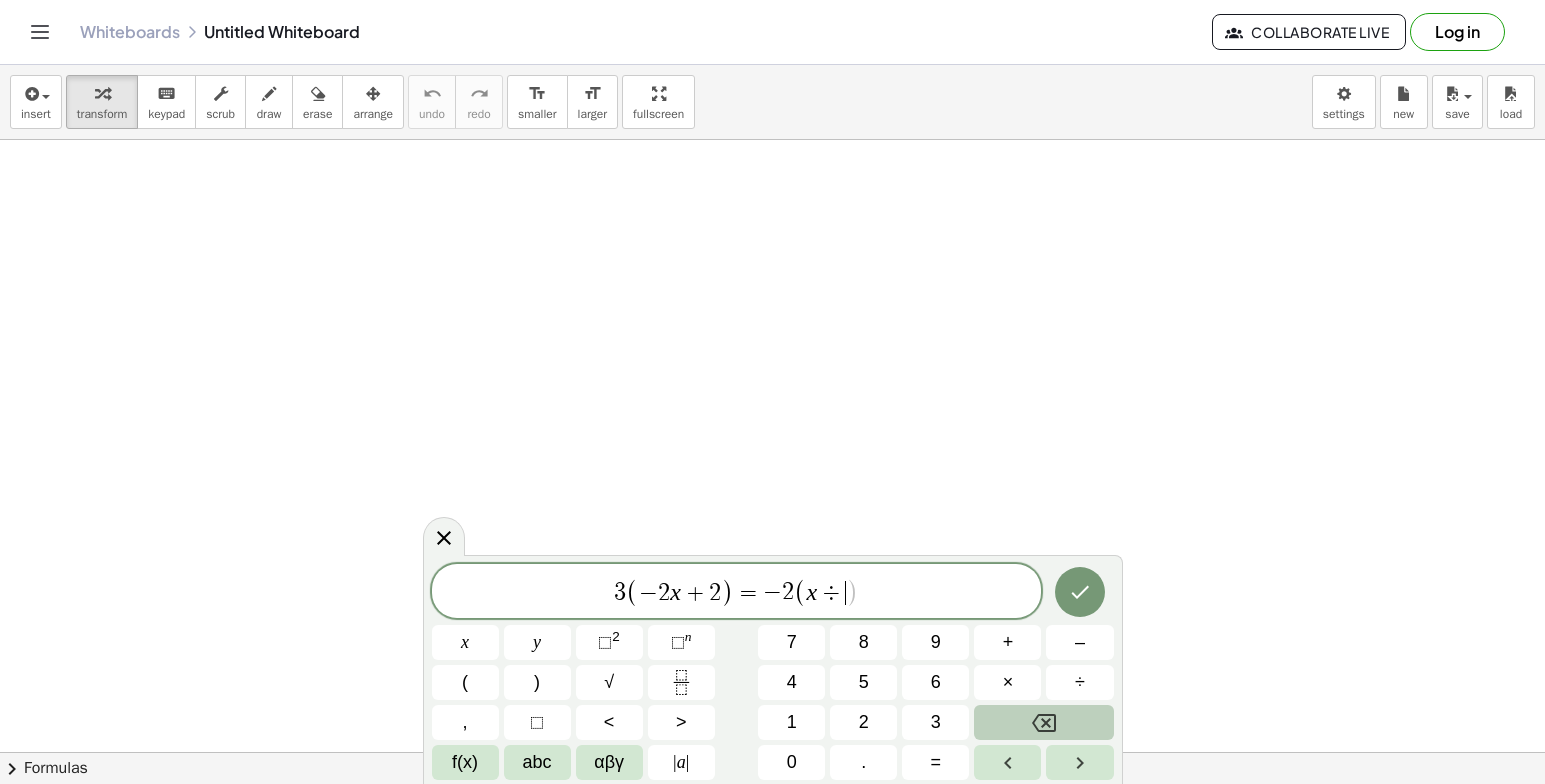 click at bounding box center [1043, 722] 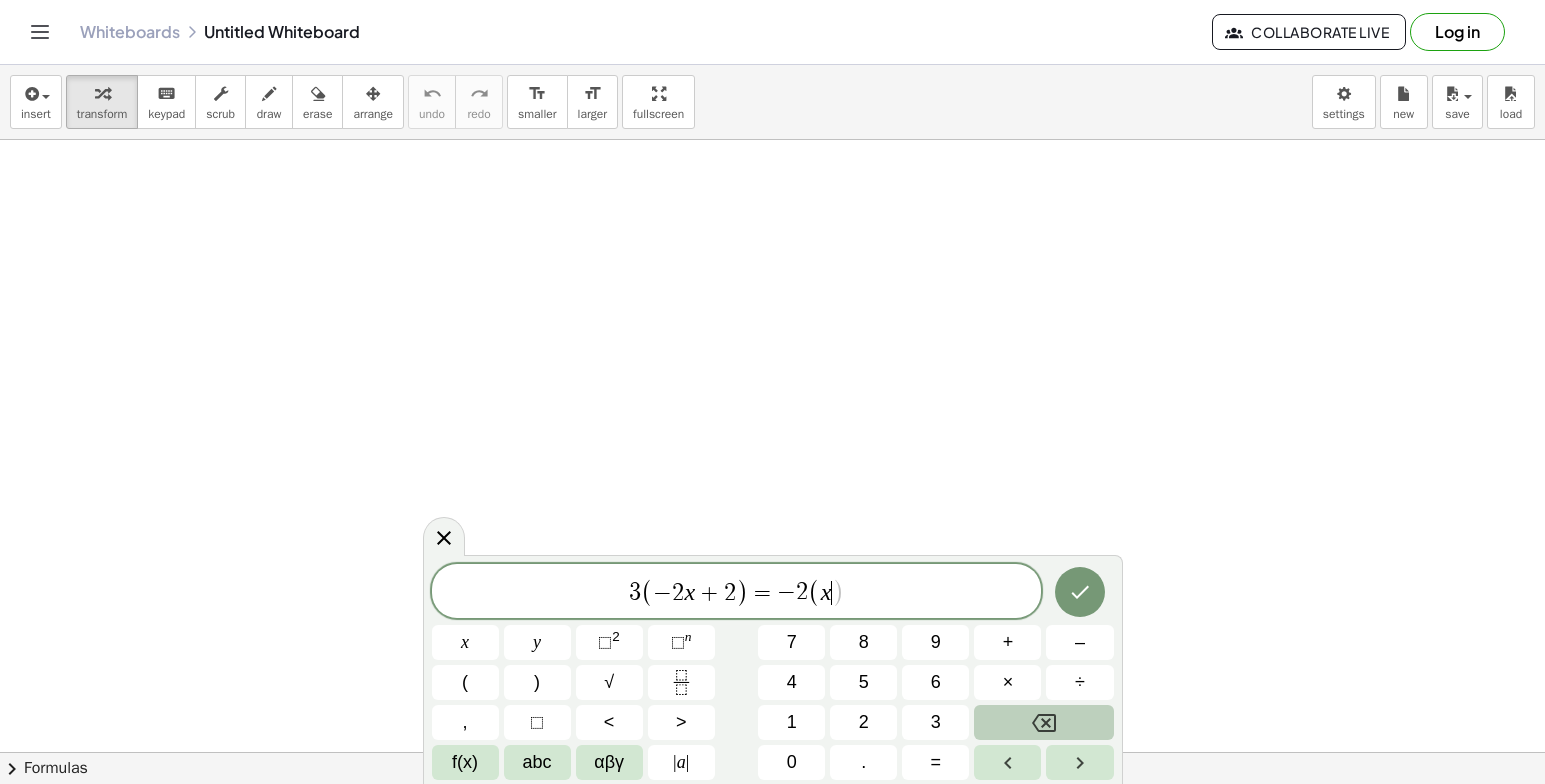 click at bounding box center [1043, 722] 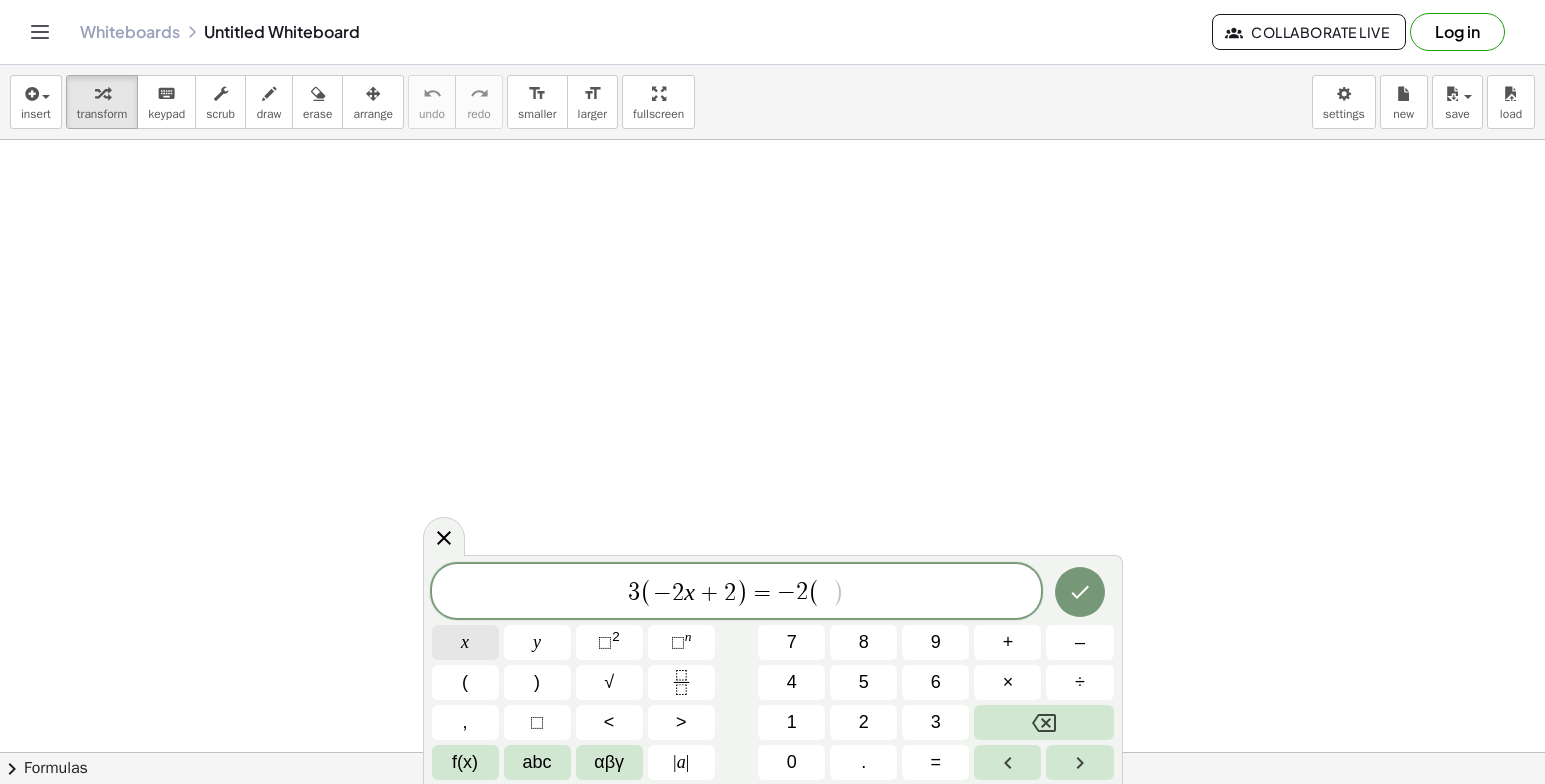 click on "x" at bounding box center (465, 642) 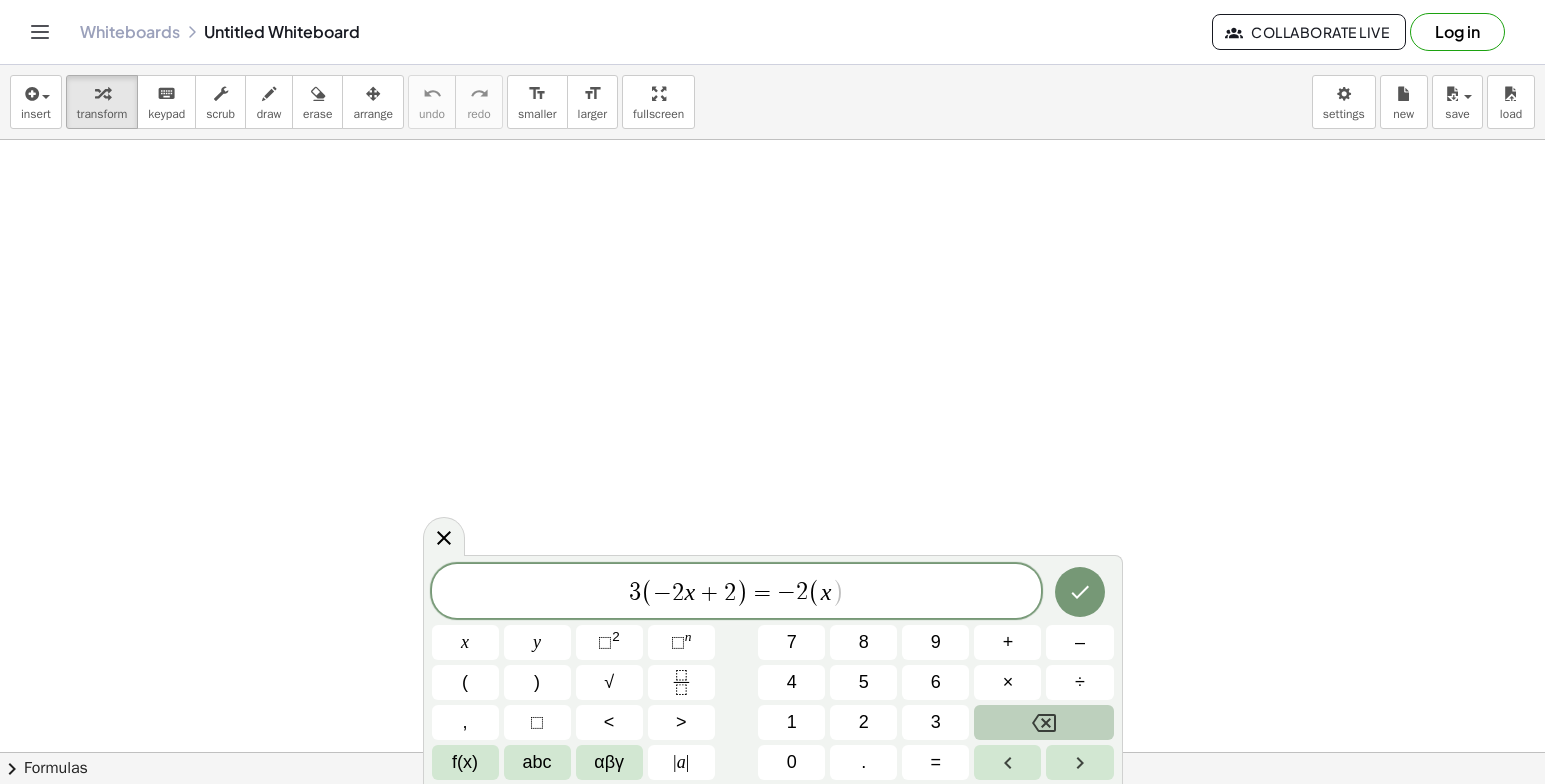 click 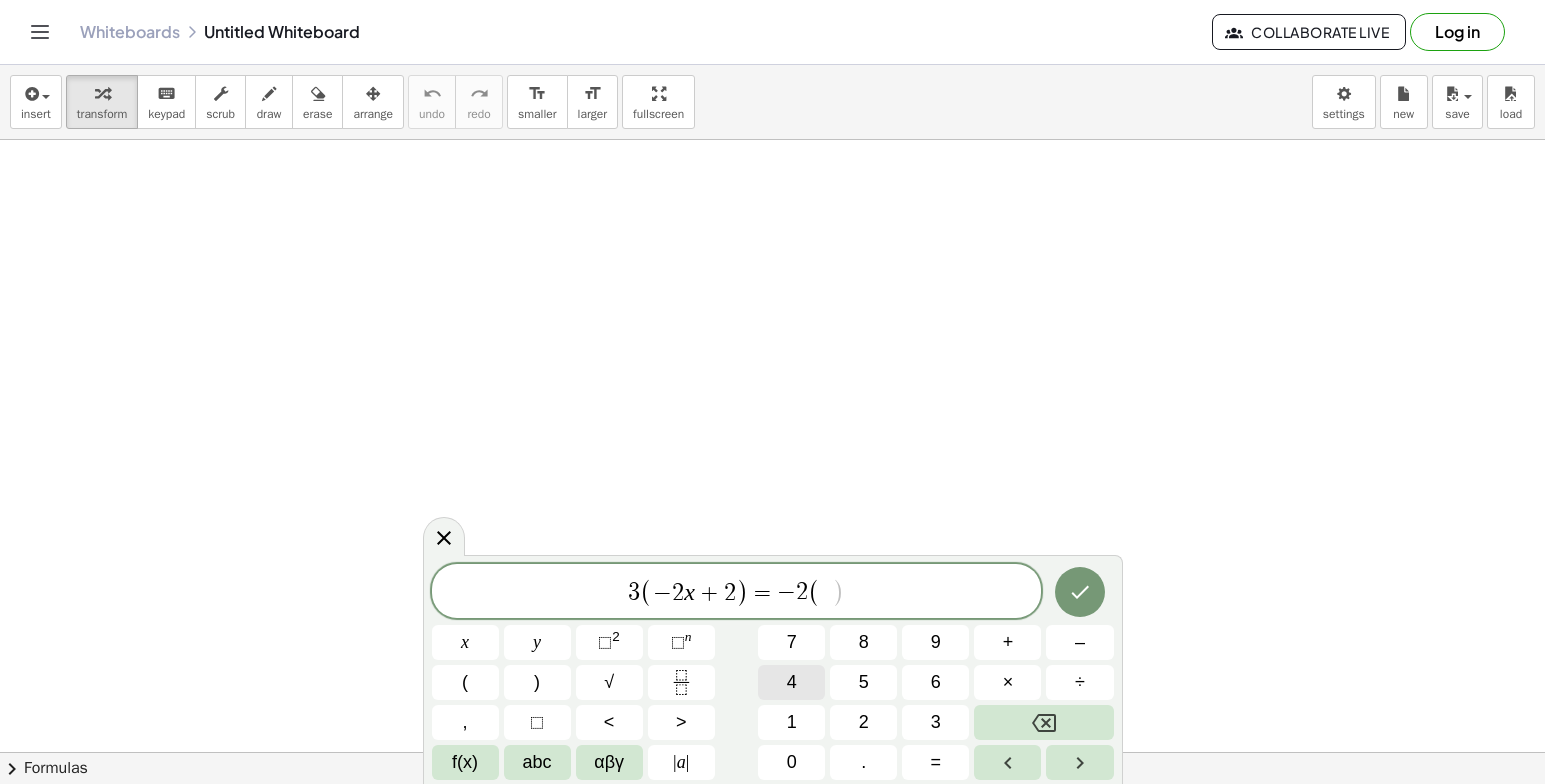click on "4" at bounding box center (791, 682) 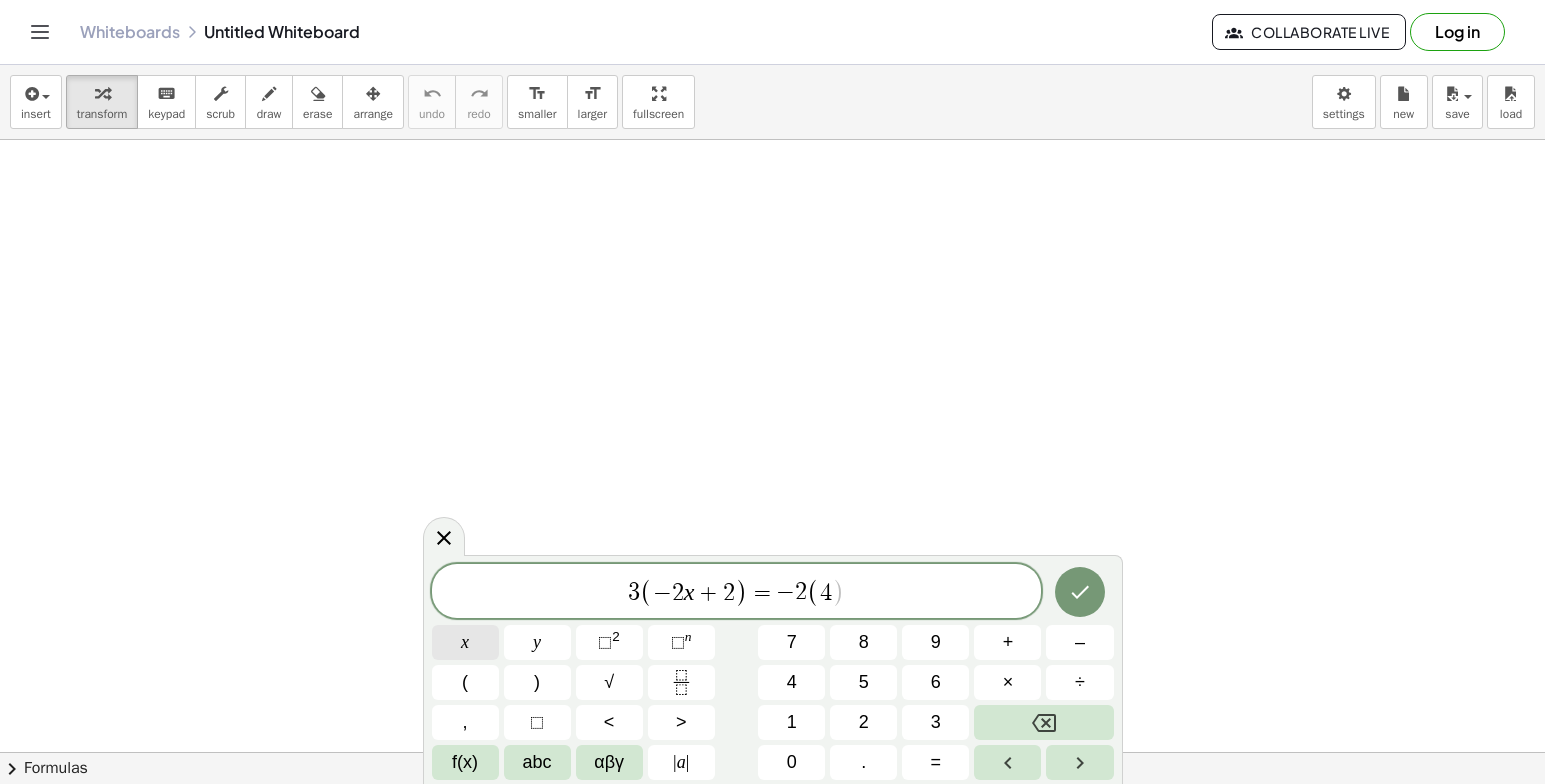 click on "x" at bounding box center [465, 642] 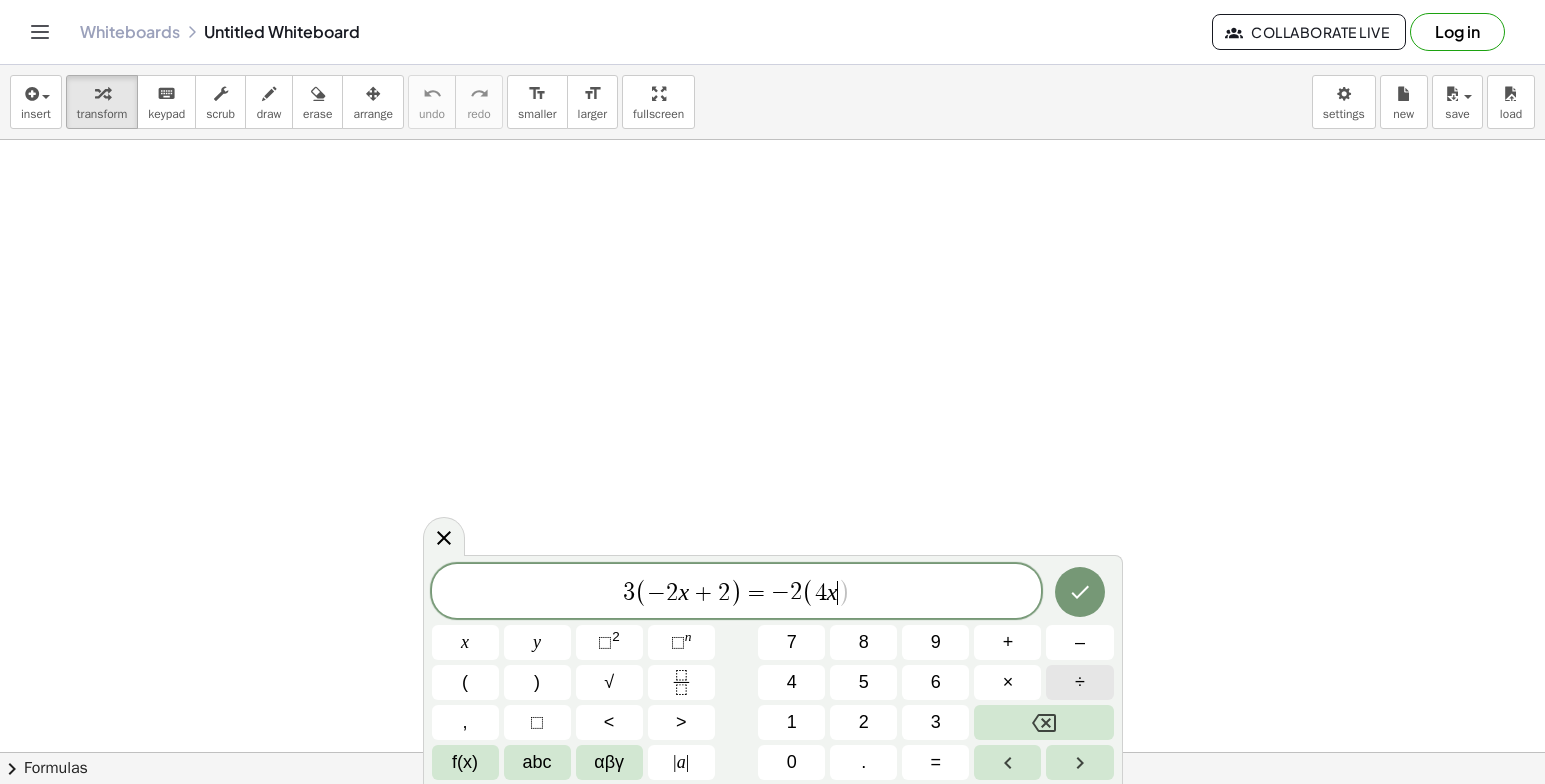 click on "÷" at bounding box center [1079, 682] 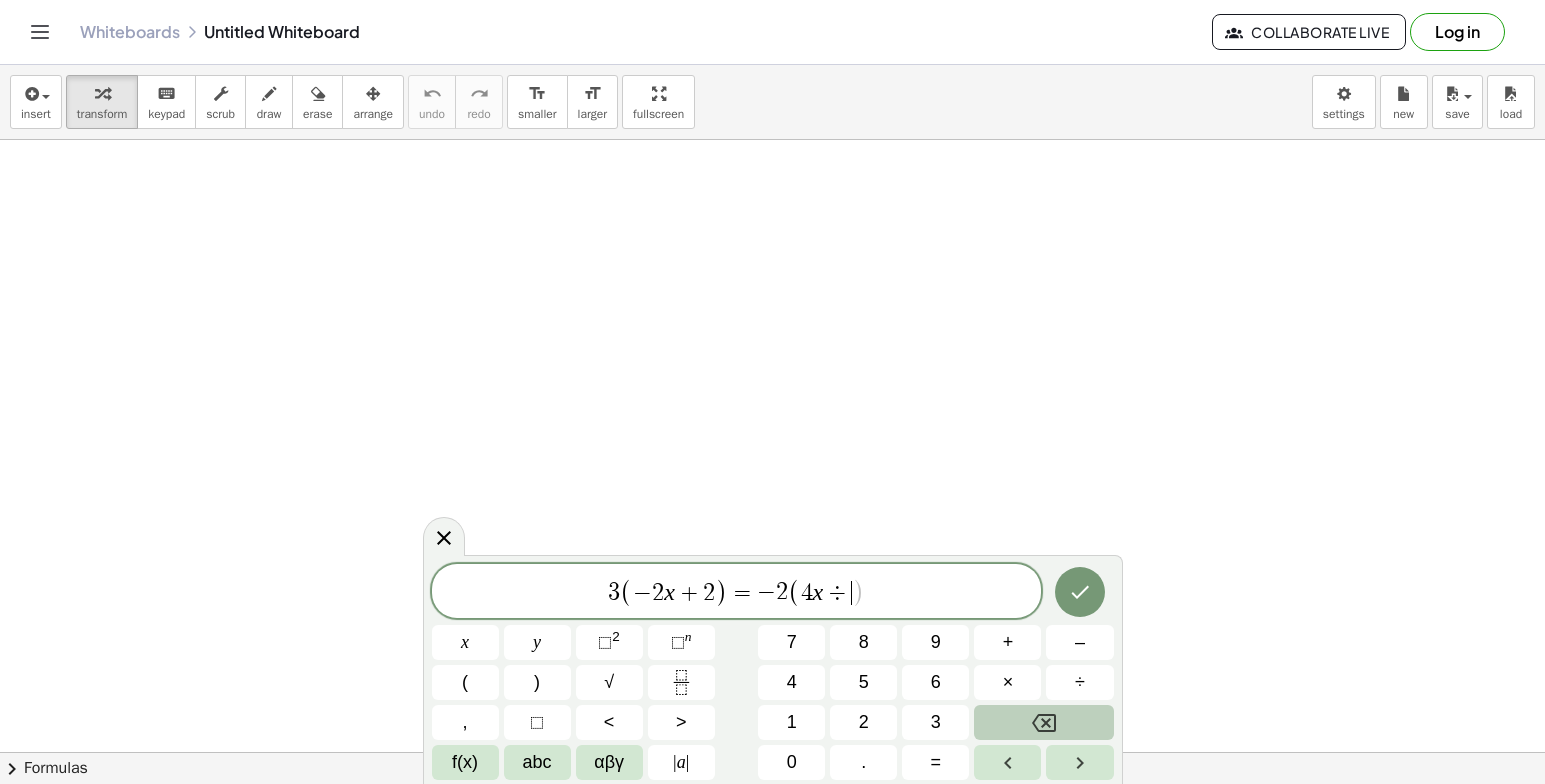 click at bounding box center [1043, 722] 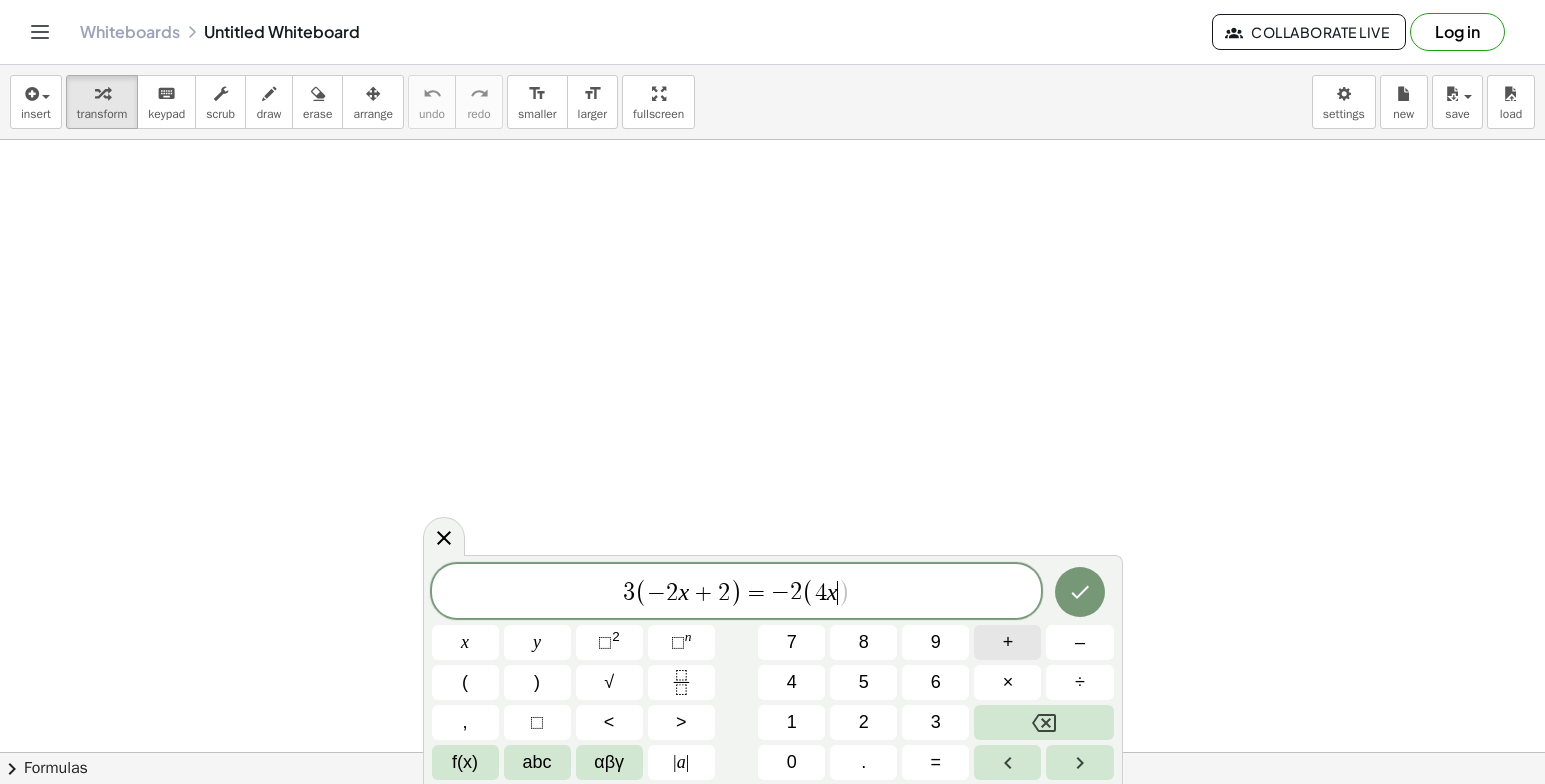 click on "+" at bounding box center [1008, 642] 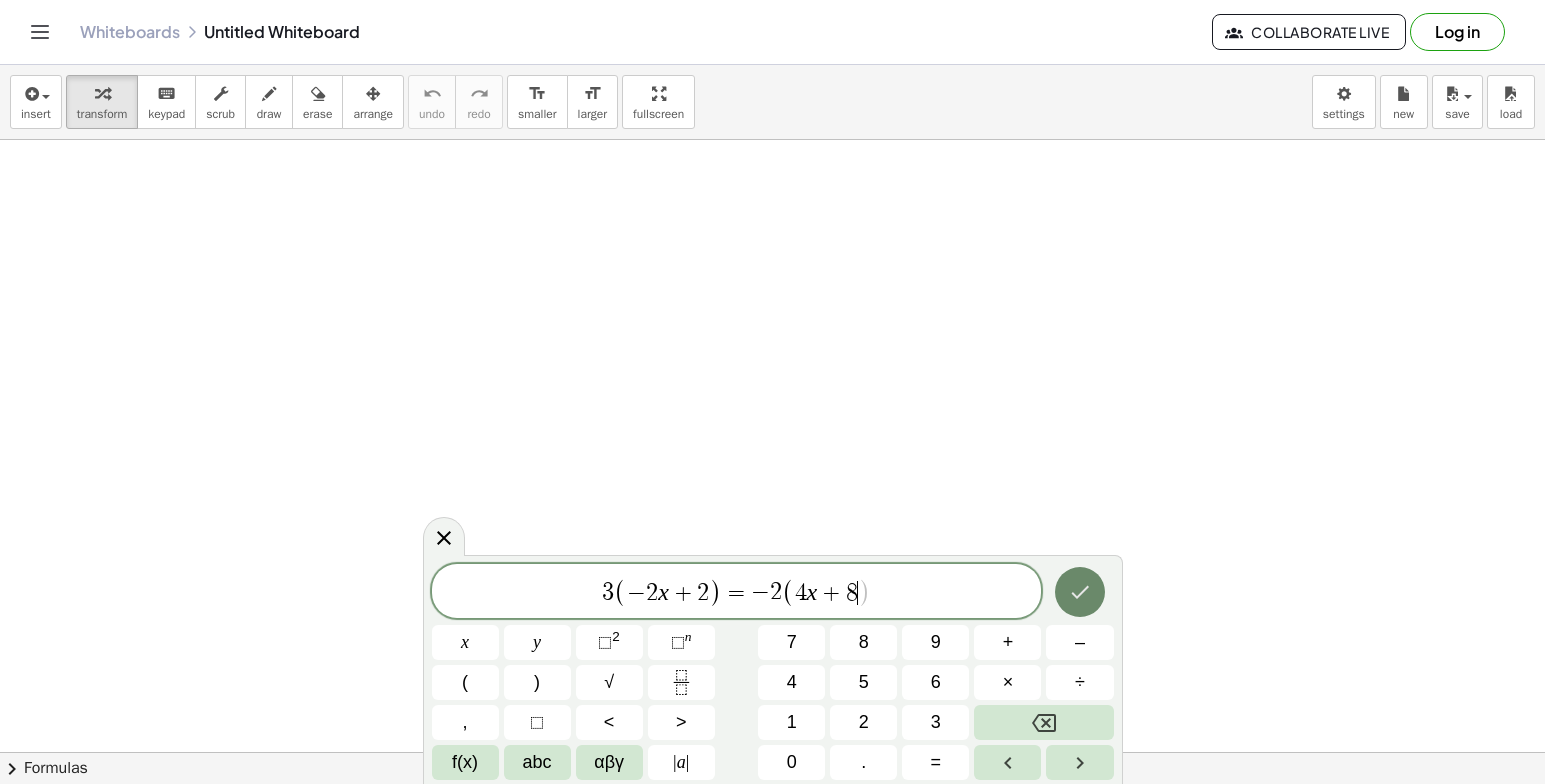 click 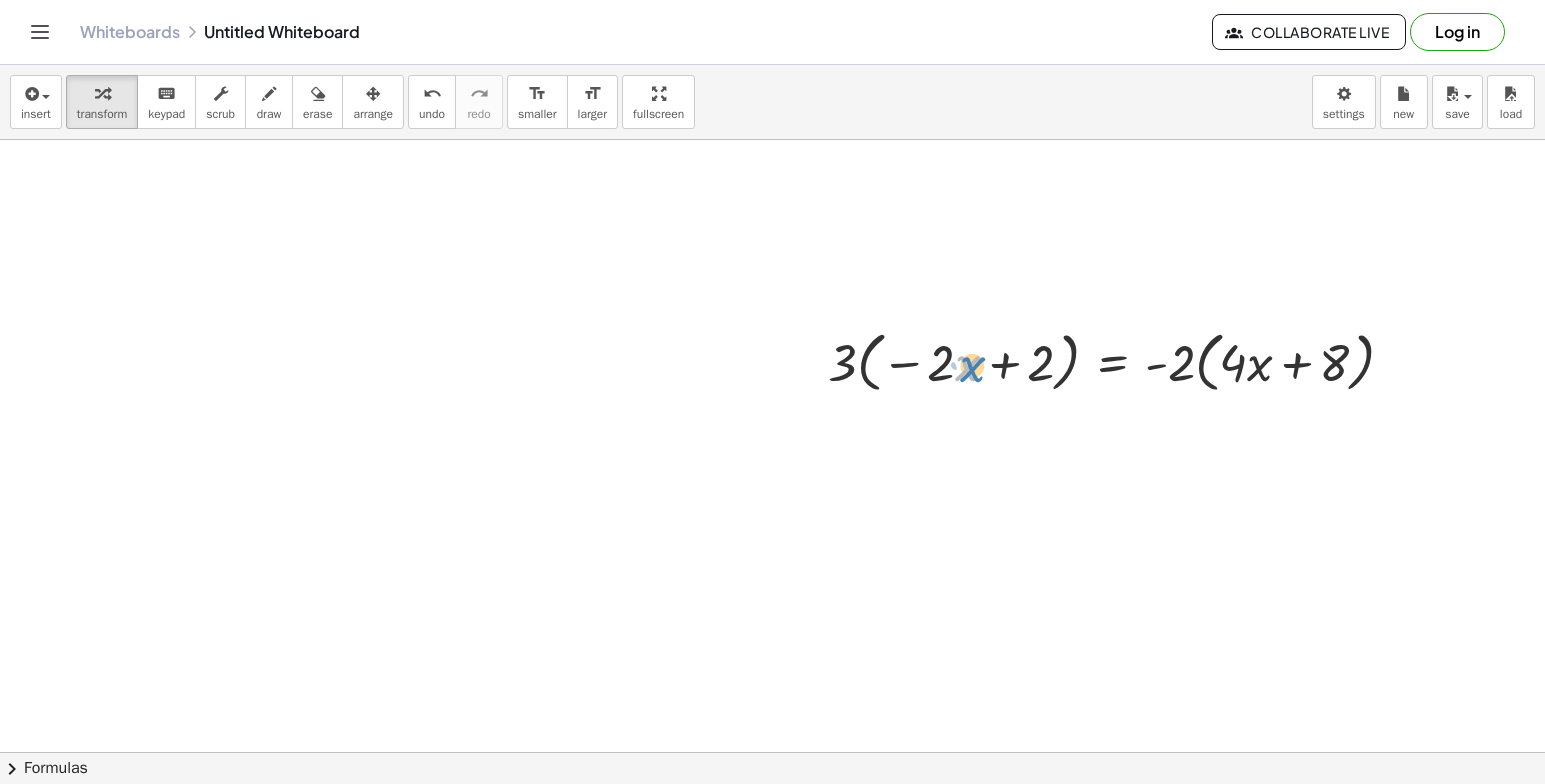 click at bounding box center (1119, 361) 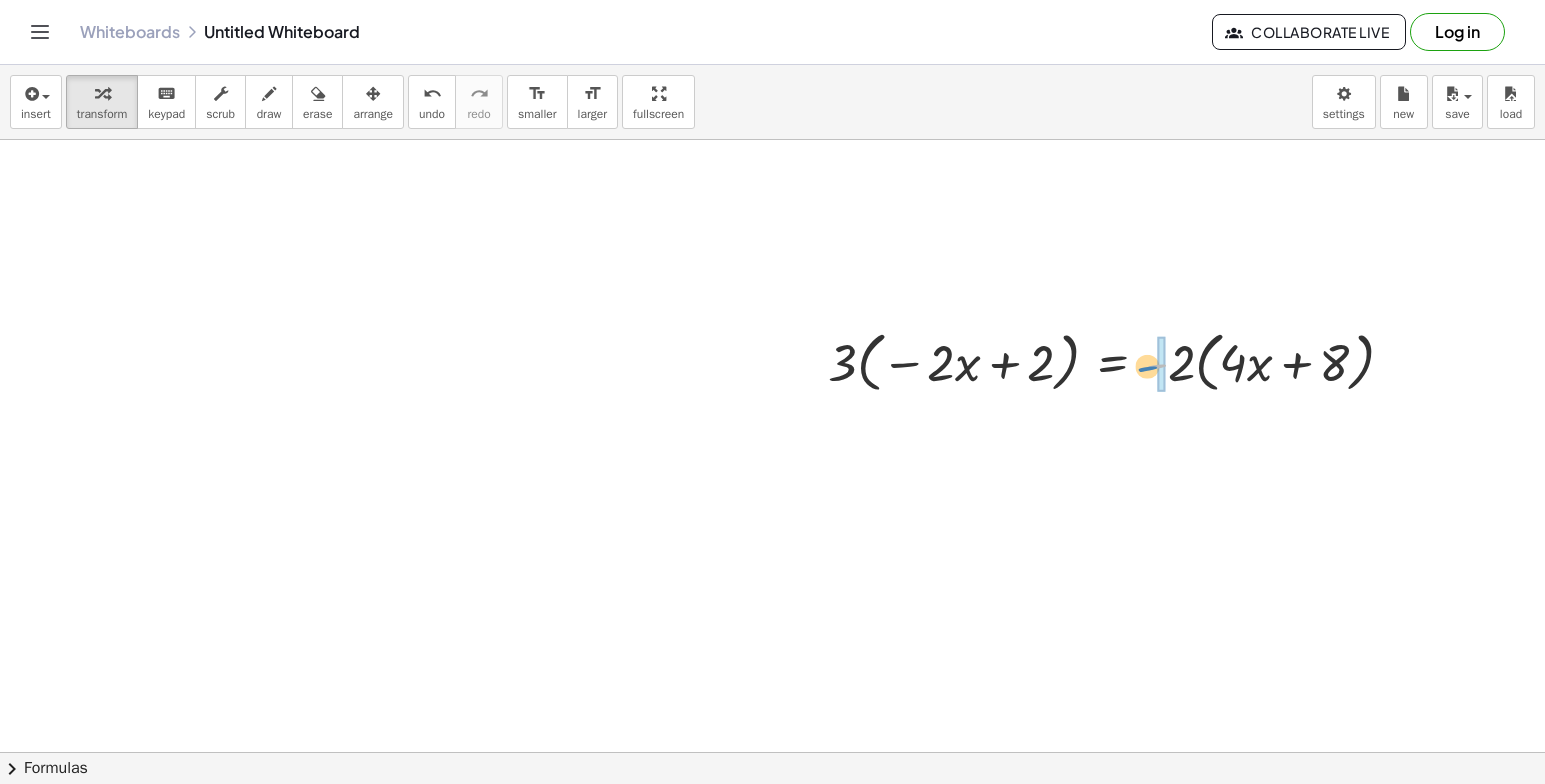 drag, startPoint x: 1161, startPoint y: 388, endPoint x: 1158, endPoint y: 399, distance: 11.401754 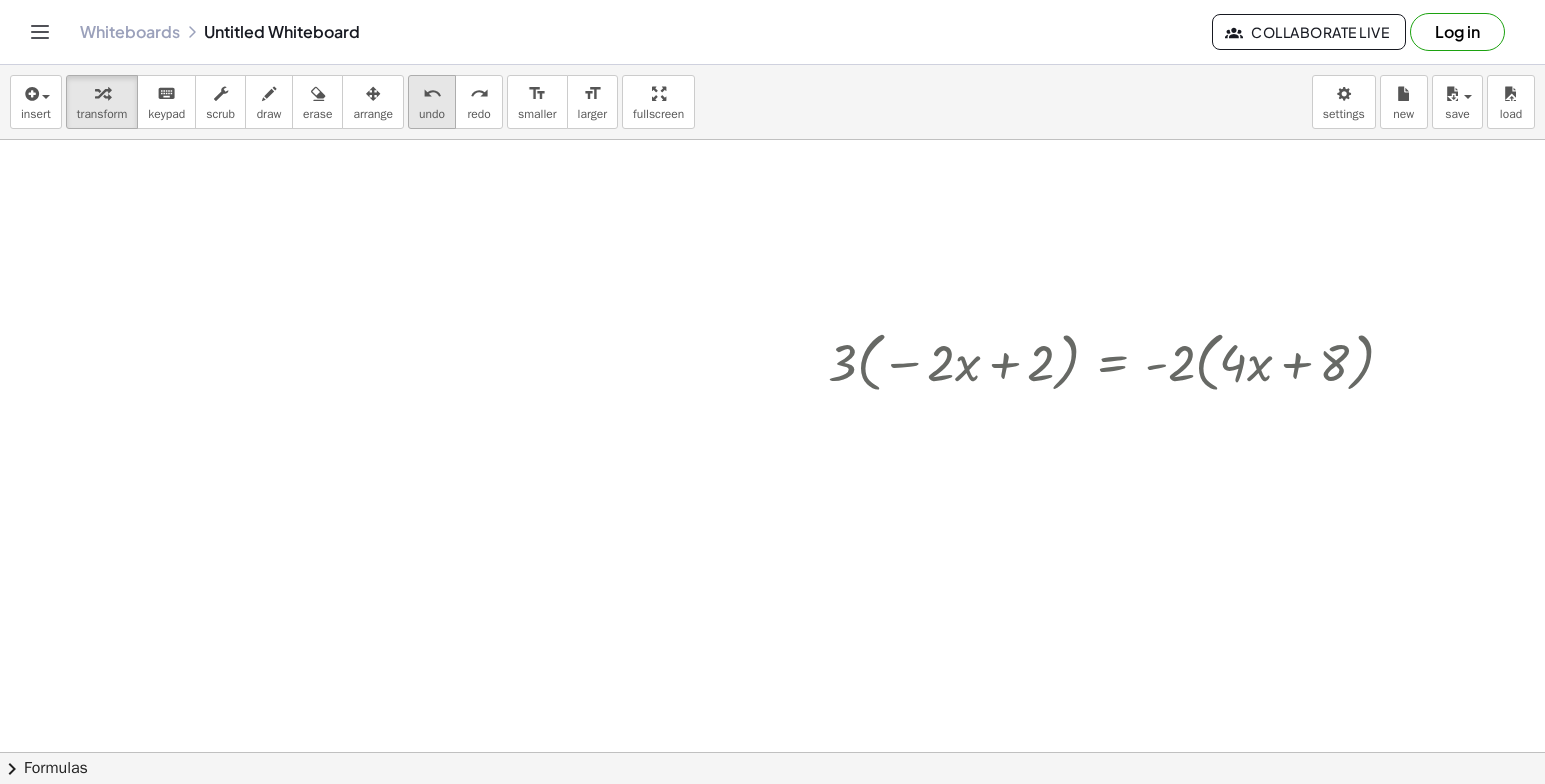 click on "undo" at bounding box center (432, 94) 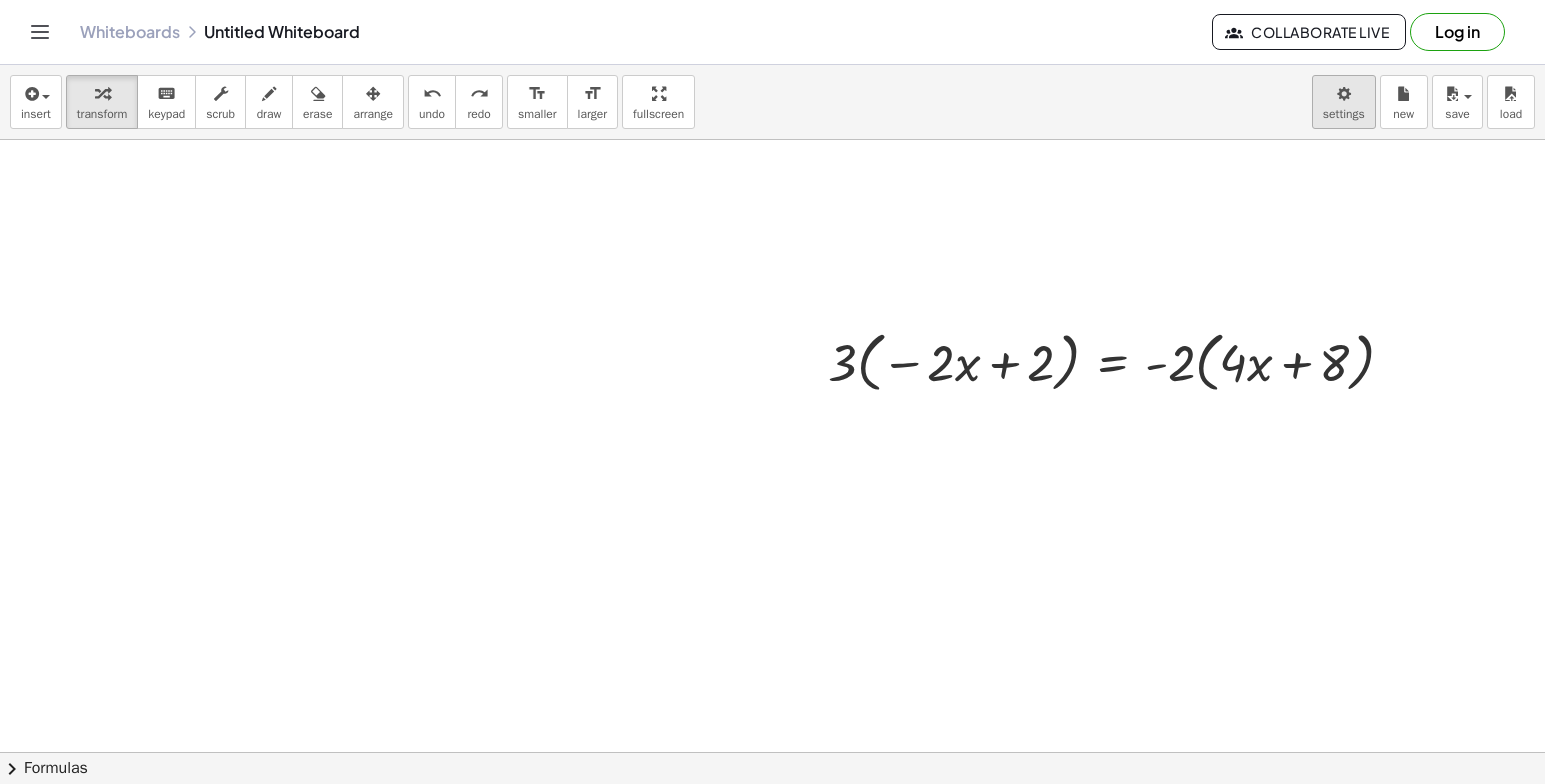 click on "Graspable Math Activities Get Started Activity Bank Assigned Work Classes Whiteboards Reference v1.28.2 | Privacy policy © 2025 | Graspable, Inc. Whiteboards Untitled Whiteboard Collaborate Live  Log in    insert select one: Math Expression Function Text Youtube Video Graphing Geometry Geometry 3D transform keyboard keypad scrub draw erase arrange undo undo redo redo format_size smaller format_size larger fullscreen load   save new settings · 3 · ( − · 2 · x + 2 ) = · - 2 · ( + · 4 · x + 8 ) × chevron_right  Formulas
Drag one side of a formula onto a highlighted expression on the canvas to apply it.
Quadratic Formula
+ · a · x 2 + · b · x + c = 0
⇔
x = · ( − b ± 2 √ ( + b 2 − · 4 · a · c ) ) · 2 · a
+ x 2 + · p · x + q = 0
x = − p" at bounding box center (772, 392) 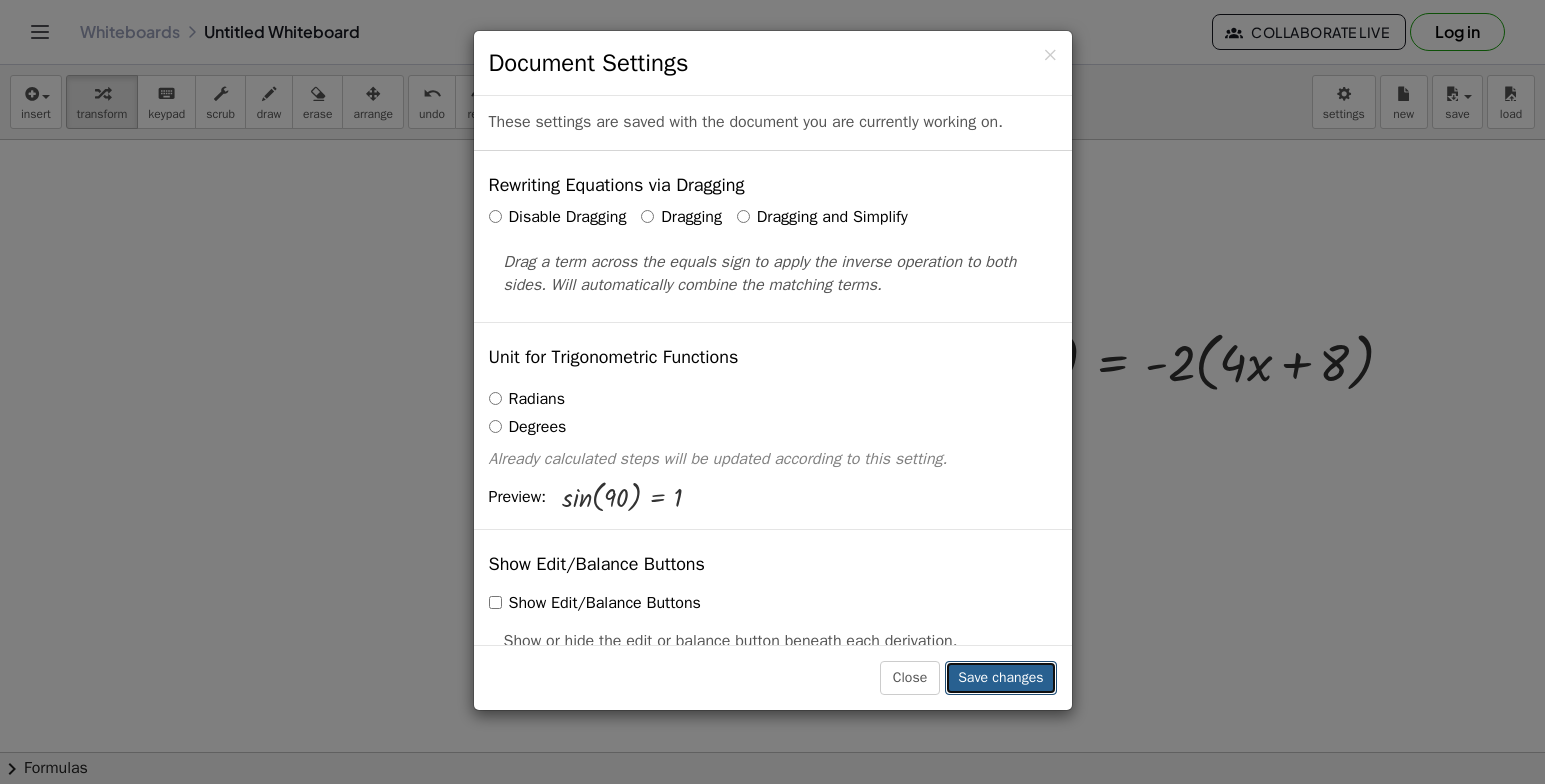 click on "Save changes" at bounding box center (1000, 678) 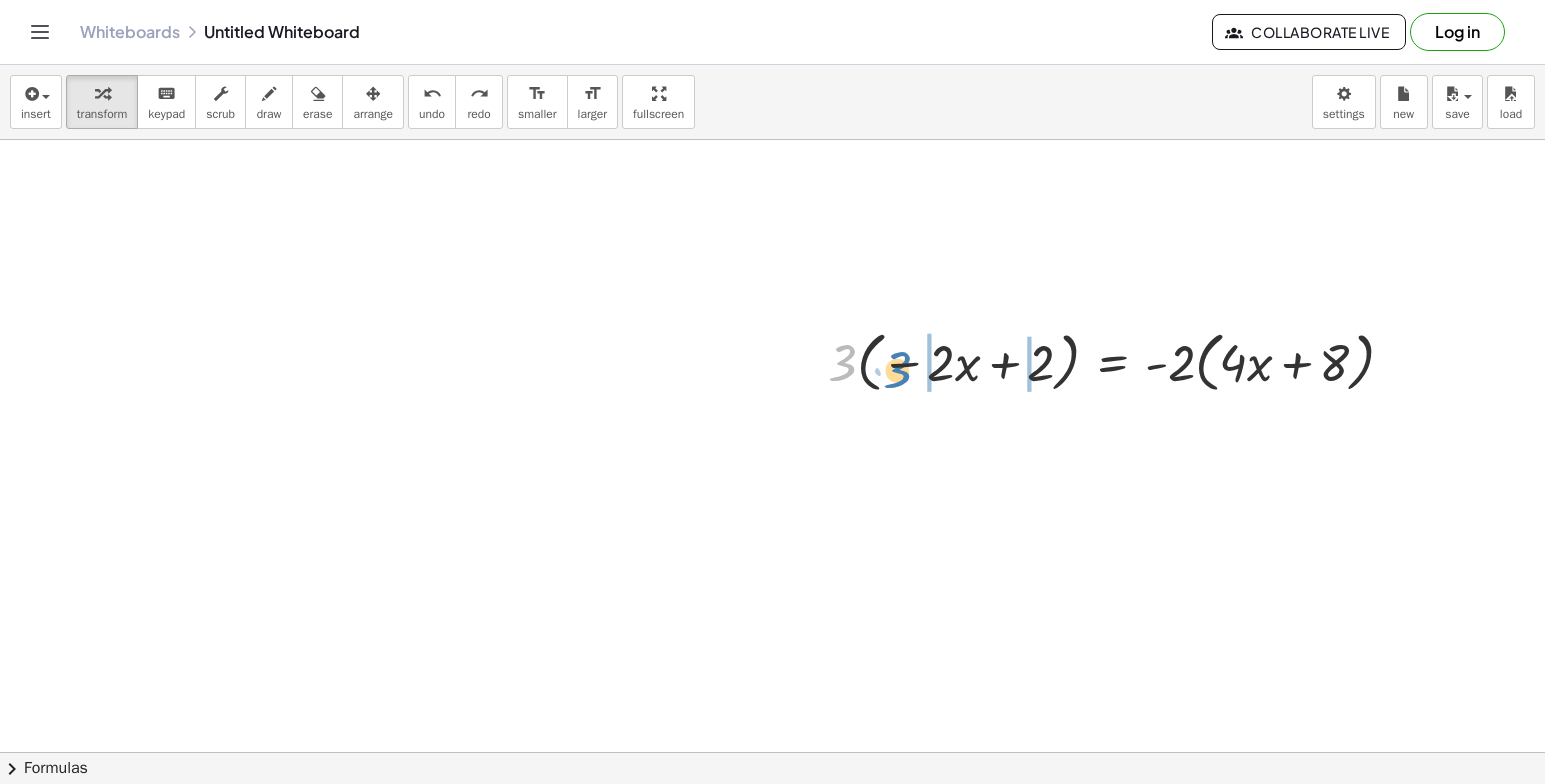 drag, startPoint x: 842, startPoint y: 367, endPoint x: 894, endPoint y: 372, distance: 52.23983 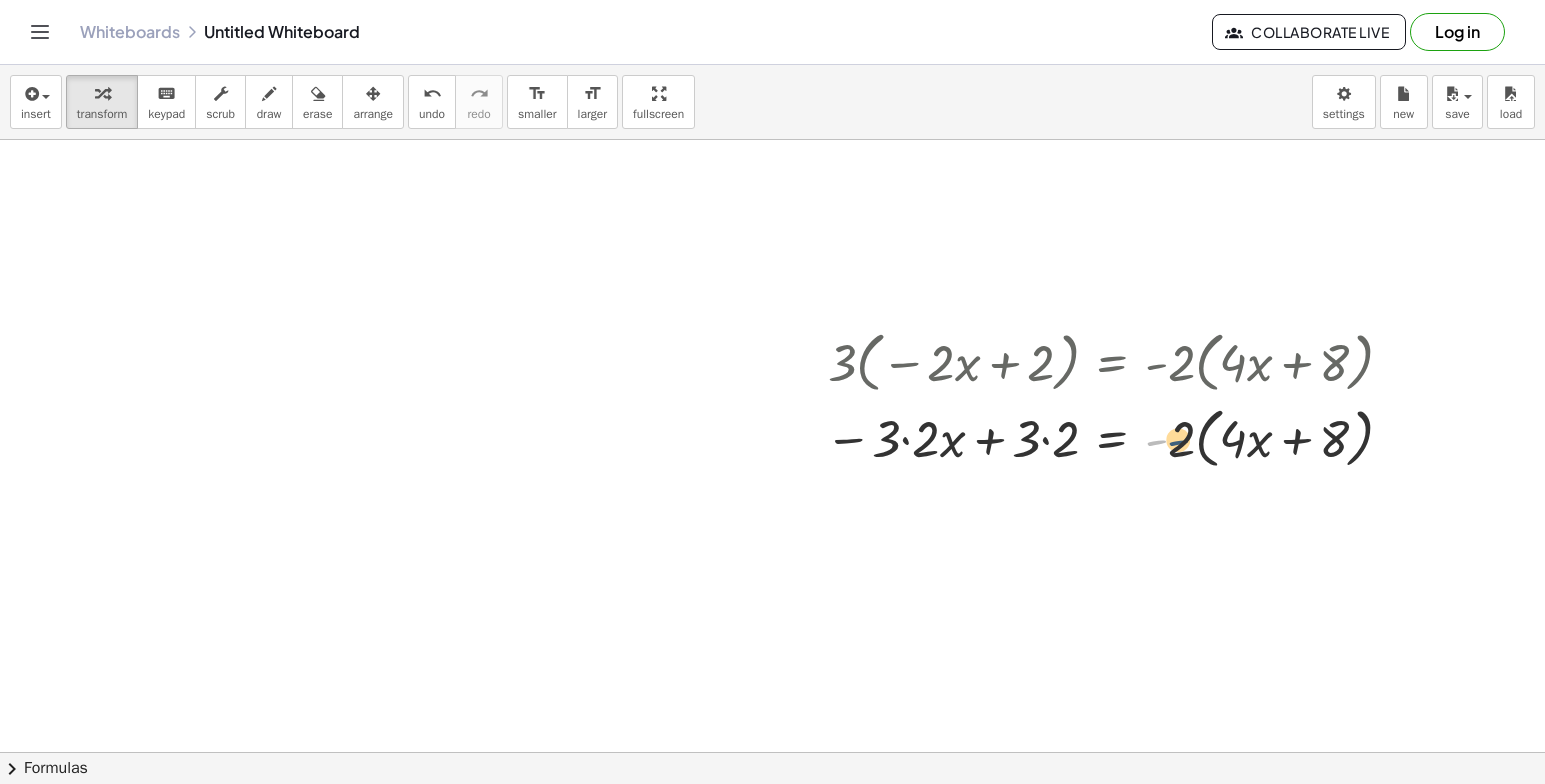 drag, startPoint x: 1167, startPoint y: 449, endPoint x: 1193, endPoint y: 449, distance: 26 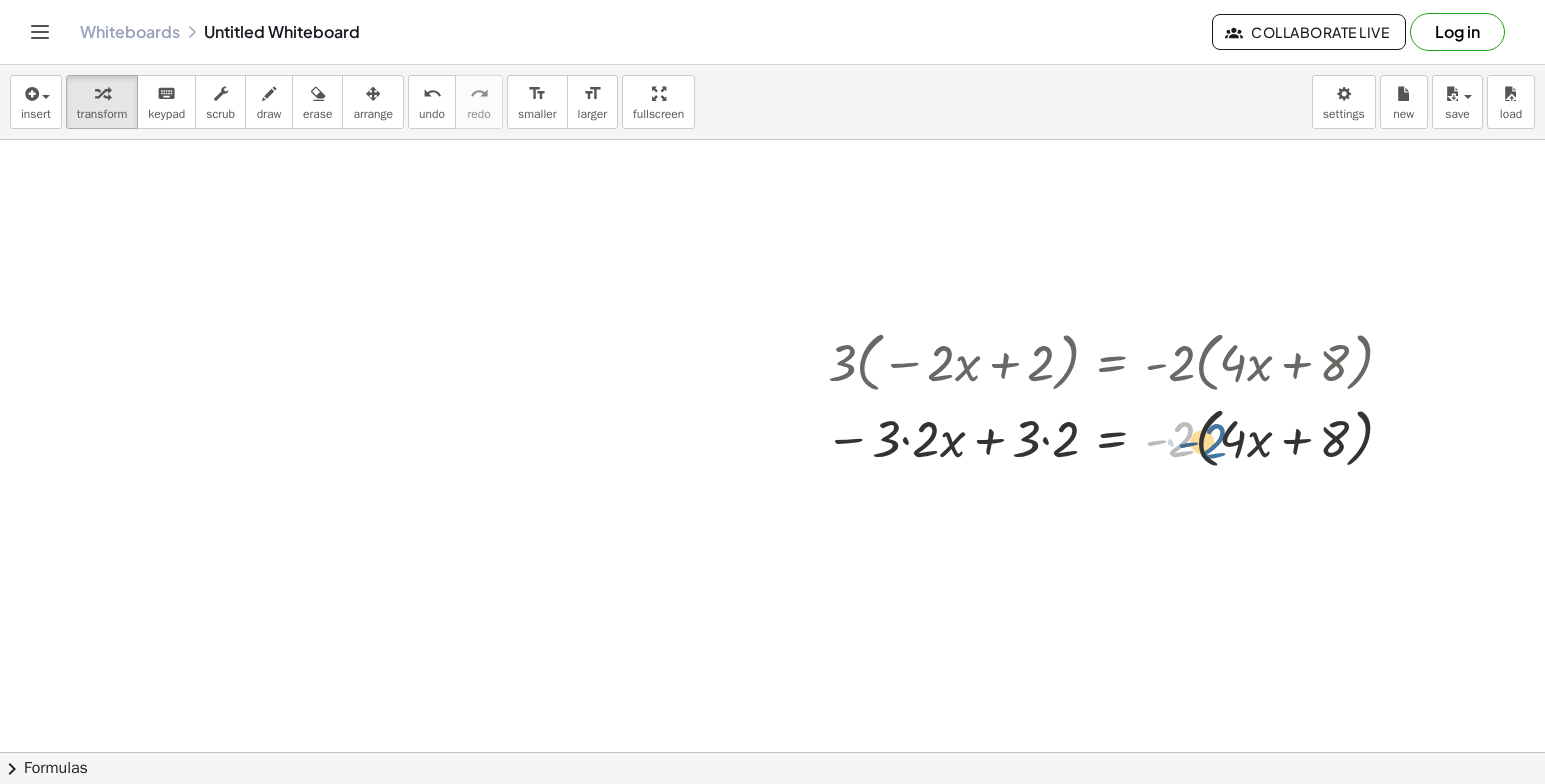drag, startPoint x: 1182, startPoint y: 434, endPoint x: 1217, endPoint y: 437, distance: 35.128338 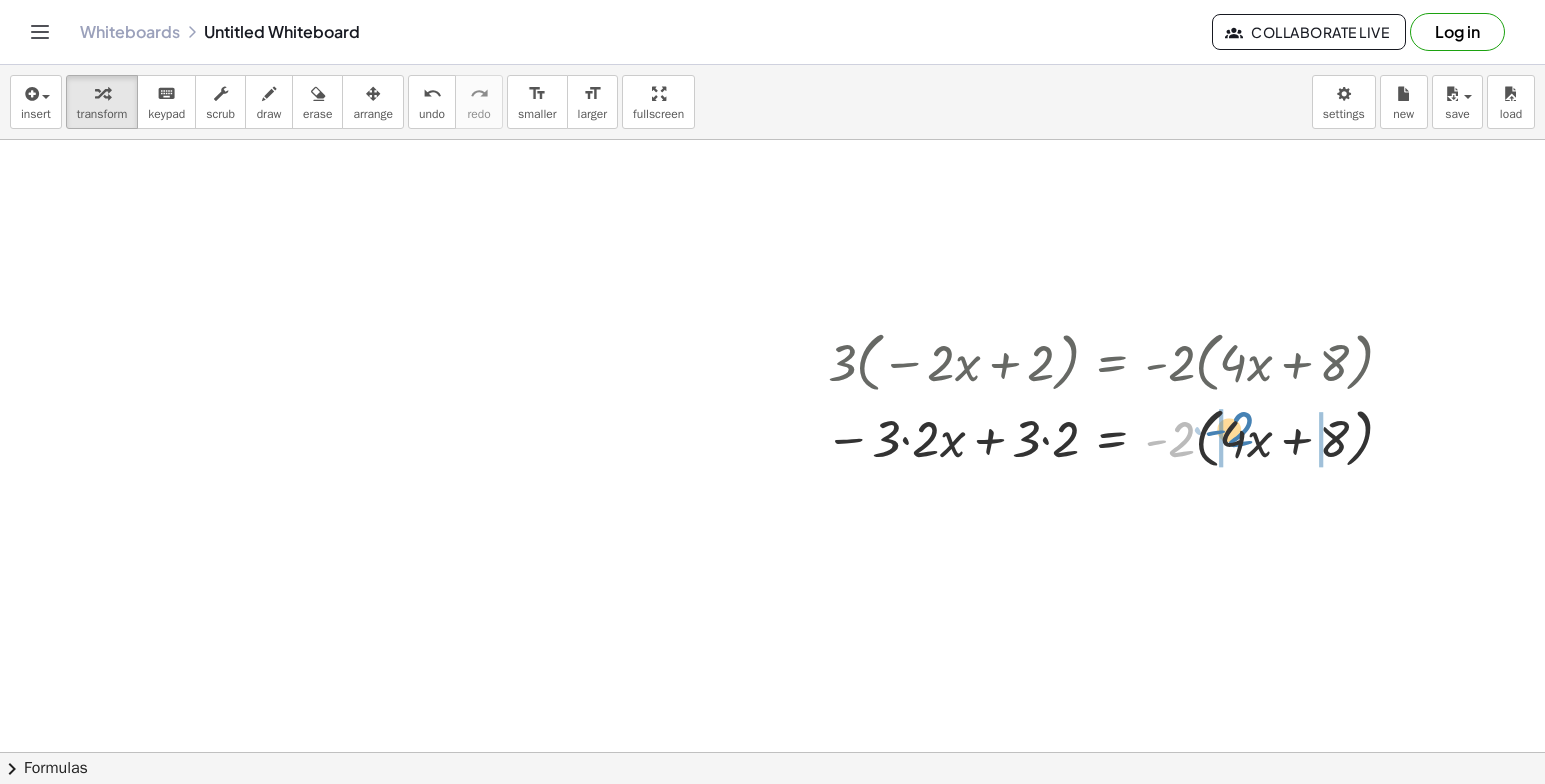 drag, startPoint x: 1178, startPoint y: 450, endPoint x: 1236, endPoint y: 440, distance: 58.855755 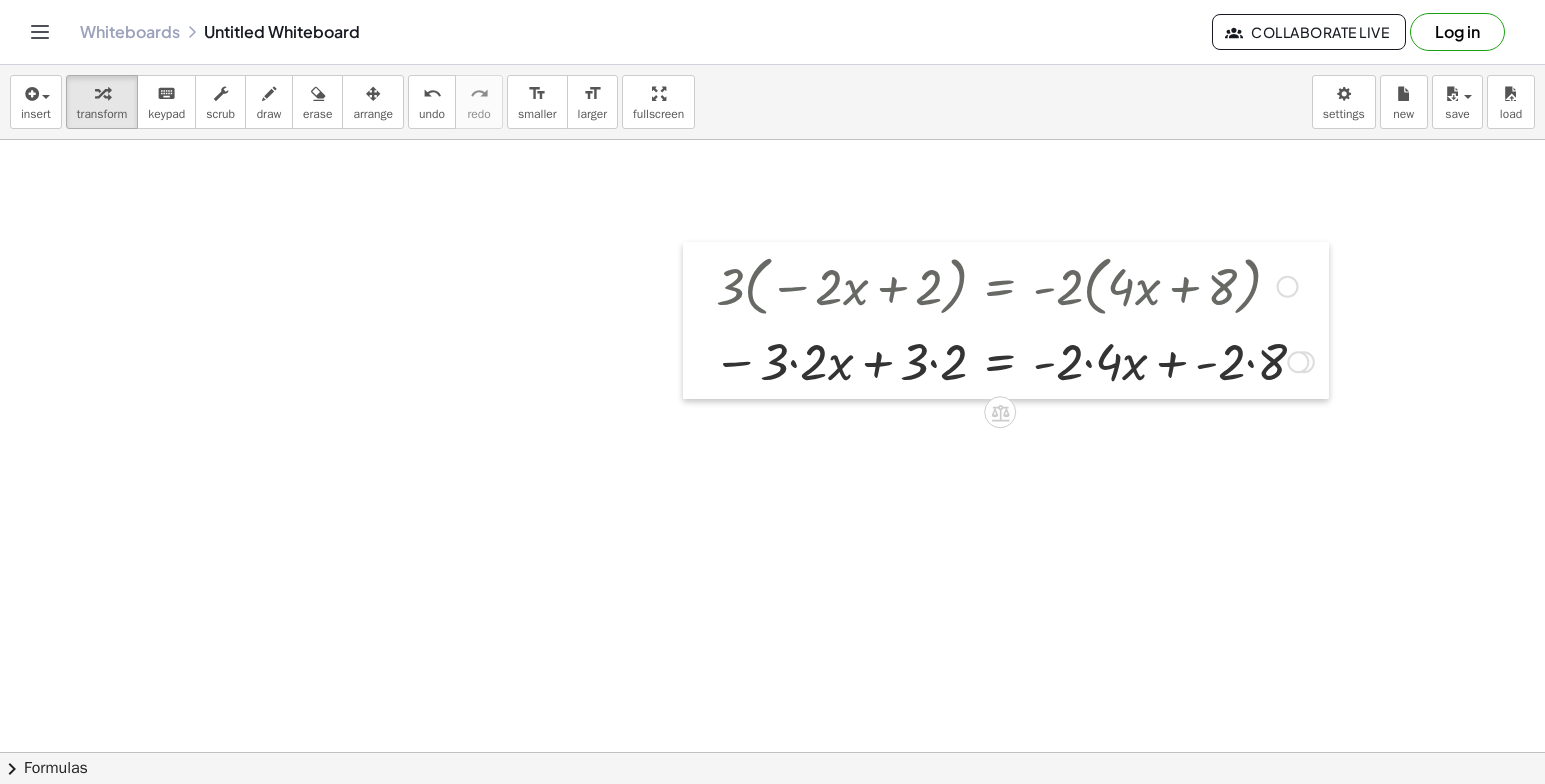 drag, startPoint x: 820, startPoint y: 364, endPoint x: 708, endPoint y: 288, distance: 135.3514 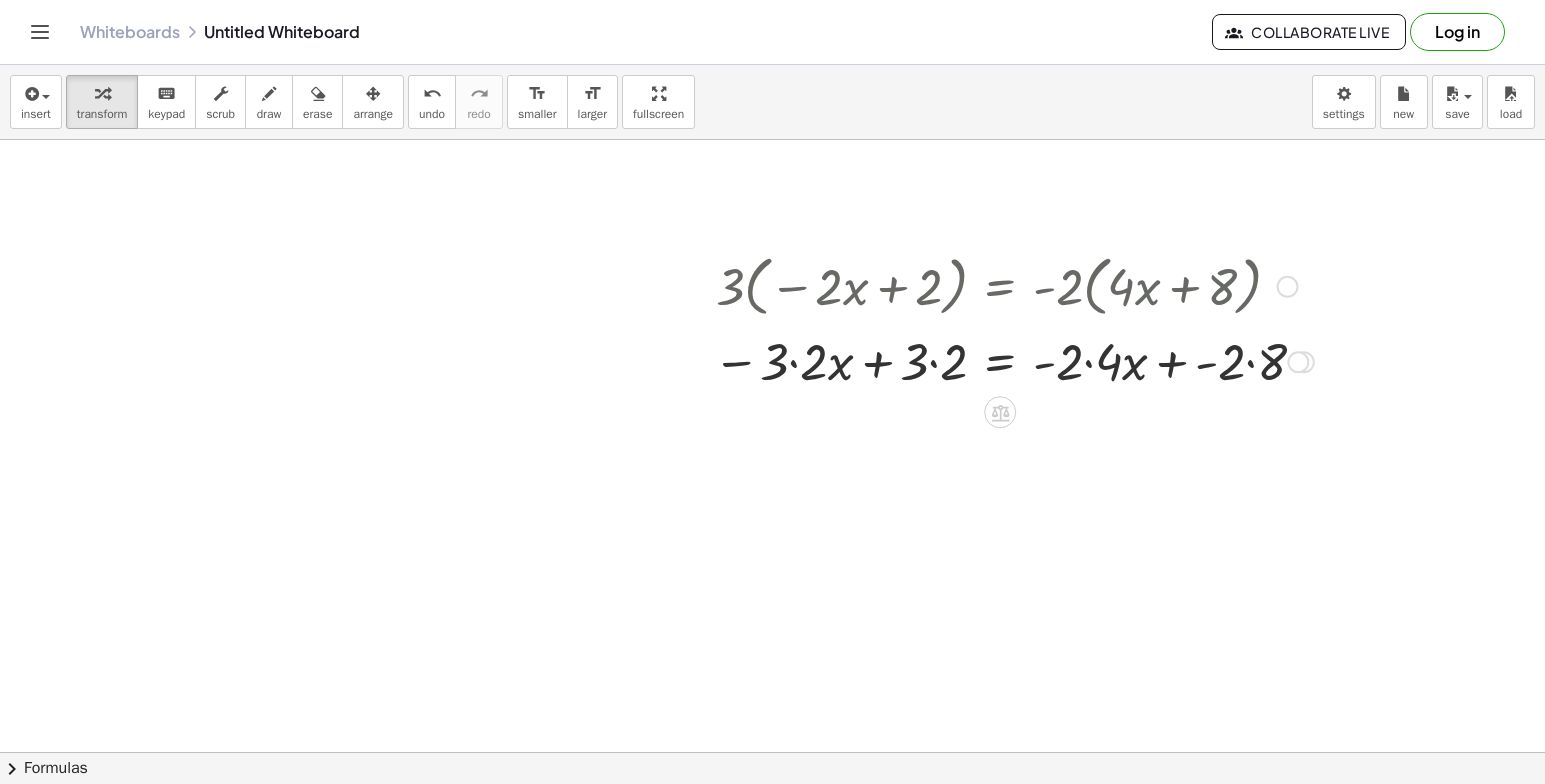 drag, startPoint x: 714, startPoint y: 287, endPoint x: 694, endPoint y: 283, distance: 20.396078 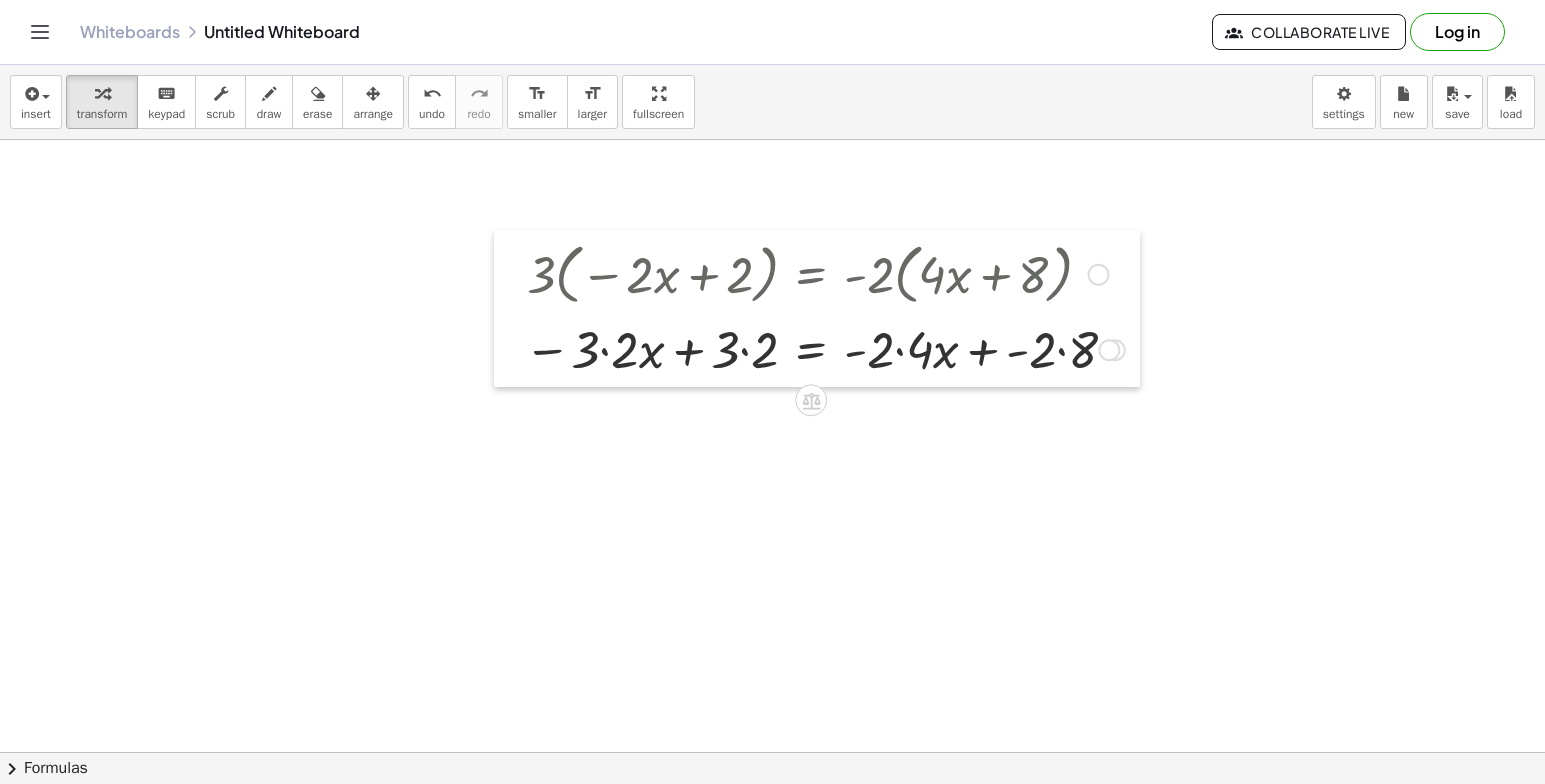 drag, startPoint x: 694, startPoint y: 283, endPoint x: 502, endPoint y: 239, distance: 196.97716 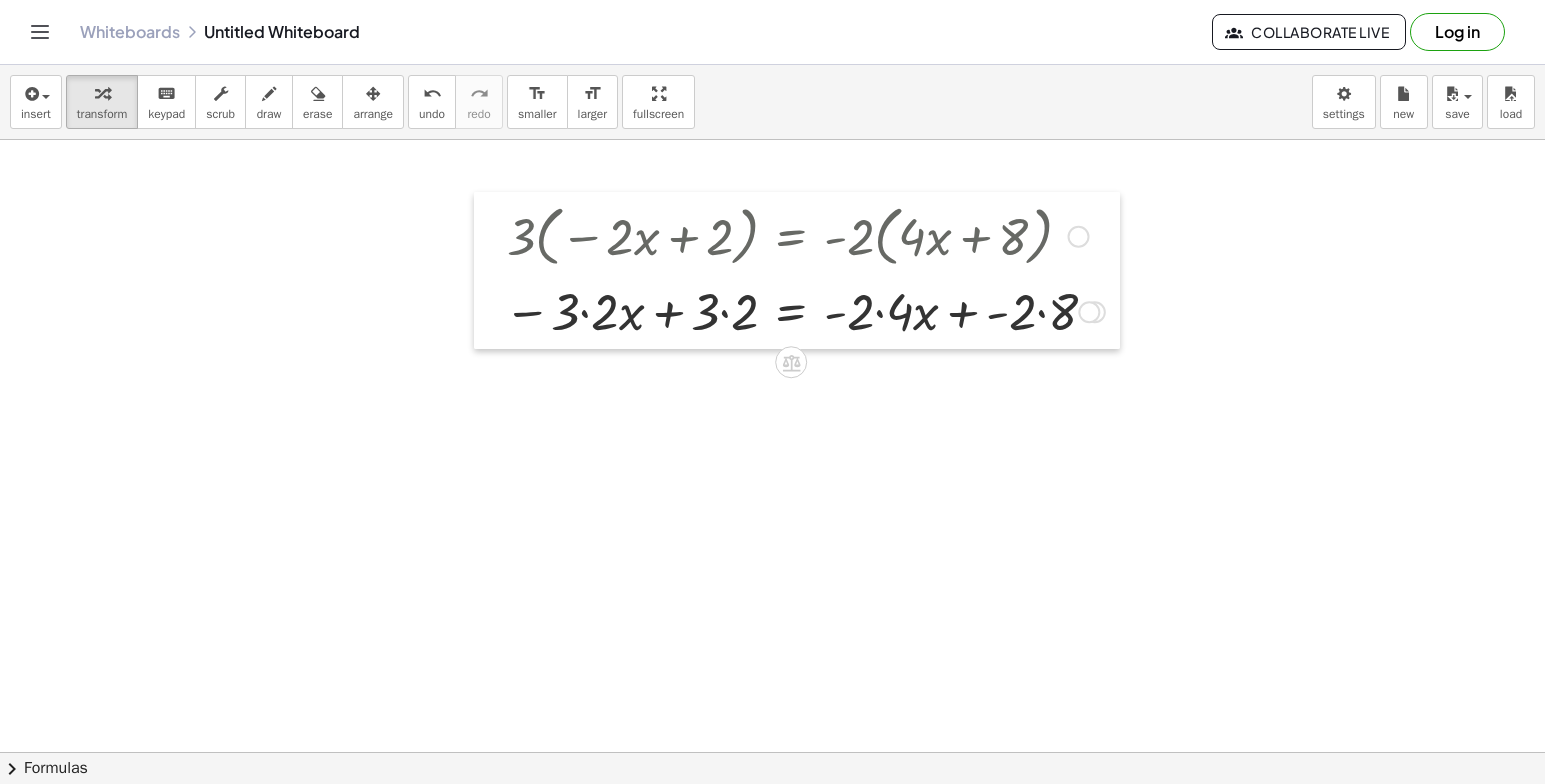click at bounding box center (489, 270) 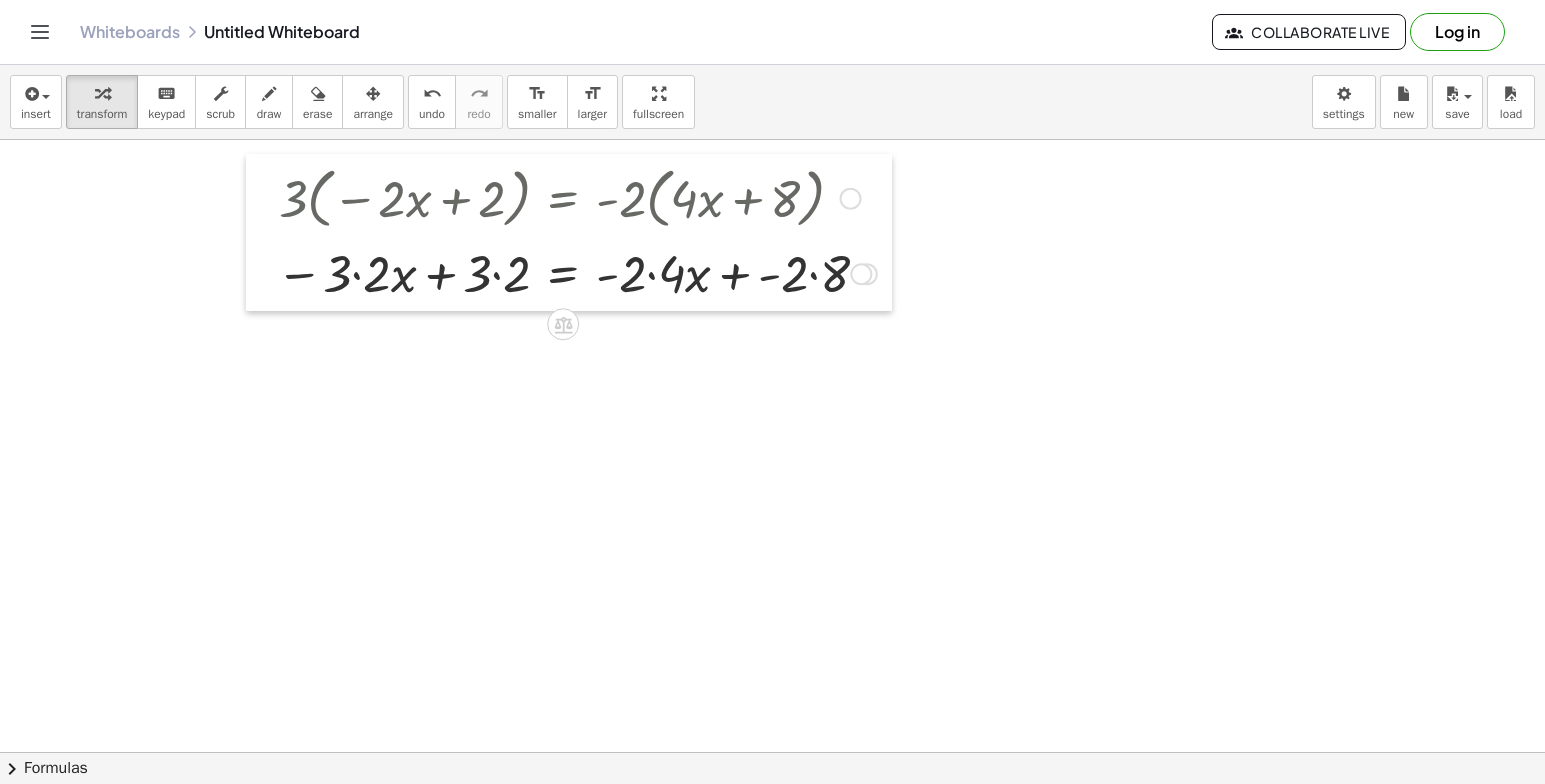 drag, startPoint x: 498, startPoint y: 231, endPoint x: 269, endPoint y: 196, distance: 231.65923 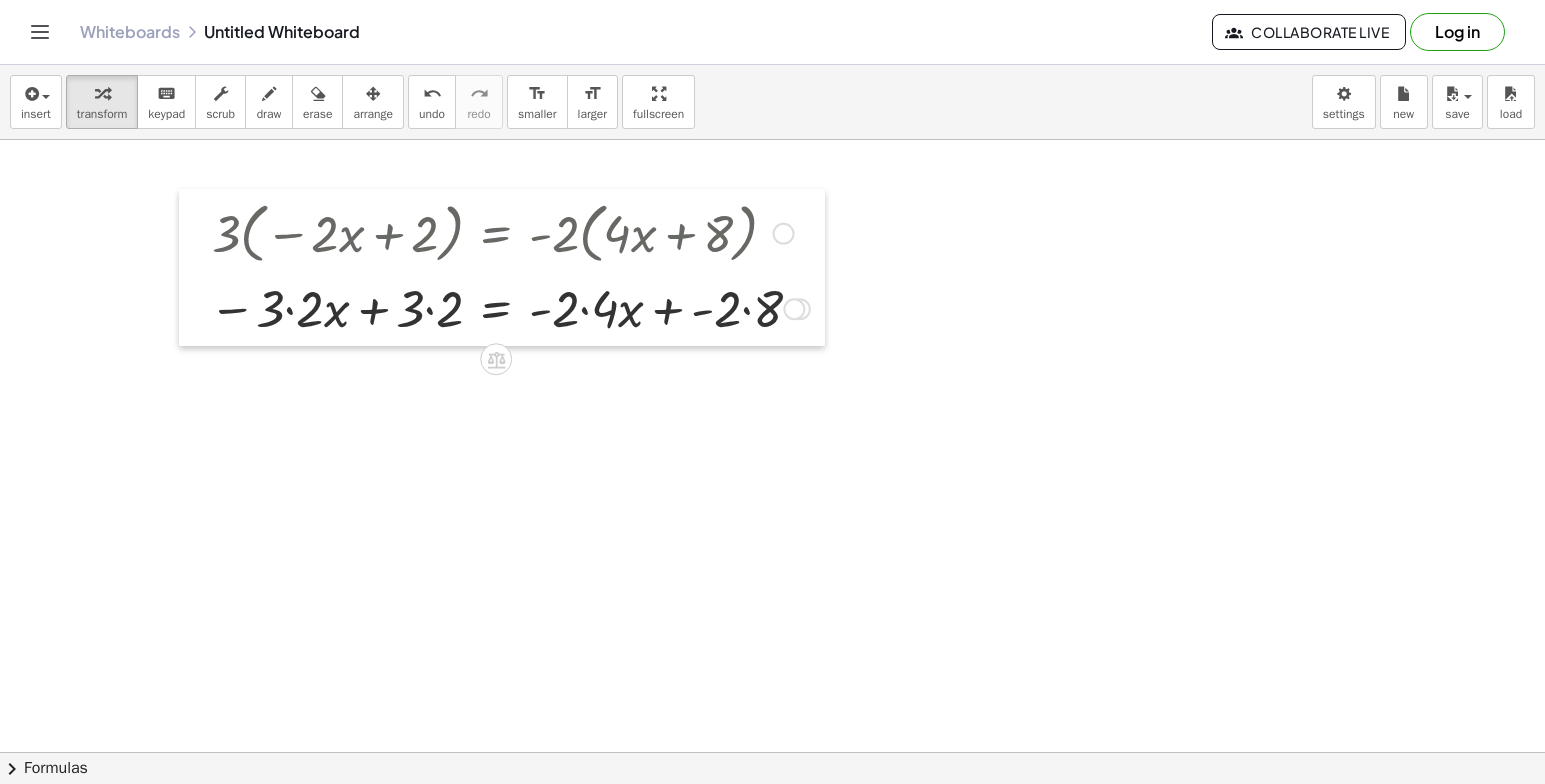 drag, startPoint x: 247, startPoint y: 215, endPoint x: 181, endPoint y: 249, distance: 74.24284 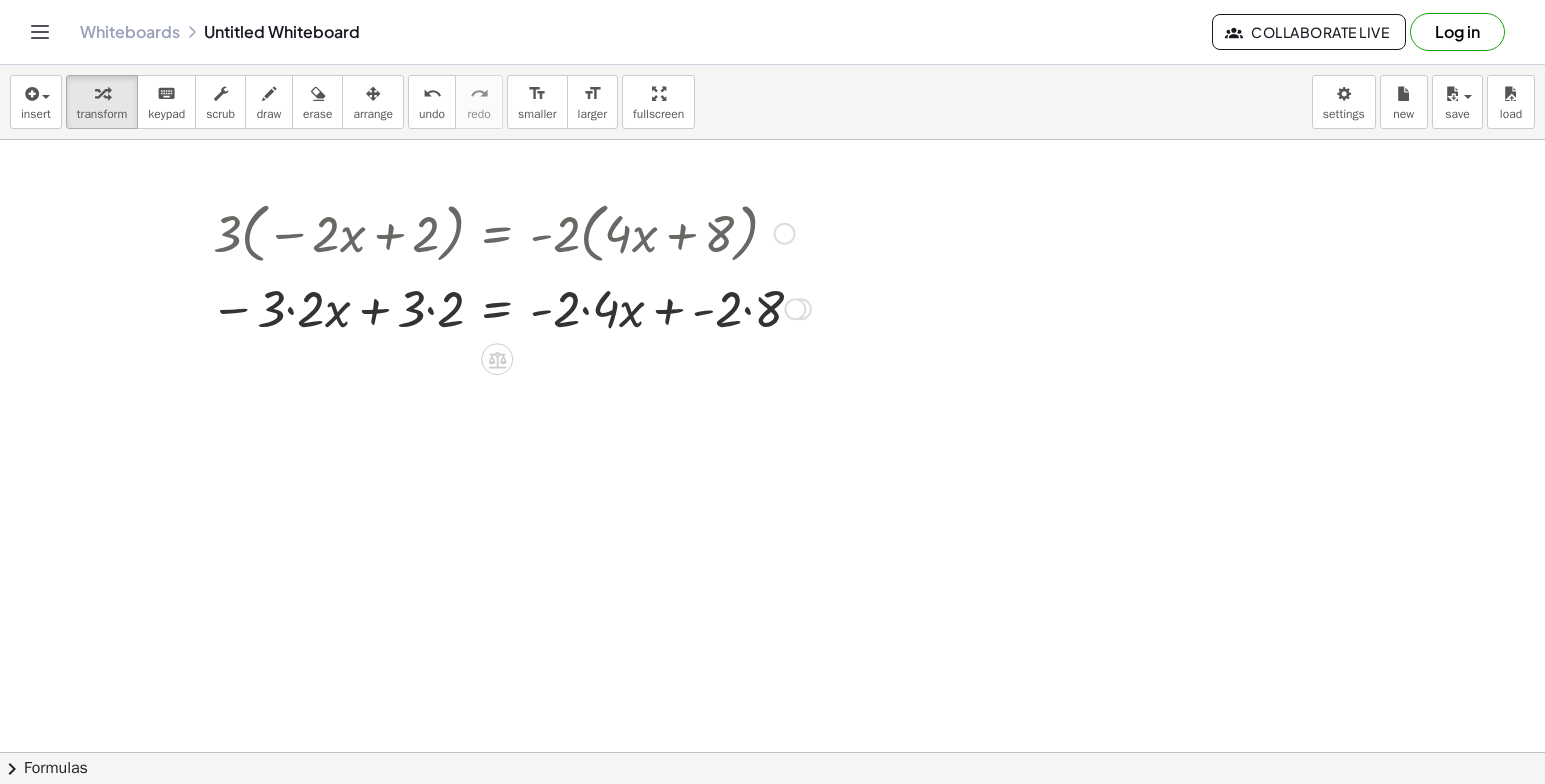 click at bounding box center [510, 307] 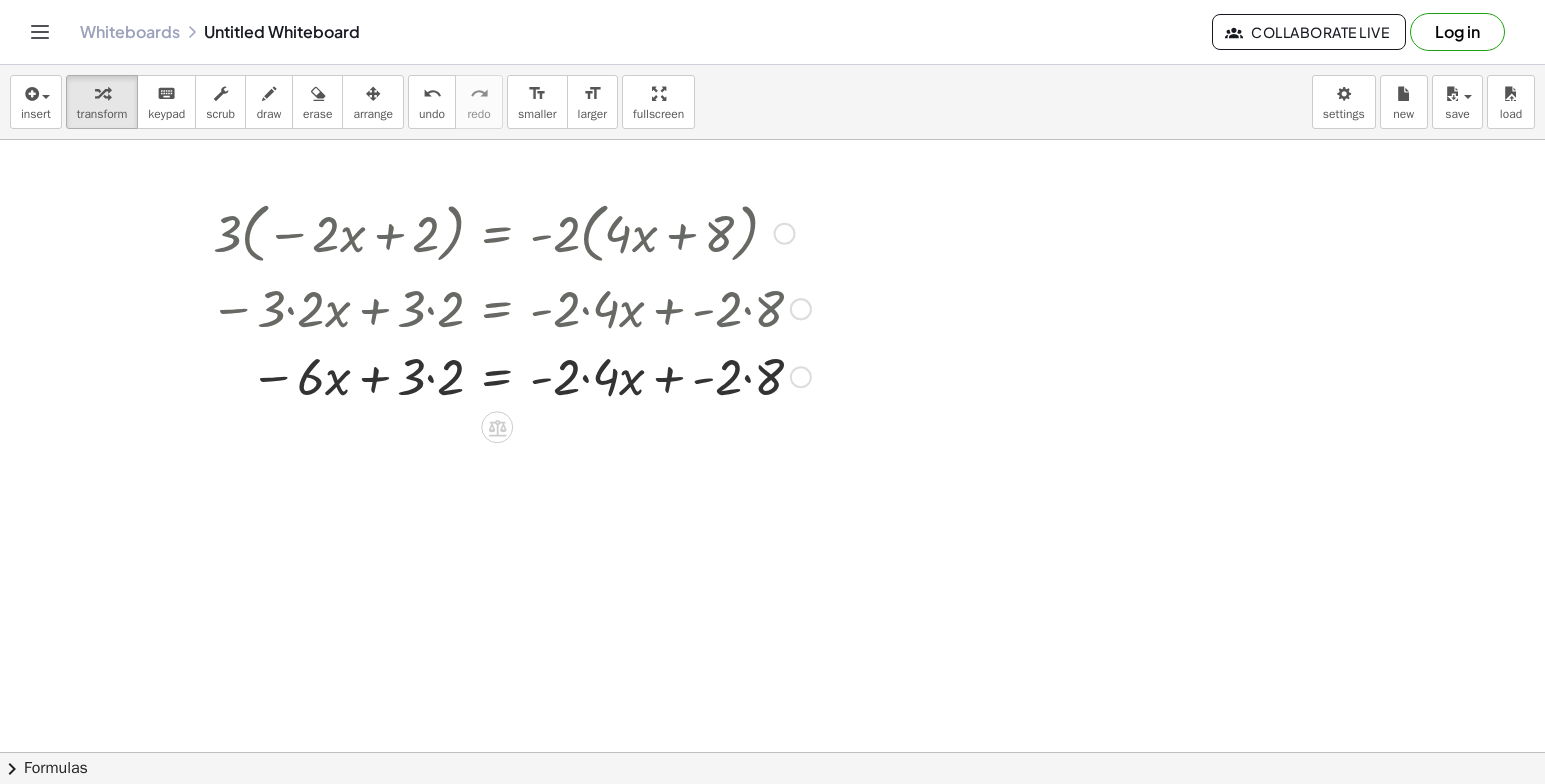 click at bounding box center (510, 307) 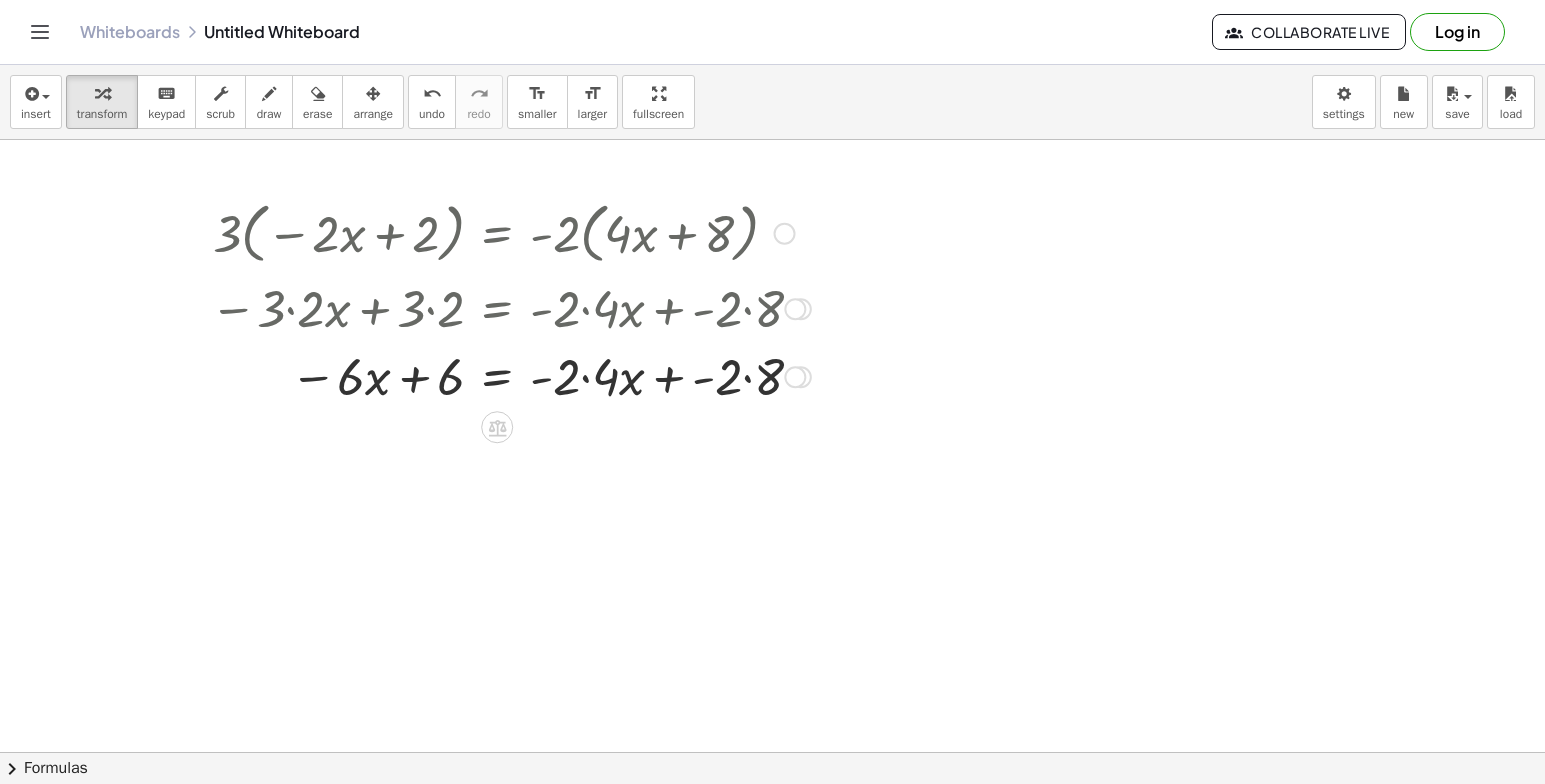 click at bounding box center [510, 375] 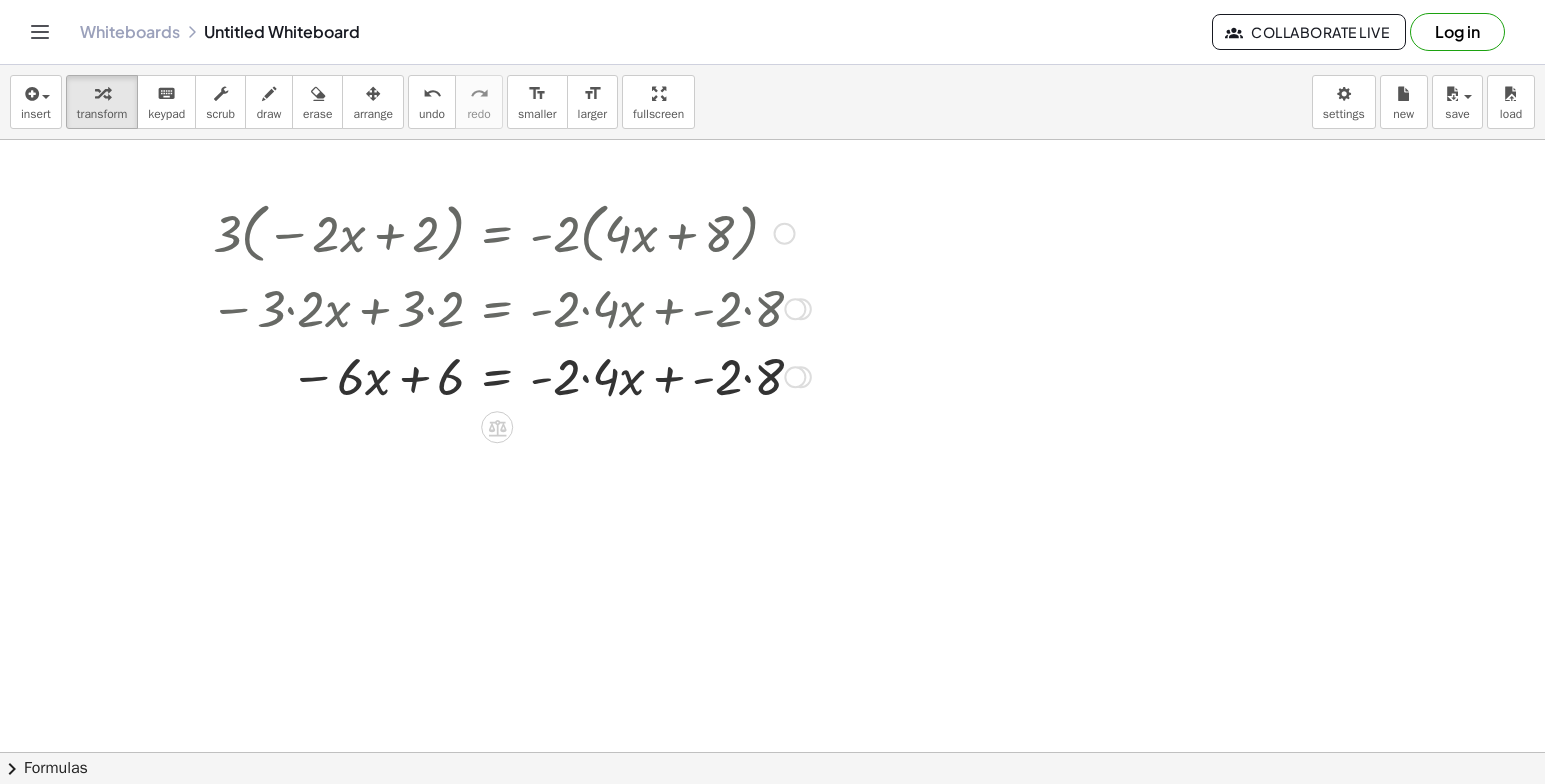click at bounding box center [510, 375] 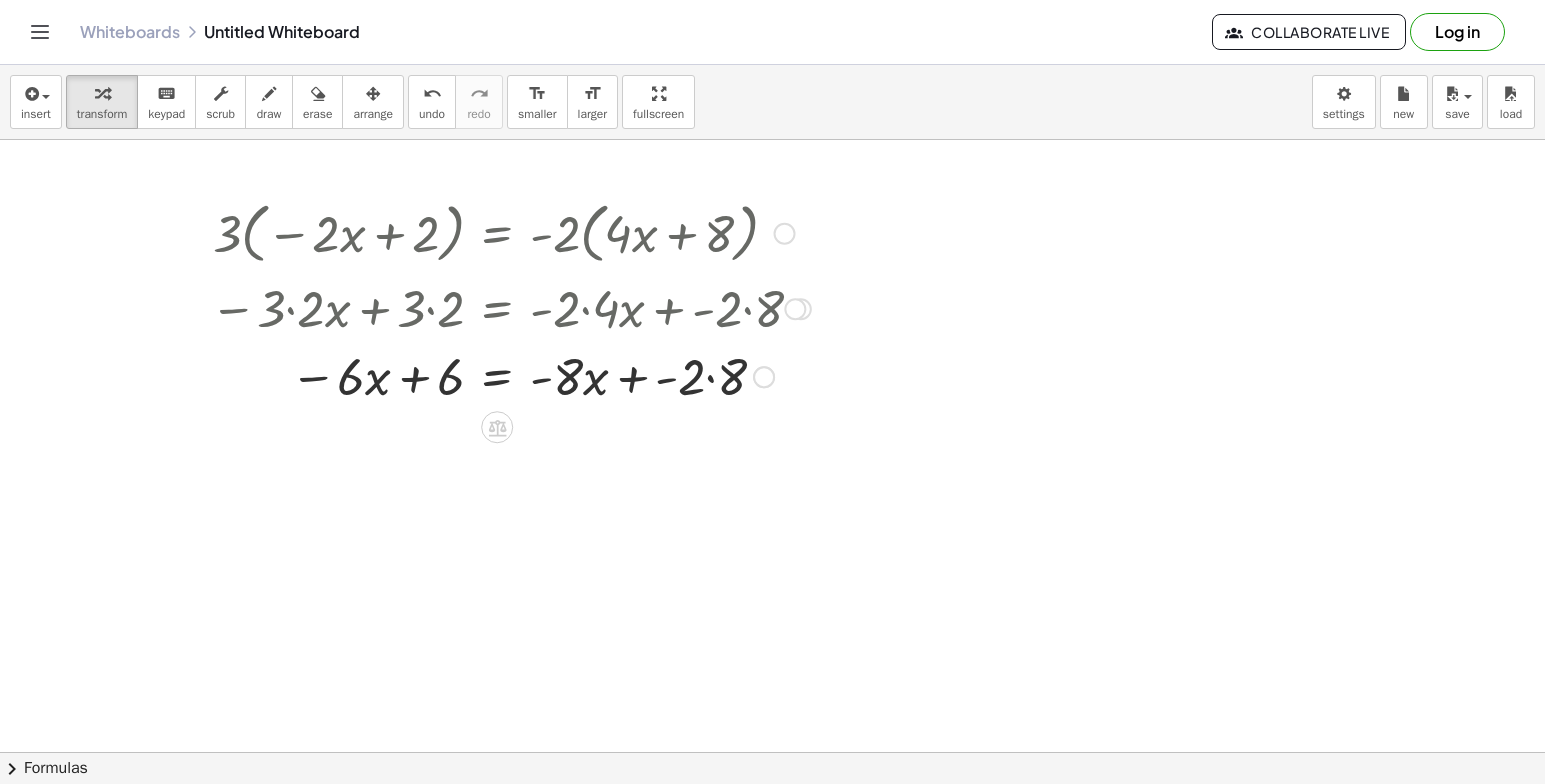click at bounding box center (510, 375) 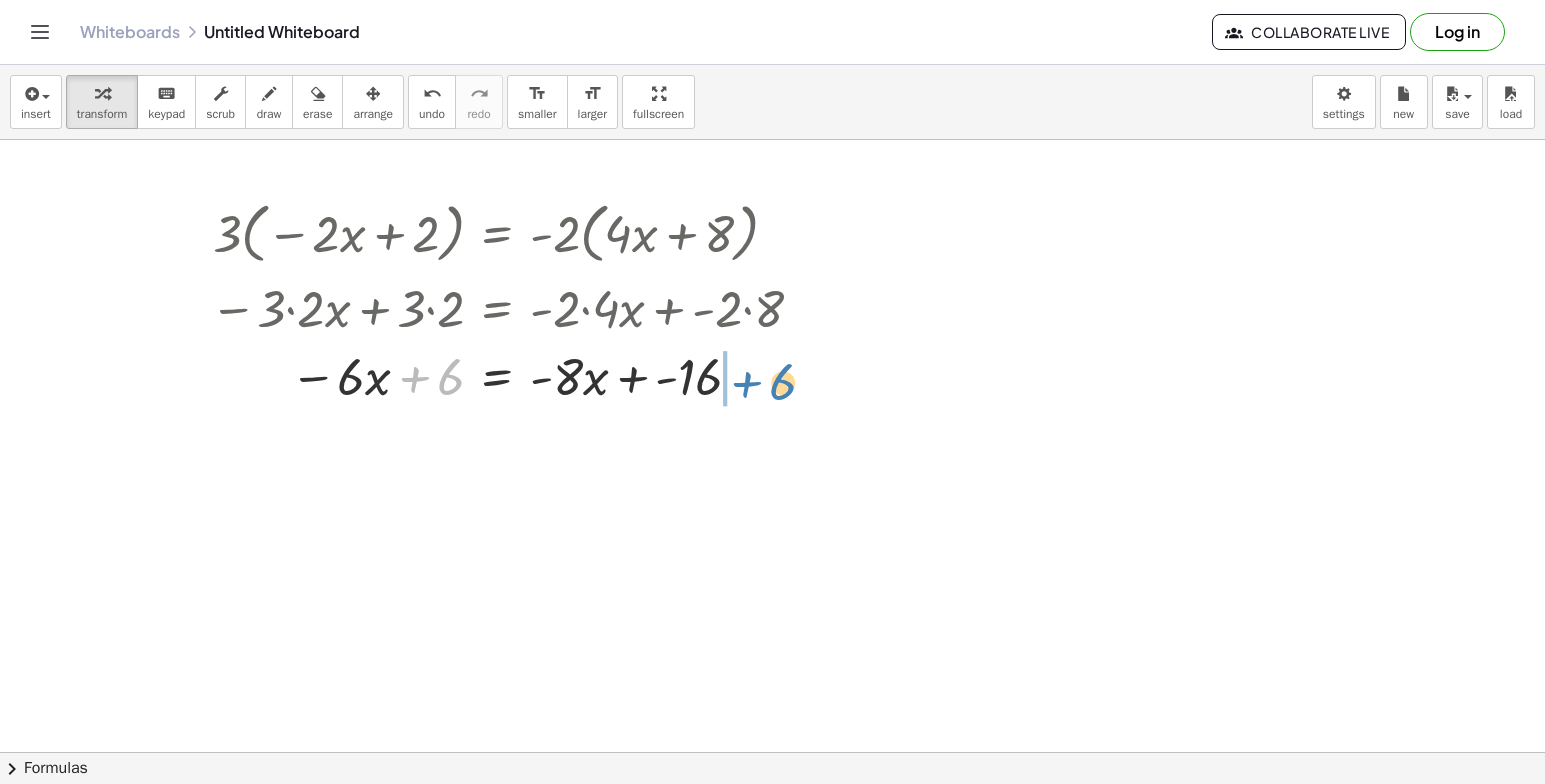 drag, startPoint x: 444, startPoint y: 372, endPoint x: 776, endPoint y: 376, distance: 332.0241 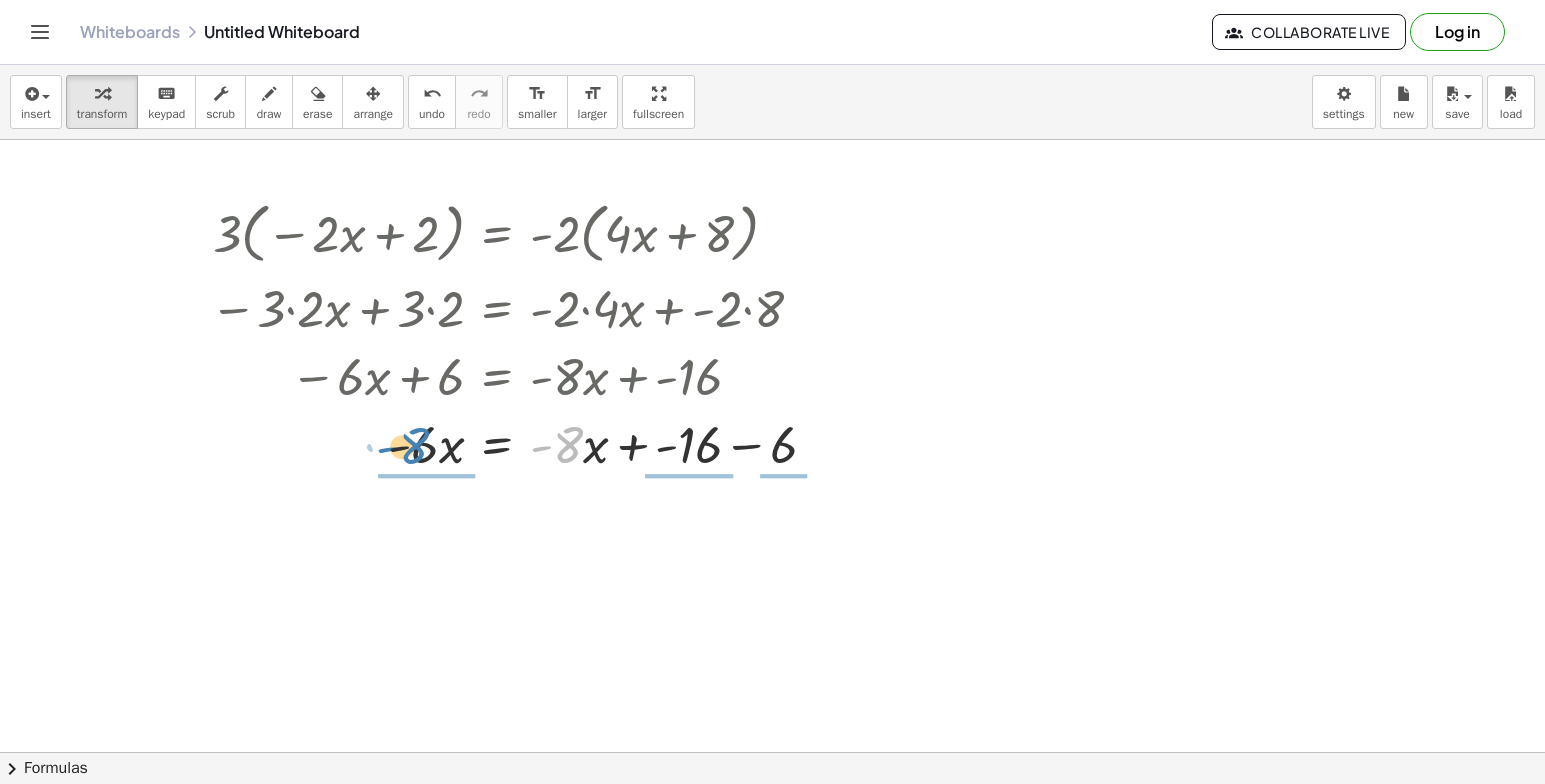 drag, startPoint x: 574, startPoint y: 427, endPoint x: 420, endPoint y: 428, distance: 154.00325 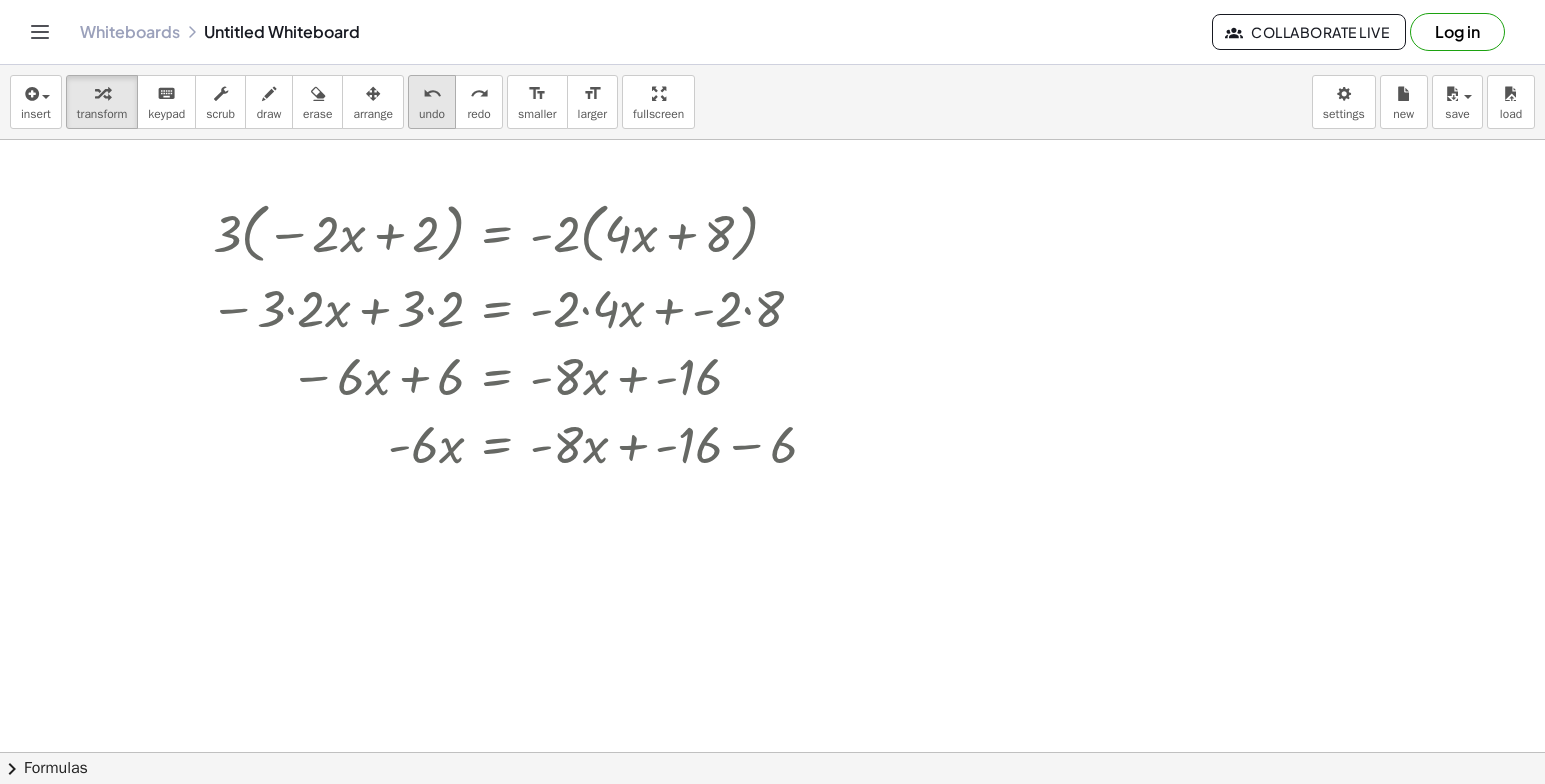 click on "undo" at bounding box center (432, 93) 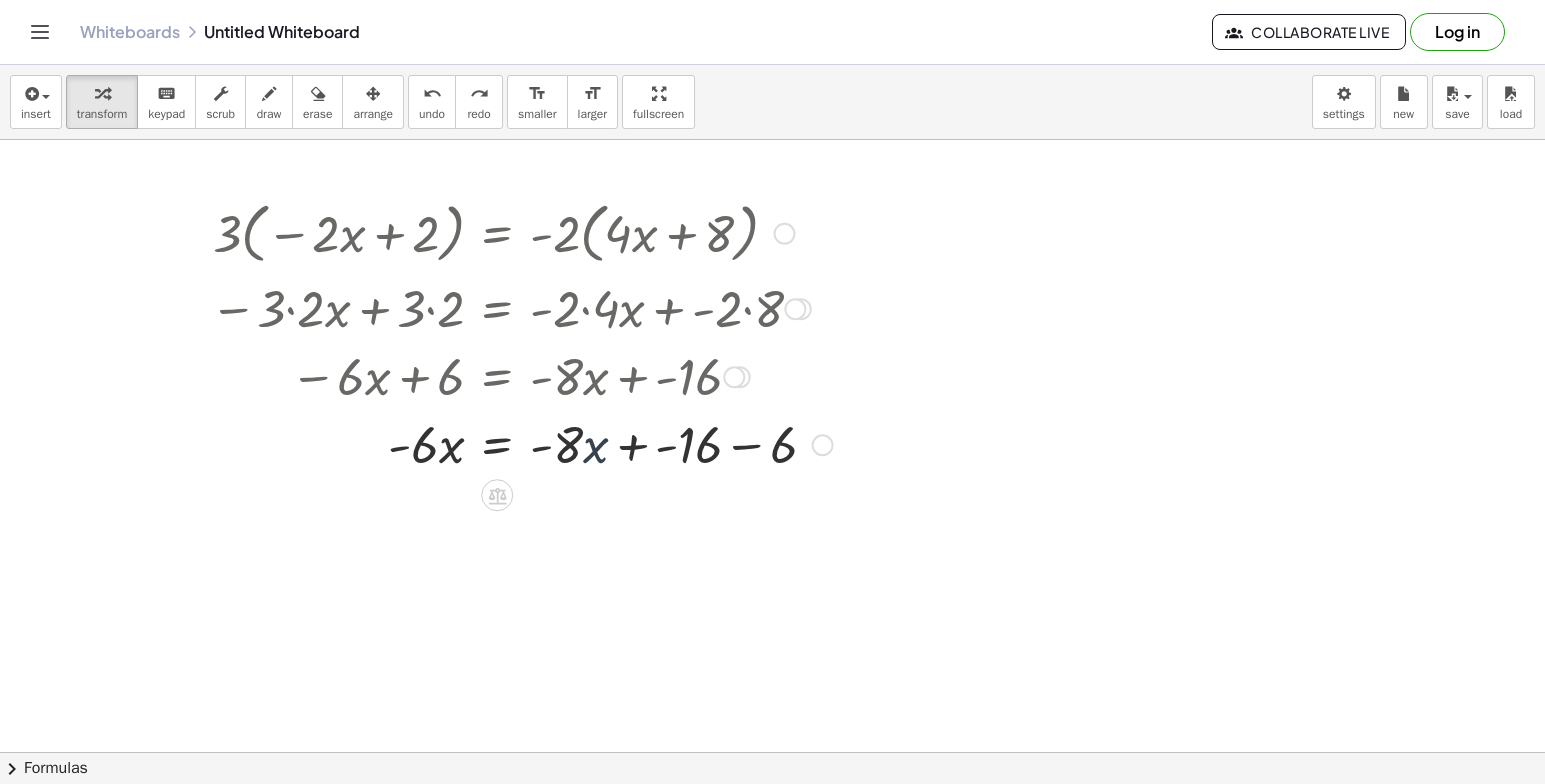 drag, startPoint x: 590, startPoint y: 440, endPoint x: 577, endPoint y: 439, distance: 13.038404 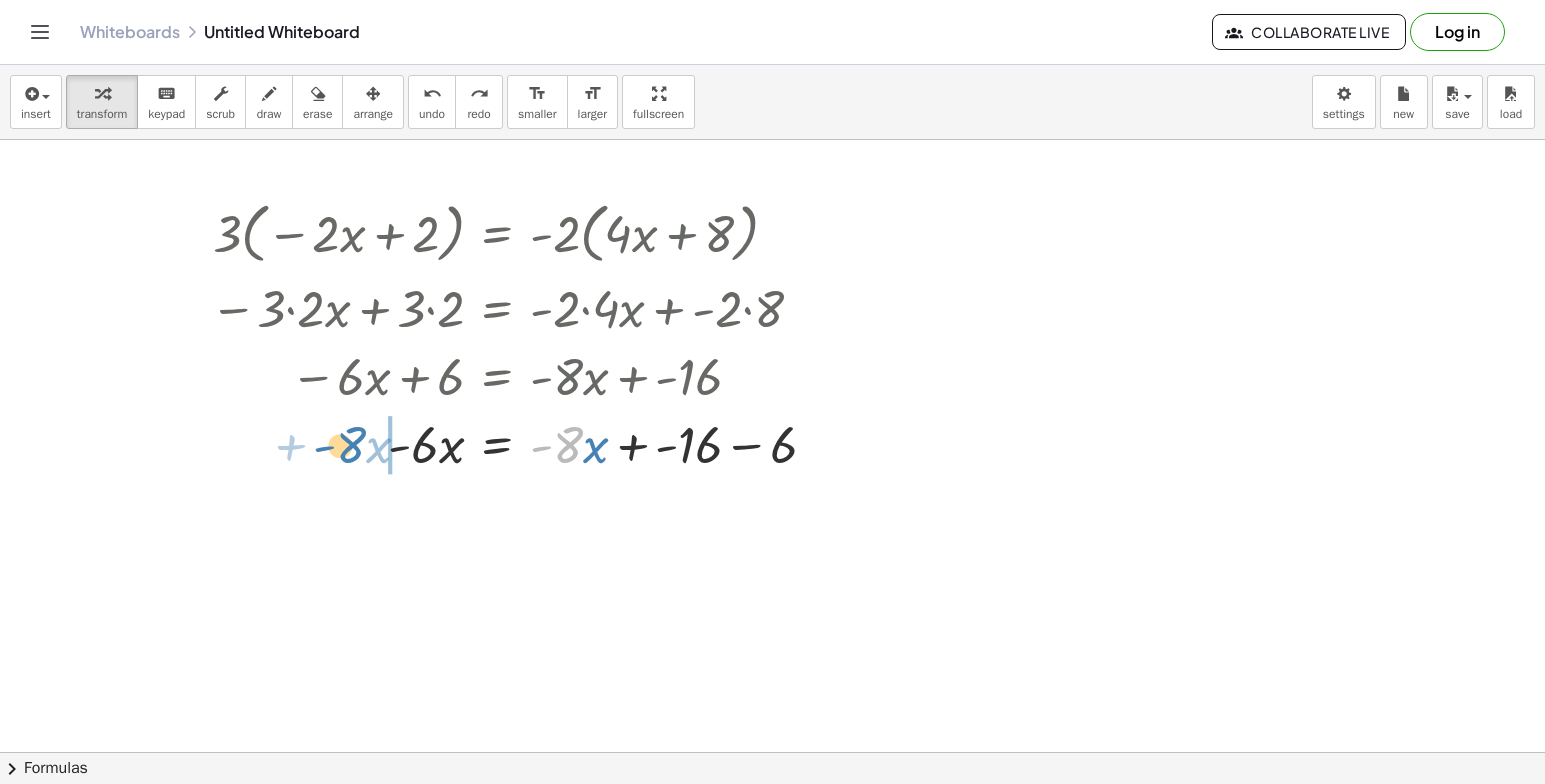 drag, startPoint x: 571, startPoint y: 439, endPoint x: 355, endPoint y: 438, distance: 216.00232 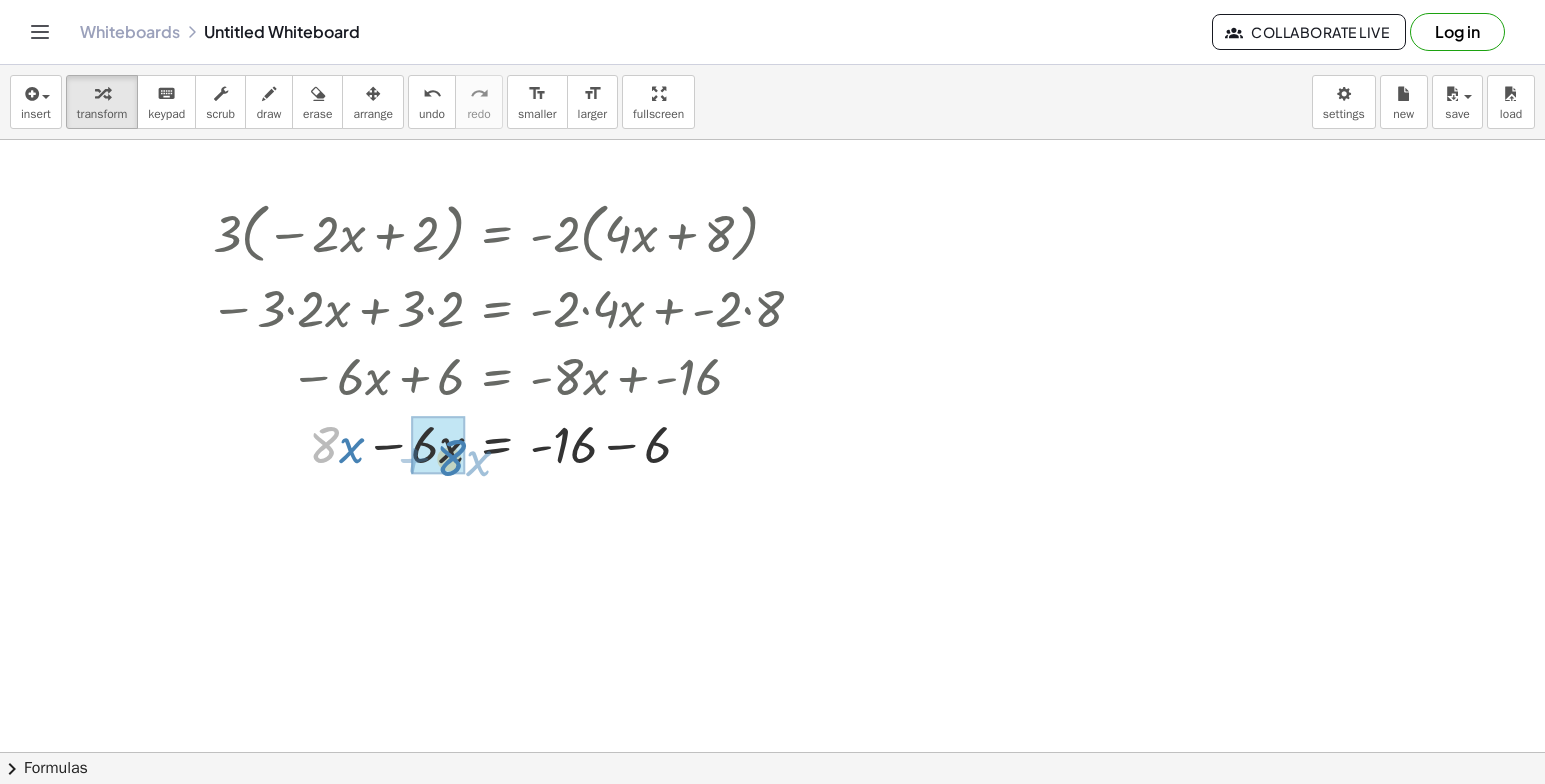 drag, startPoint x: 336, startPoint y: 447, endPoint x: 464, endPoint y: 460, distance: 128.65846 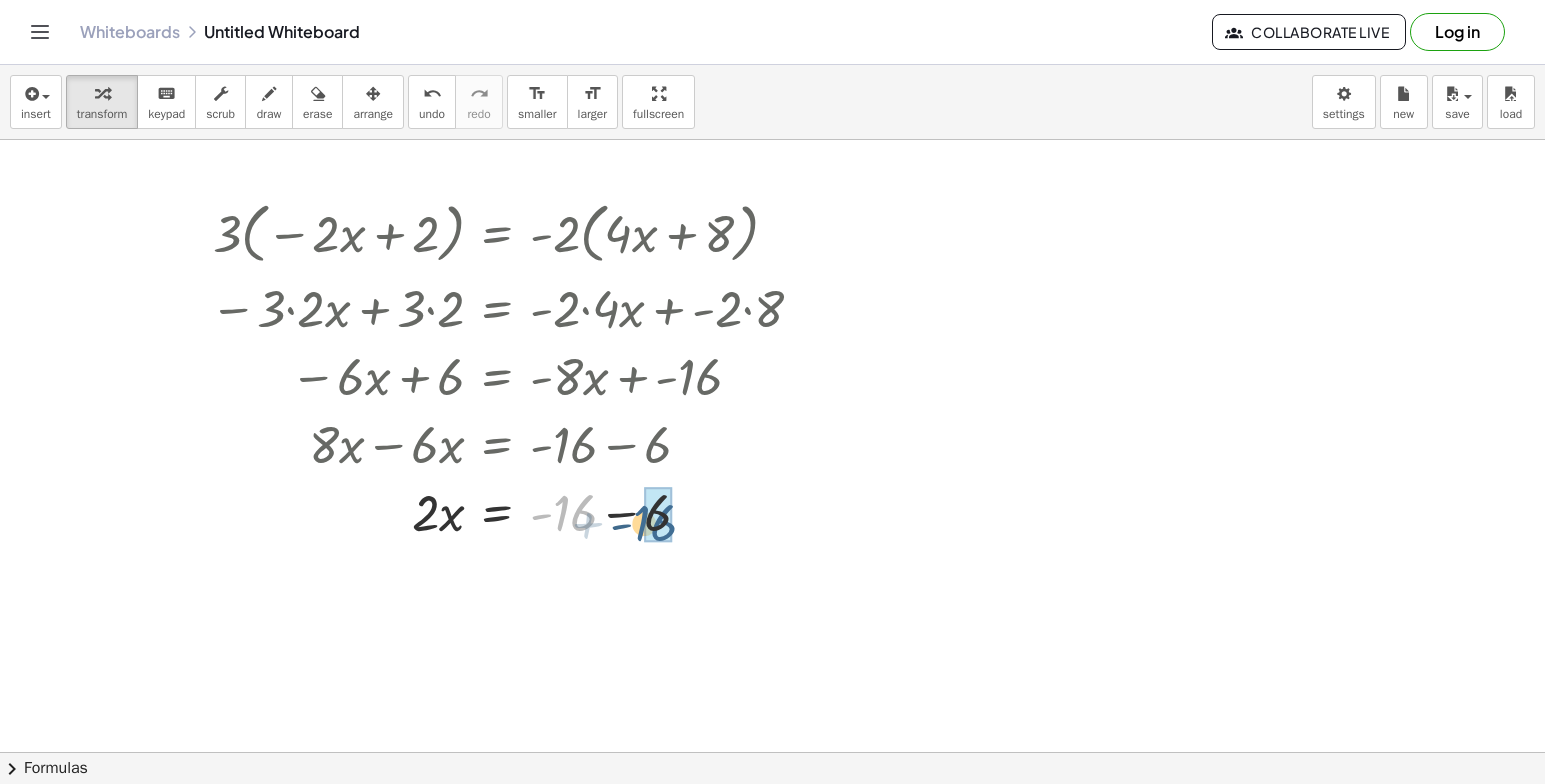 drag, startPoint x: 574, startPoint y: 508, endPoint x: 659, endPoint y: 513, distance: 85.146935 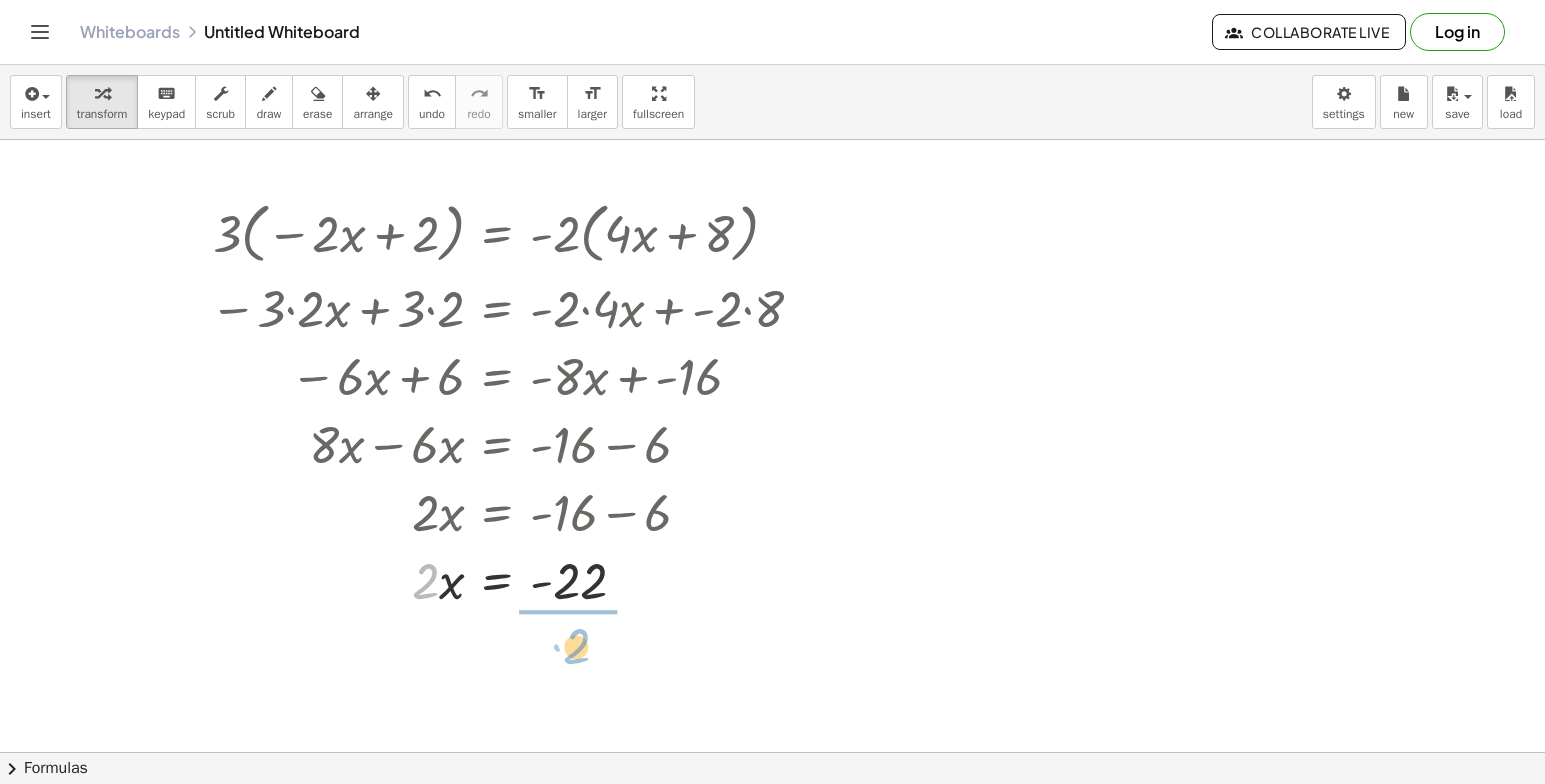 drag, startPoint x: 418, startPoint y: 586, endPoint x: 569, endPoint y: 649, distance: 163.6154 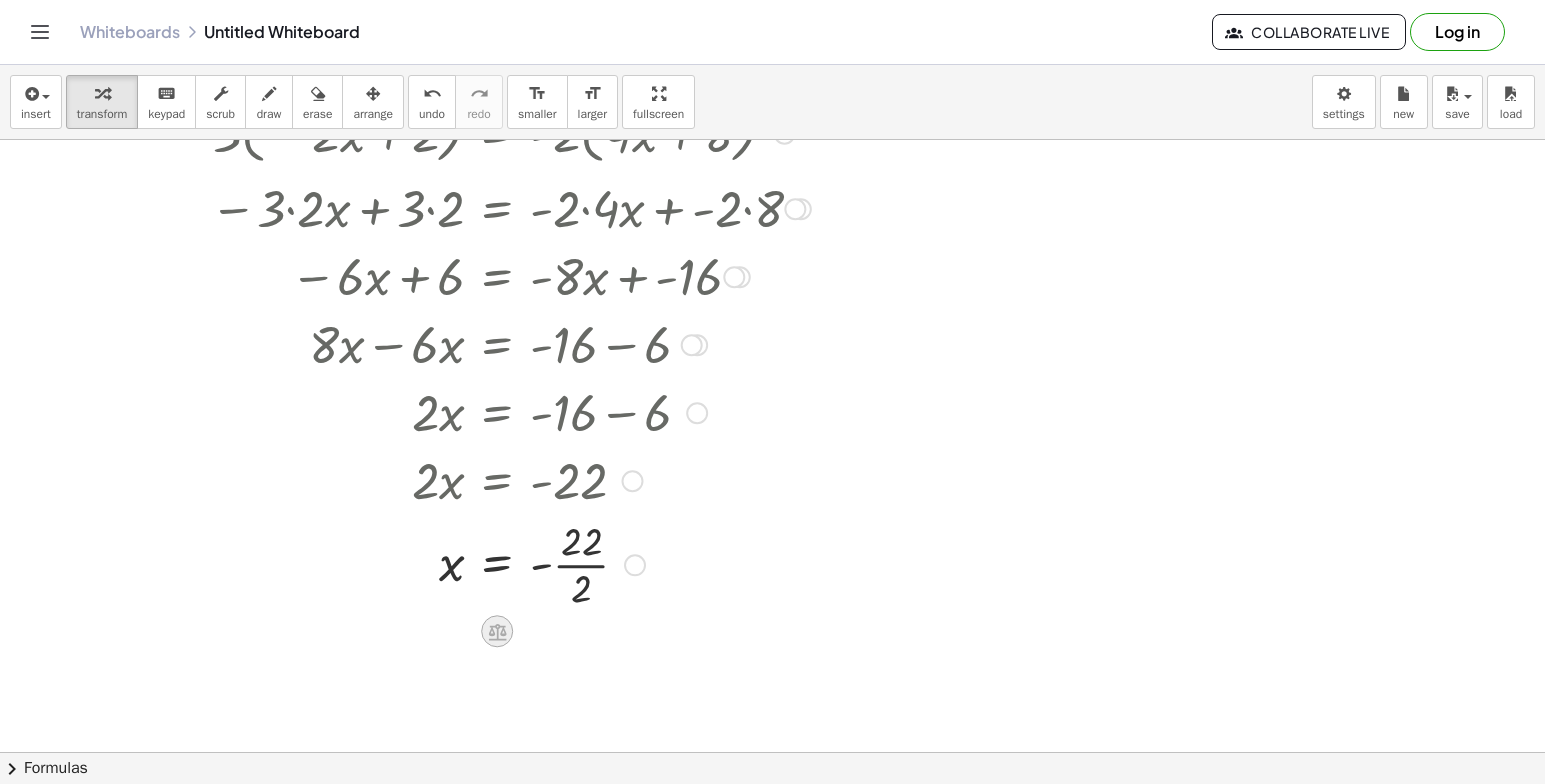 scroll, scrollTop: 300, scrollLeft: 0, axis: vertical 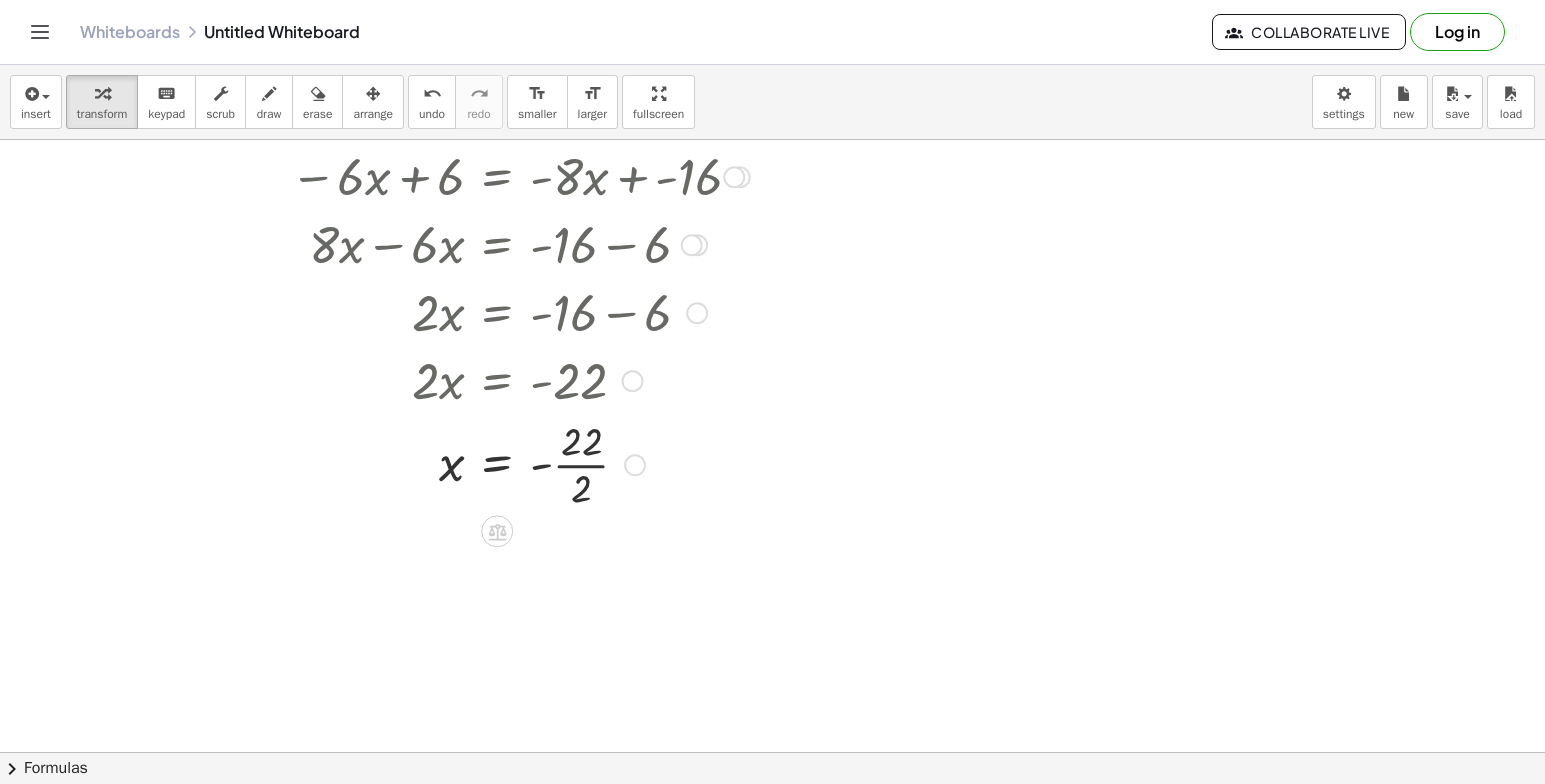 click at bounding box center (510, 463) 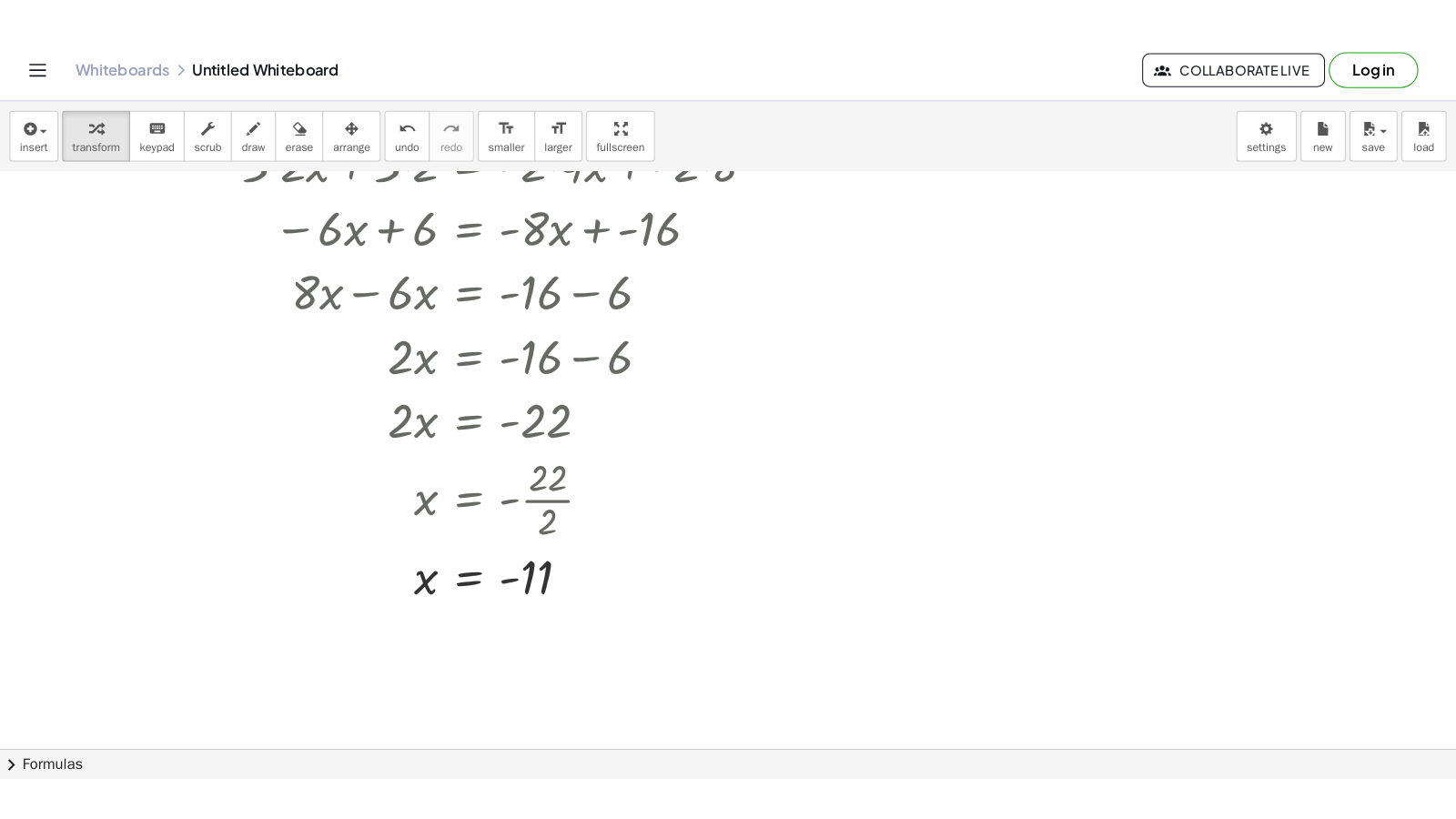 scroll, scrollTop: 129, scrollLeft: 0, axis: vertical 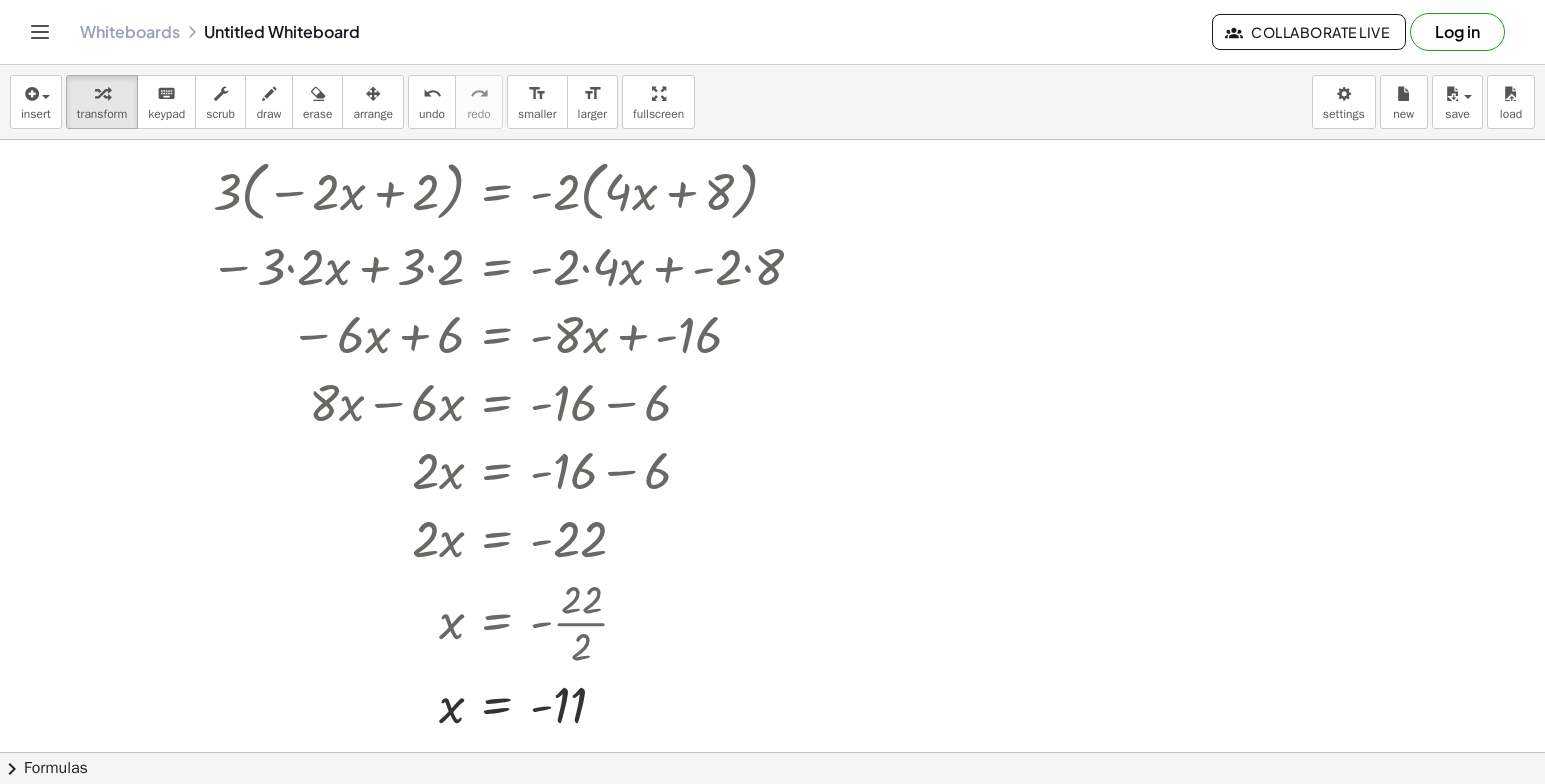 click at bounding box center (772, 610) 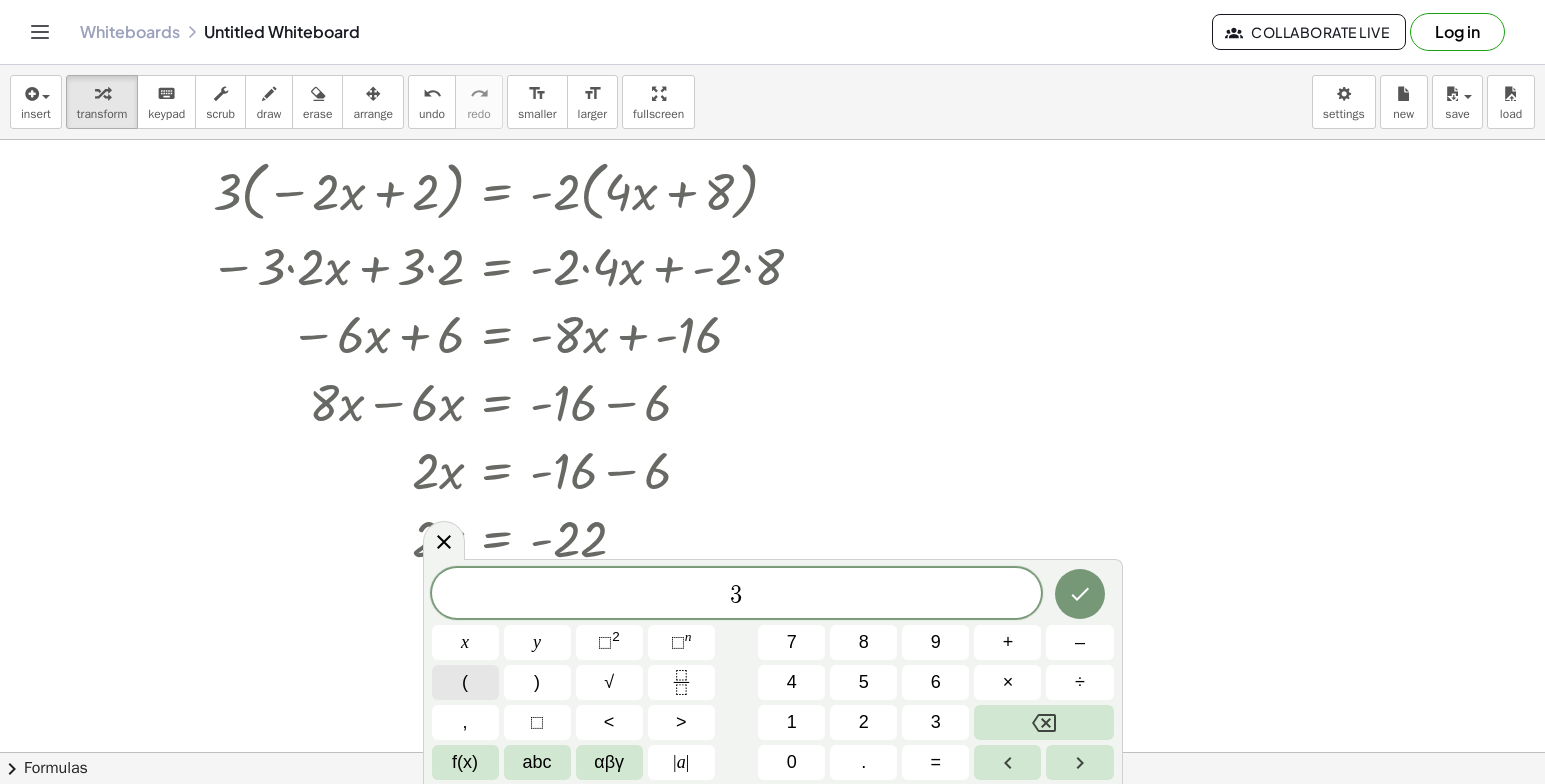 click on "(" at bounding box center (465, 682) 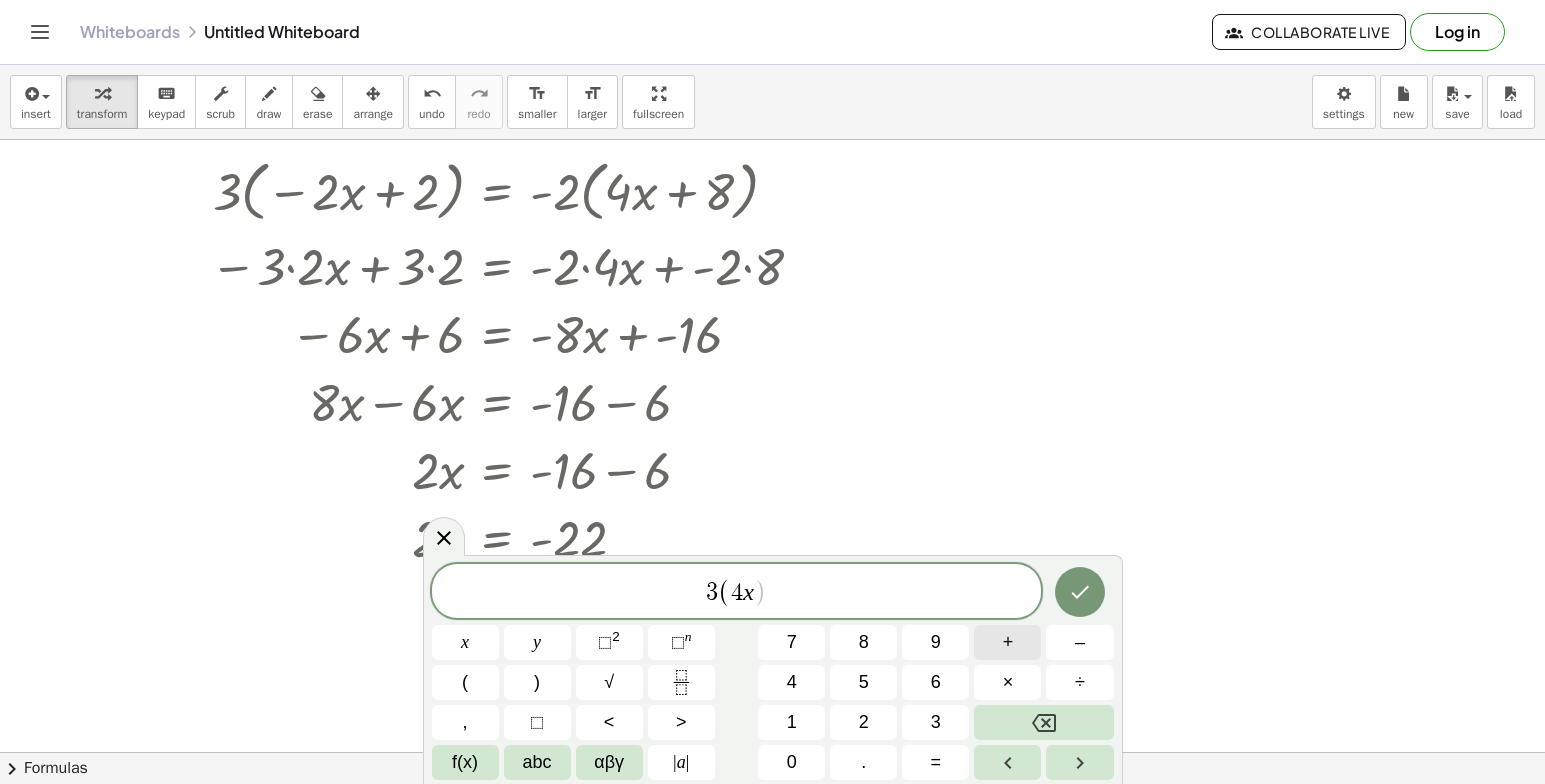 click on "+" at bounding box center [1008, 642] 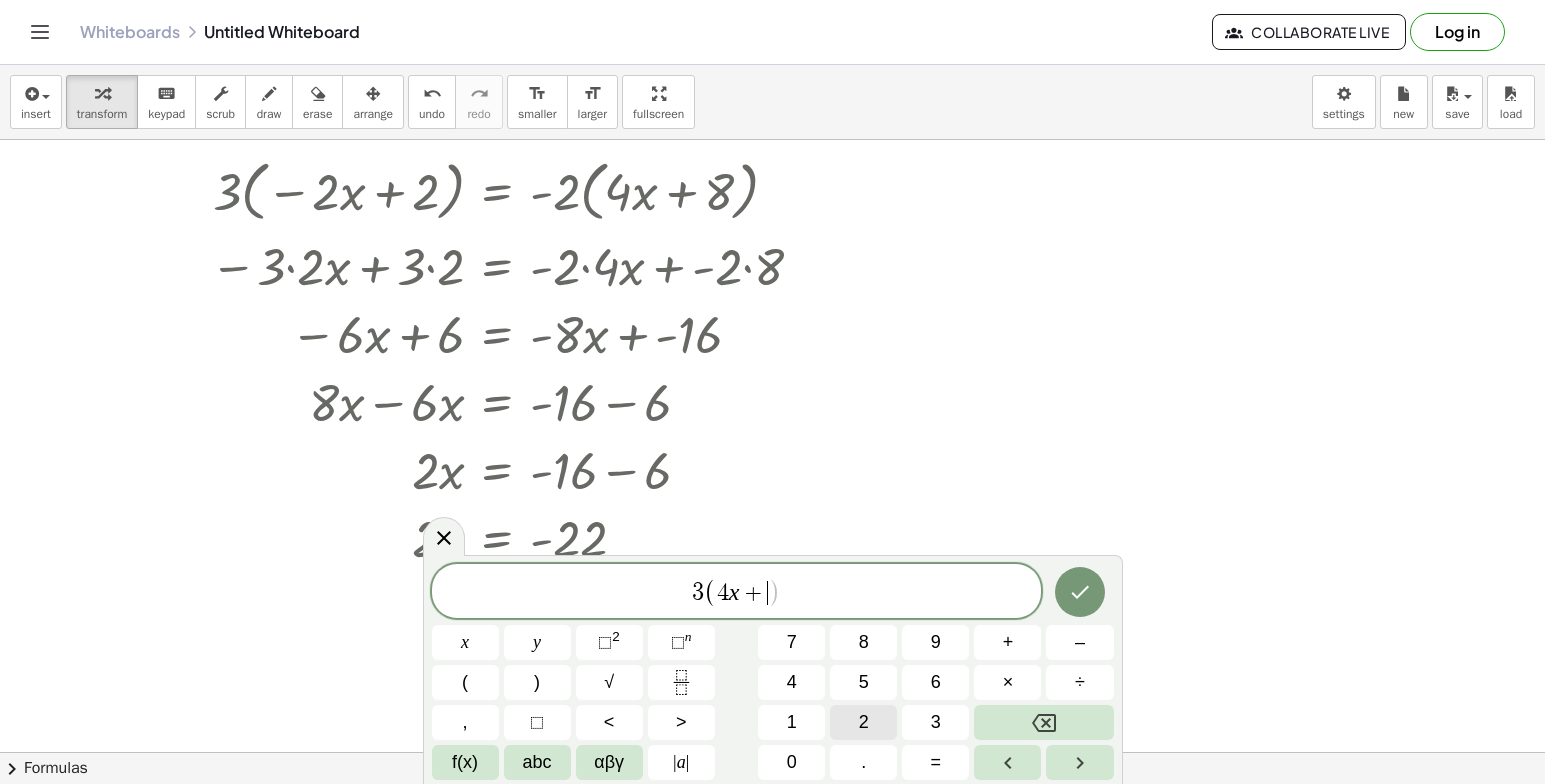 click on "2" at bounding box center [863, 722] 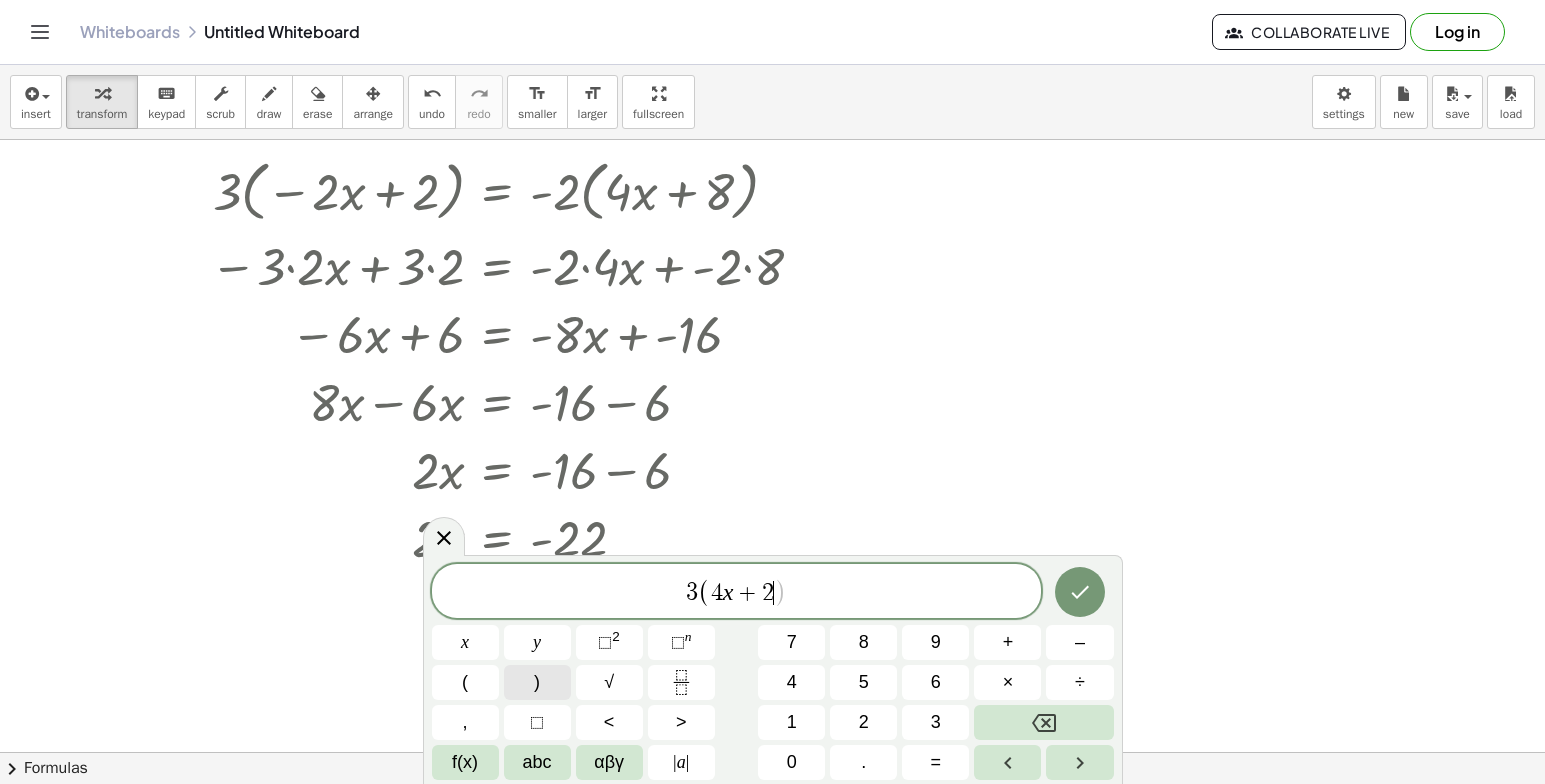 click on ")" at bounding box center [537, 682] 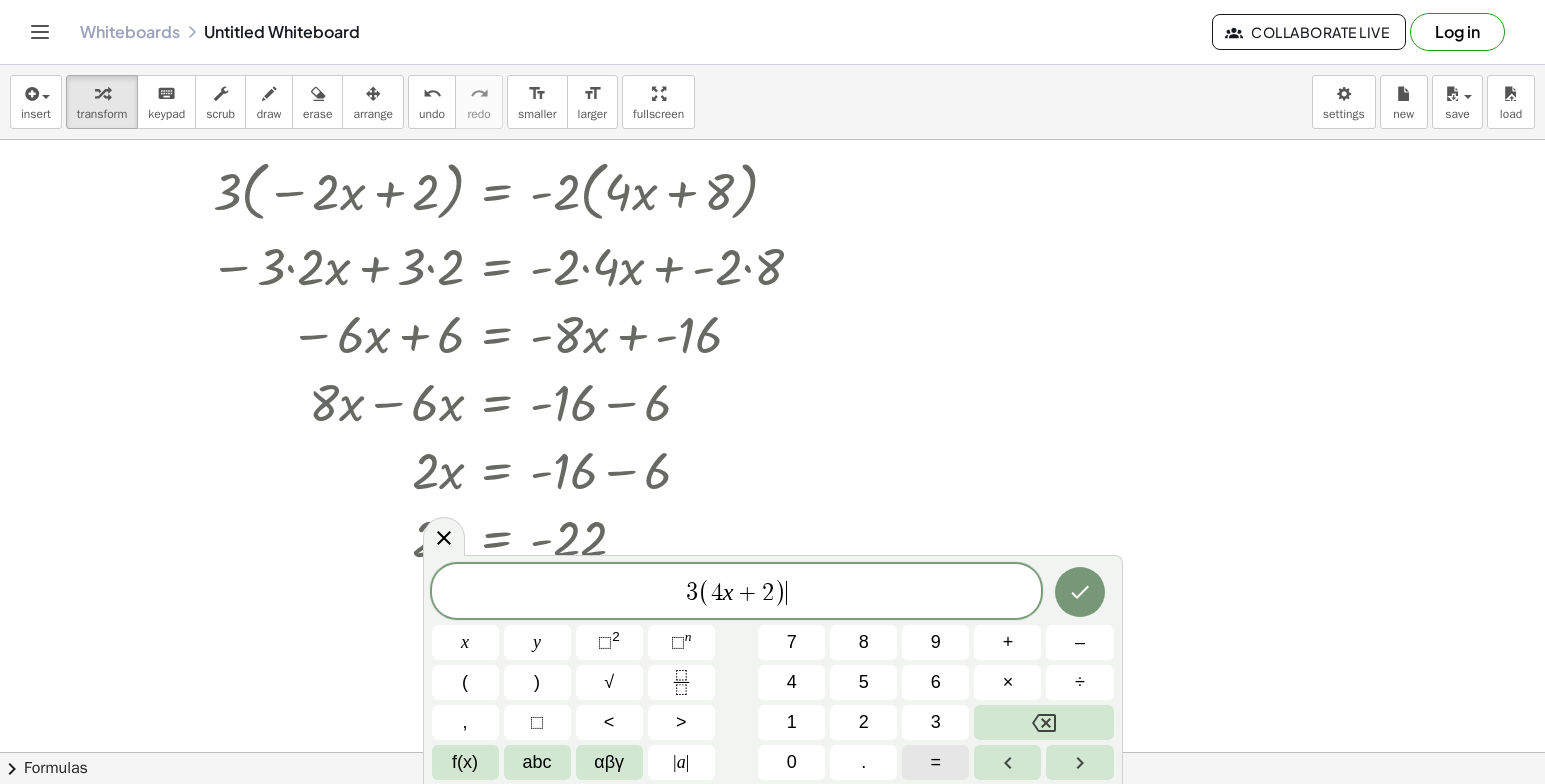 click on "=" at bounding box center [935, 762] 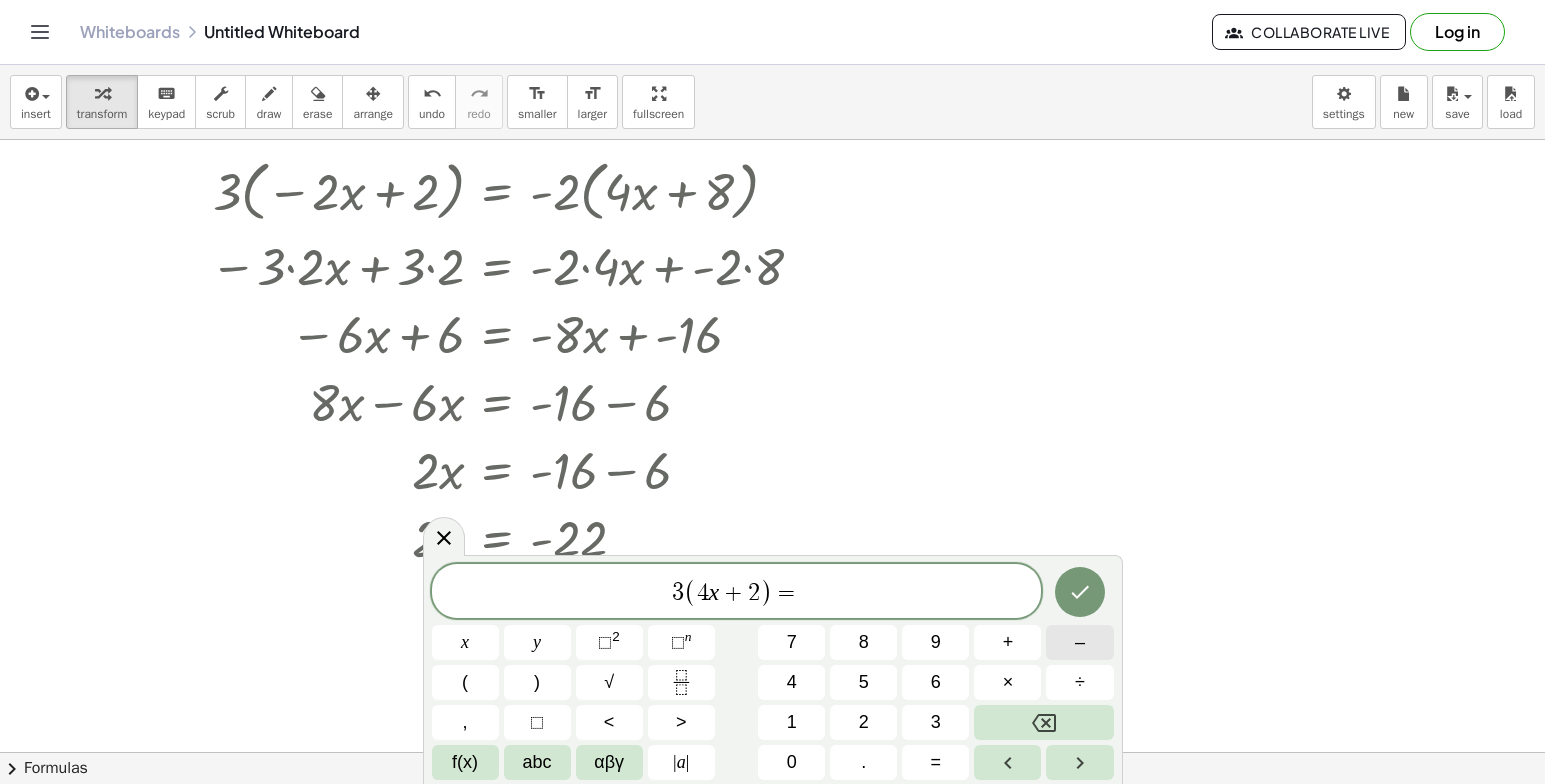 click on "–" at bounding box center (1079, 642) 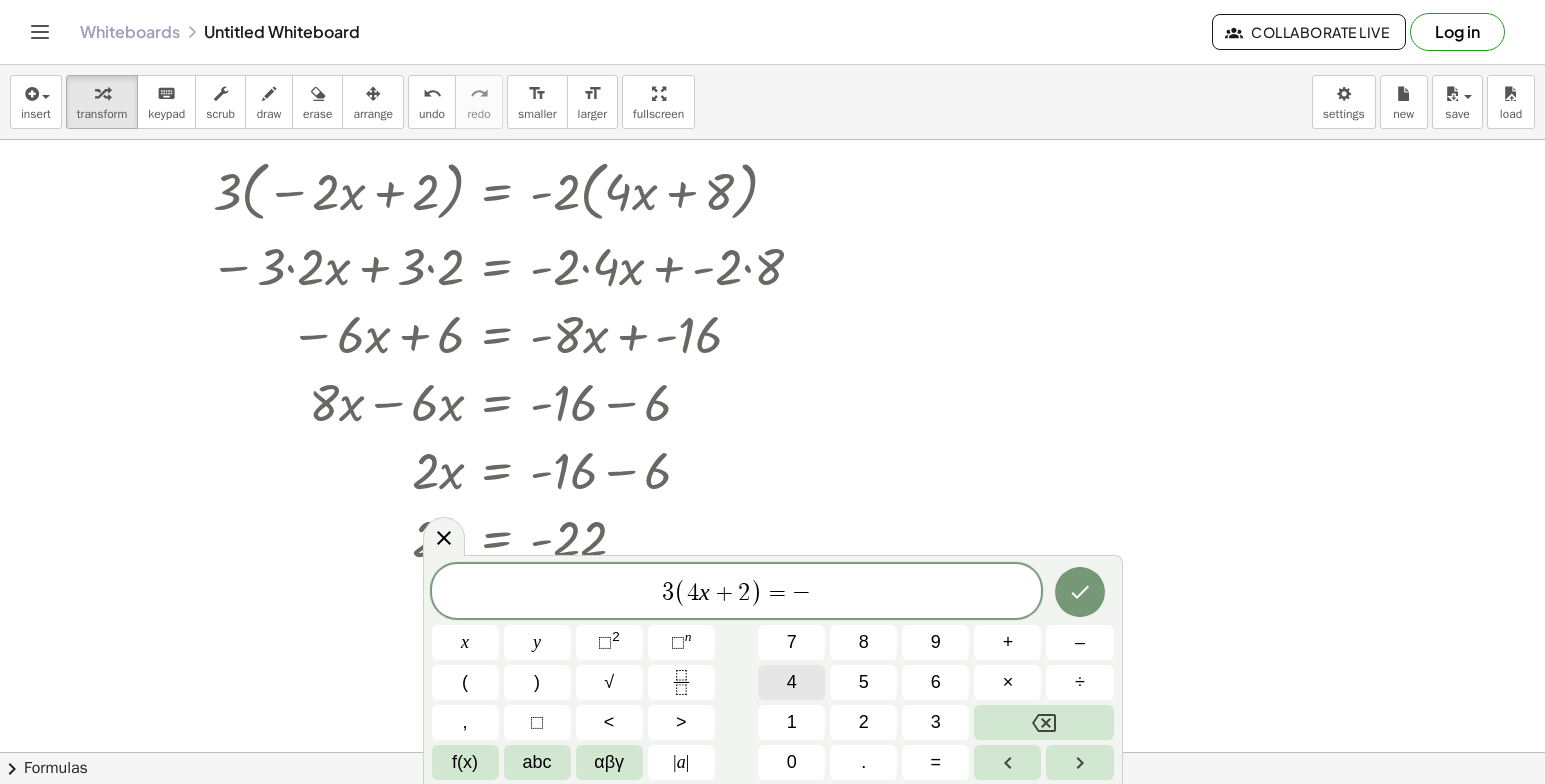 click on "4" at bounding box center (791, 682) 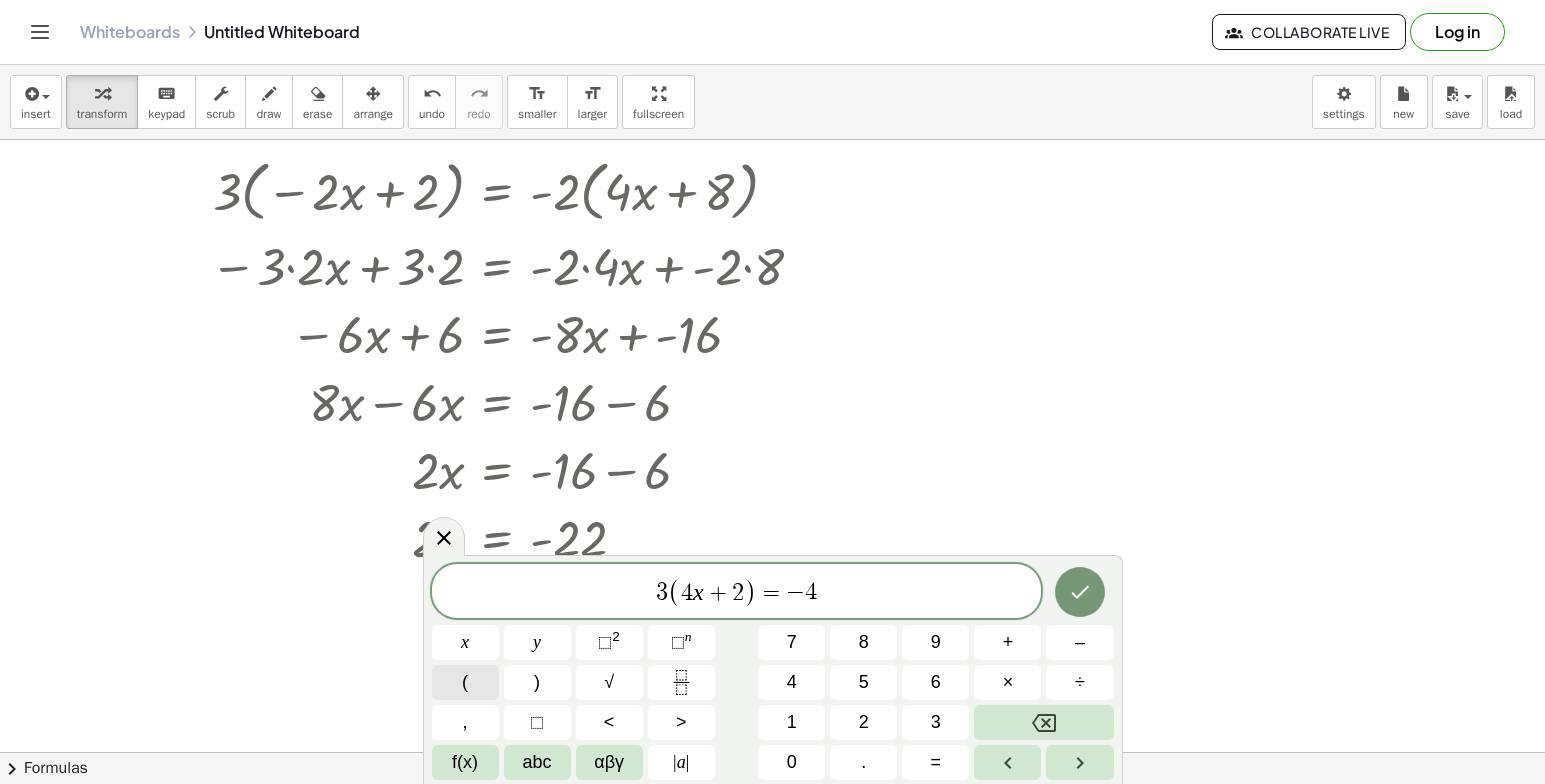 click on "(" at bounding box center (465, 682) 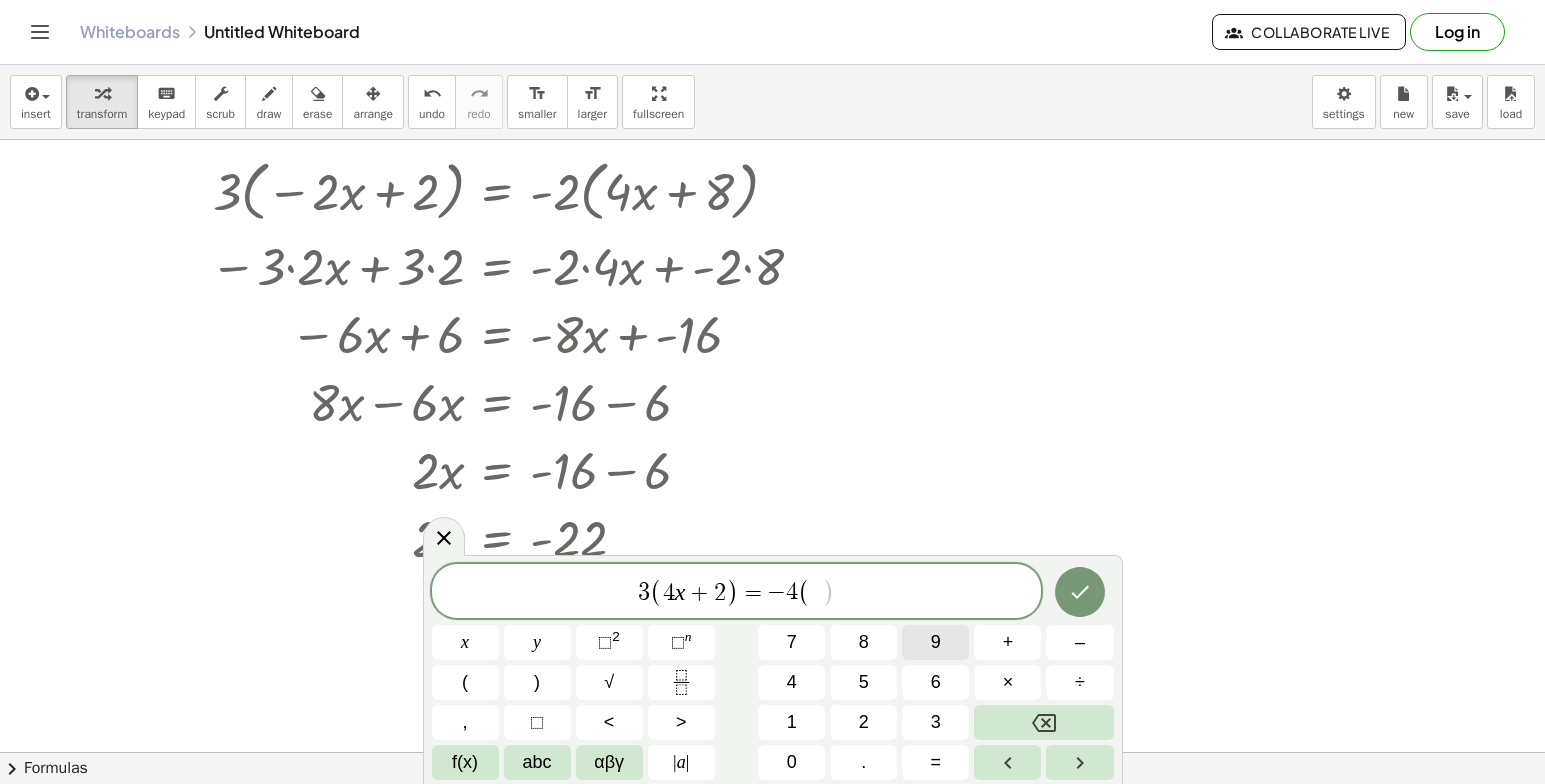 click on "9" at bounding box center (936, 642) 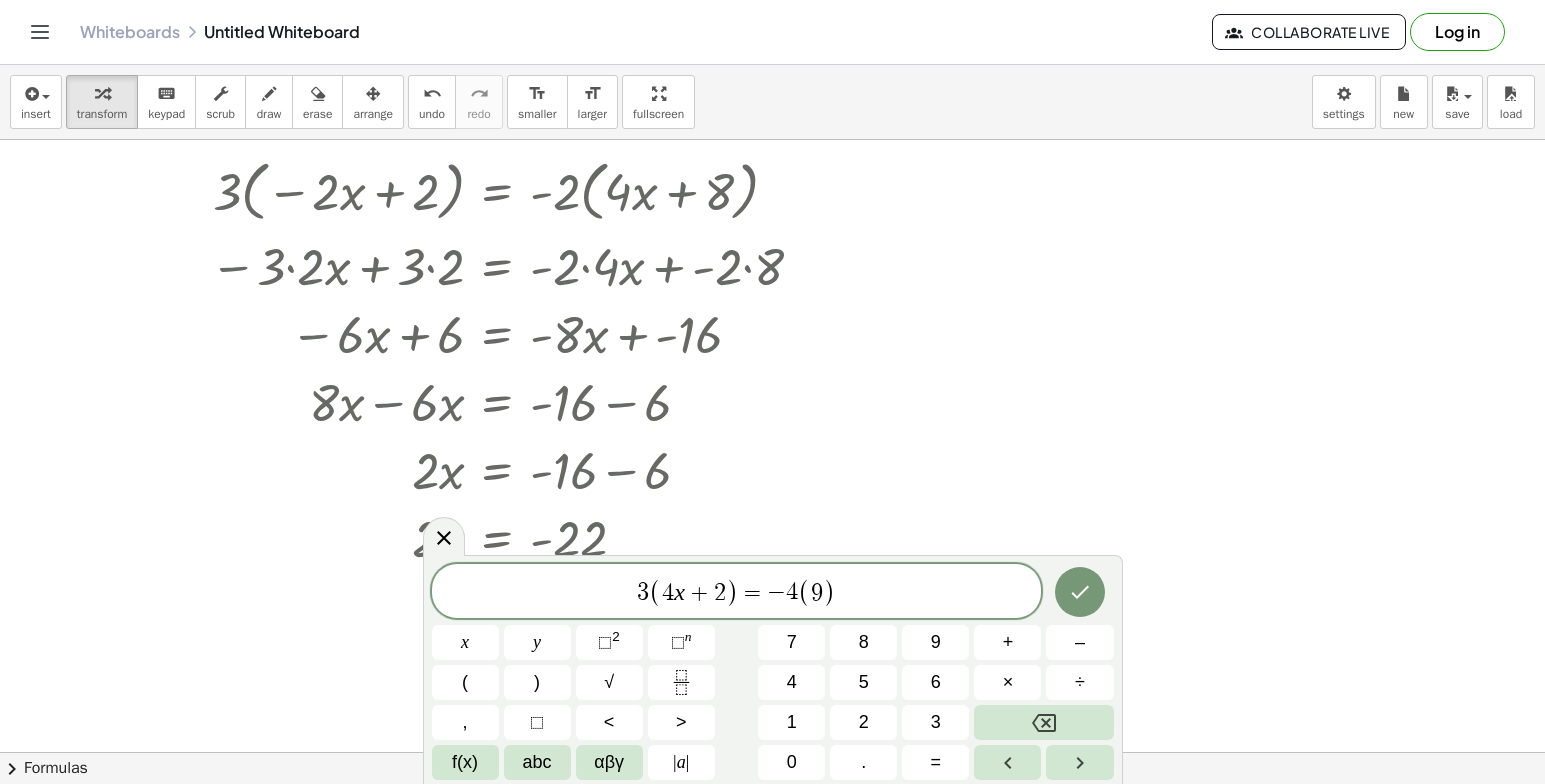 click on "3 ( 4 x + 2 ) = − 4 ( 9 ) x y ⬚ 2 ⬚ n 7 8 9 + – ( ) √ 4 5 6 × ÷ , ⬚ < > 1 2 3 f(x) abc αβγ | a | 0 . =" at bounding box center [773, 672] 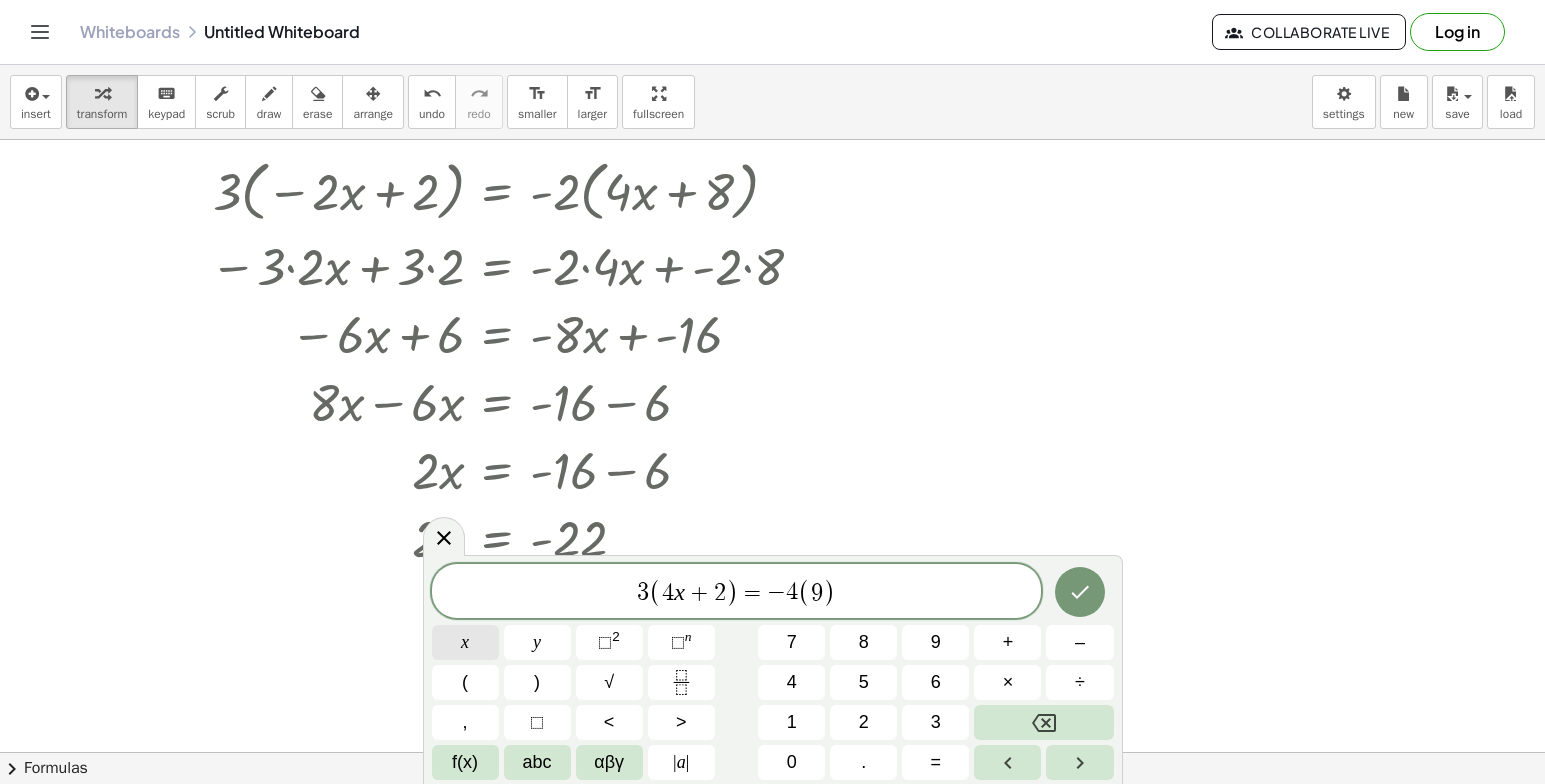 click on "x" at bounding box center (465, 642) 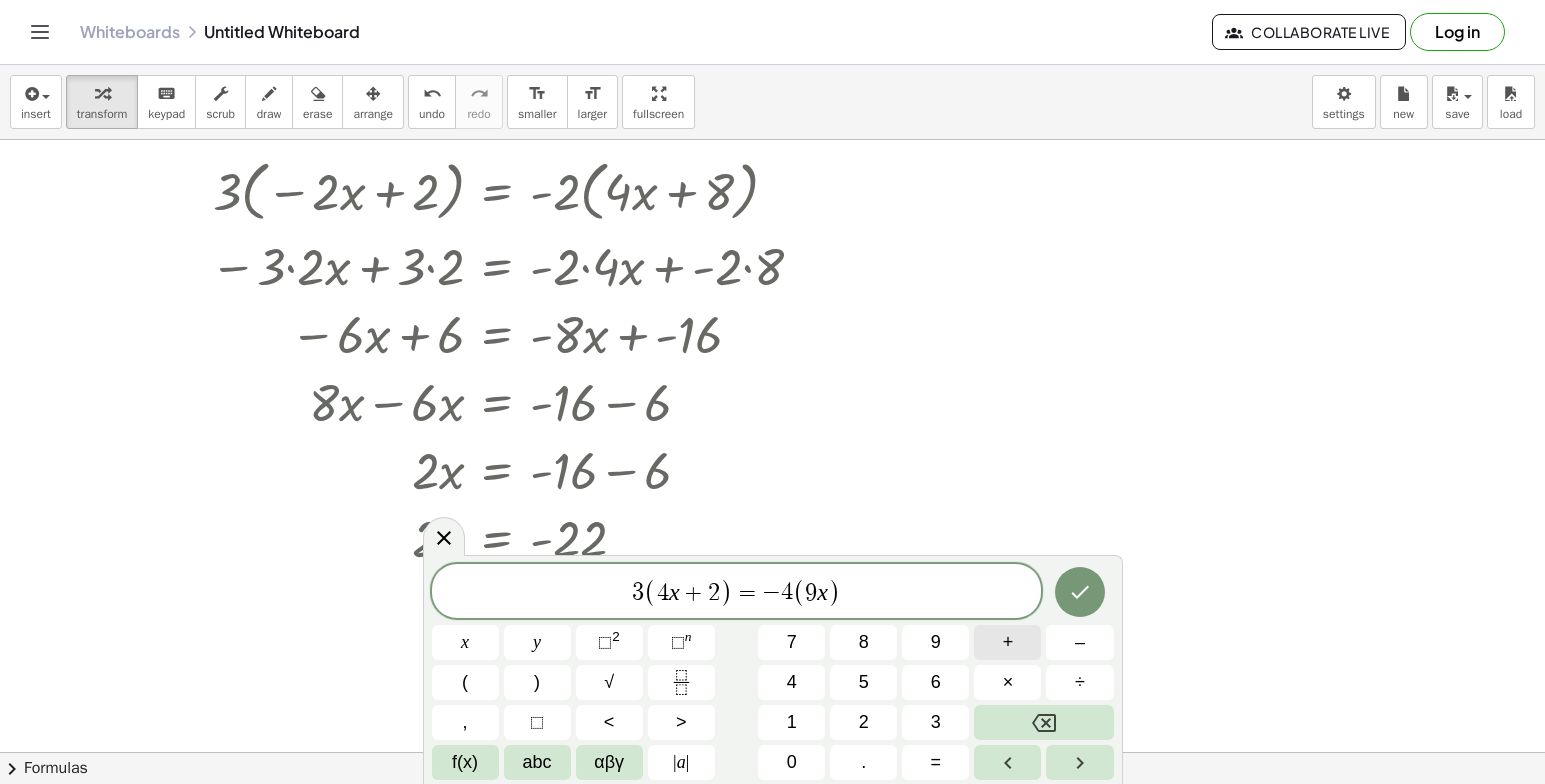click on "+" at bounding box center [1007, 642] 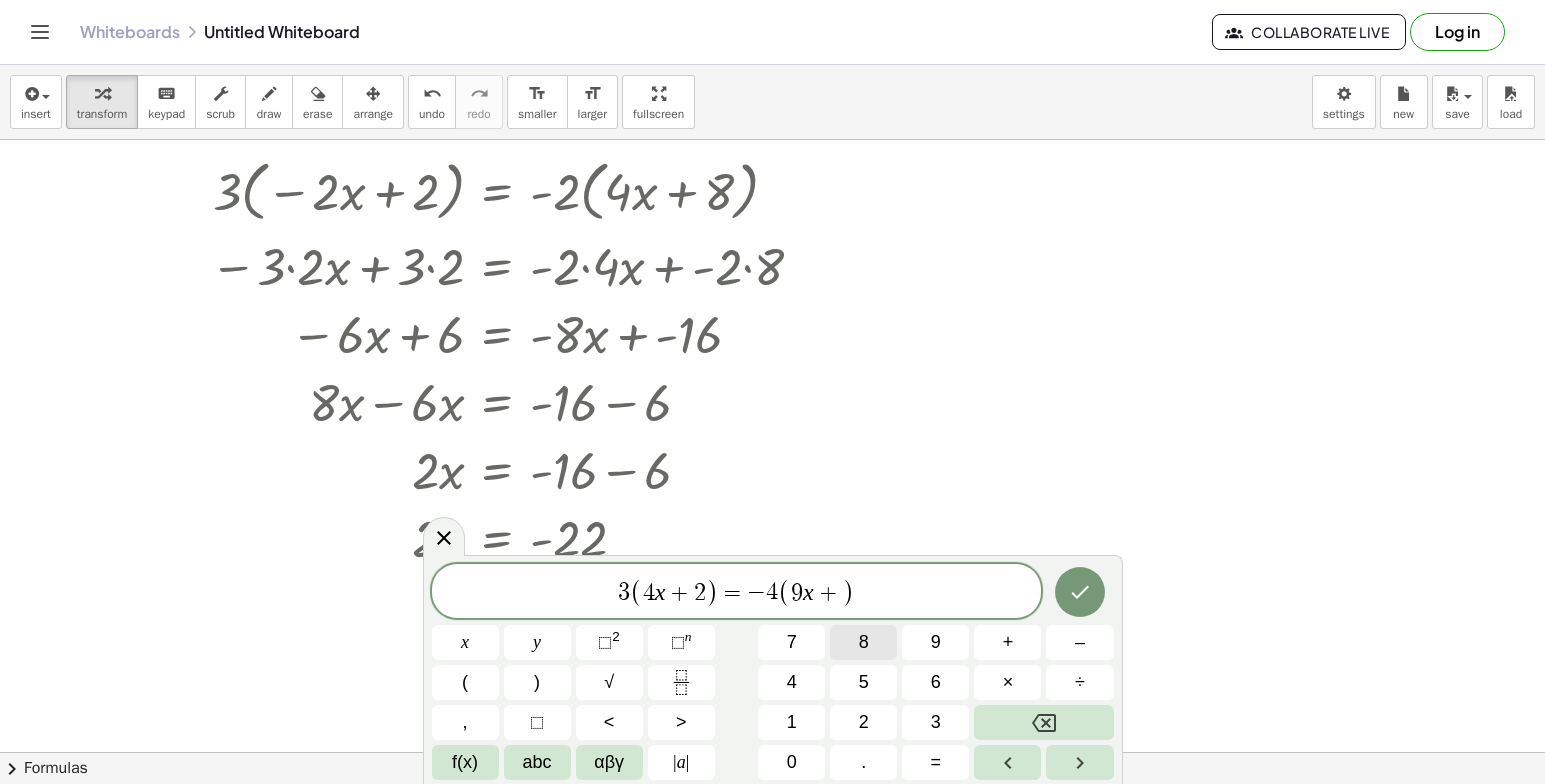 click on "8" at bounding box center [863, 642] 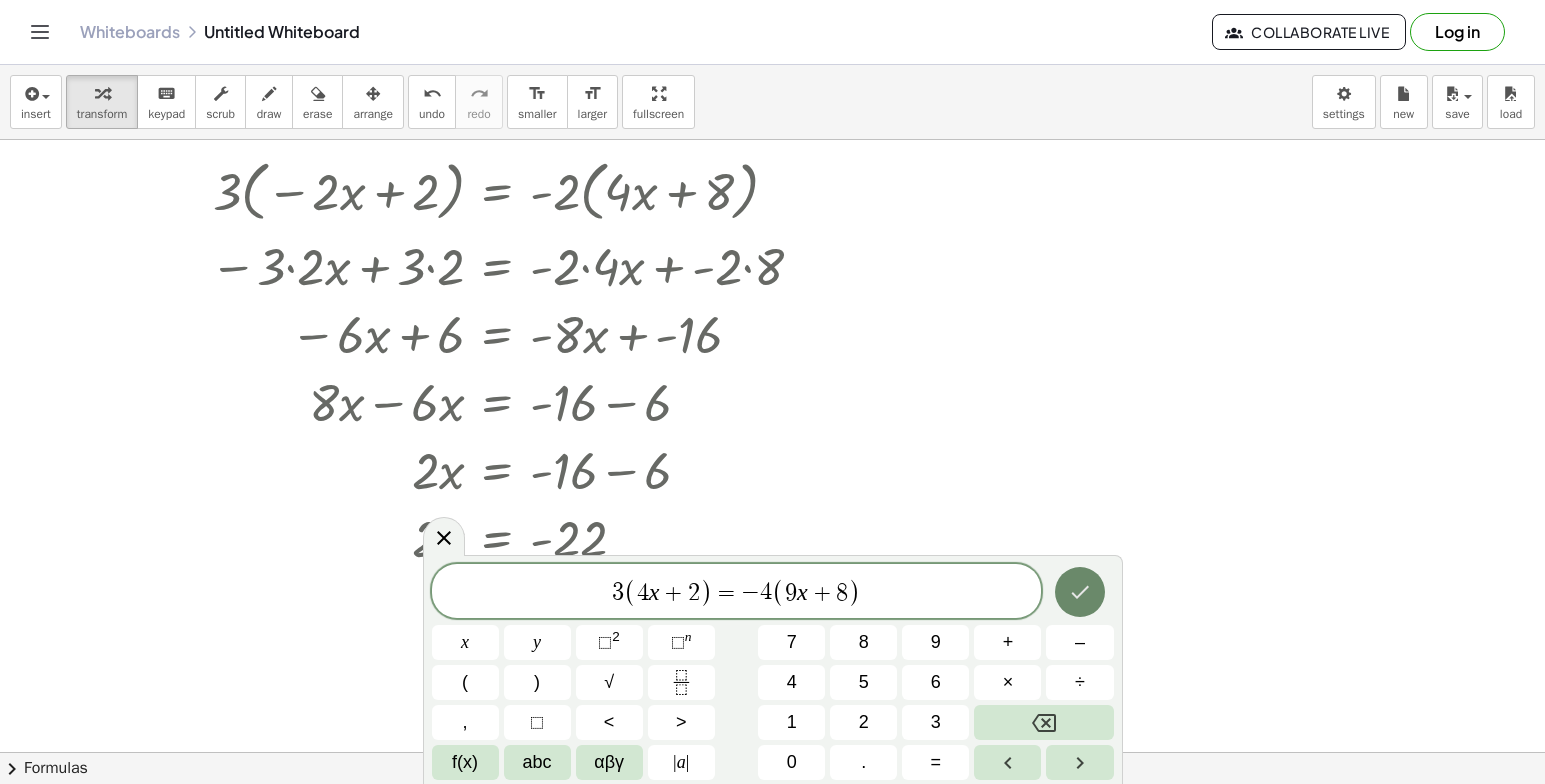 click 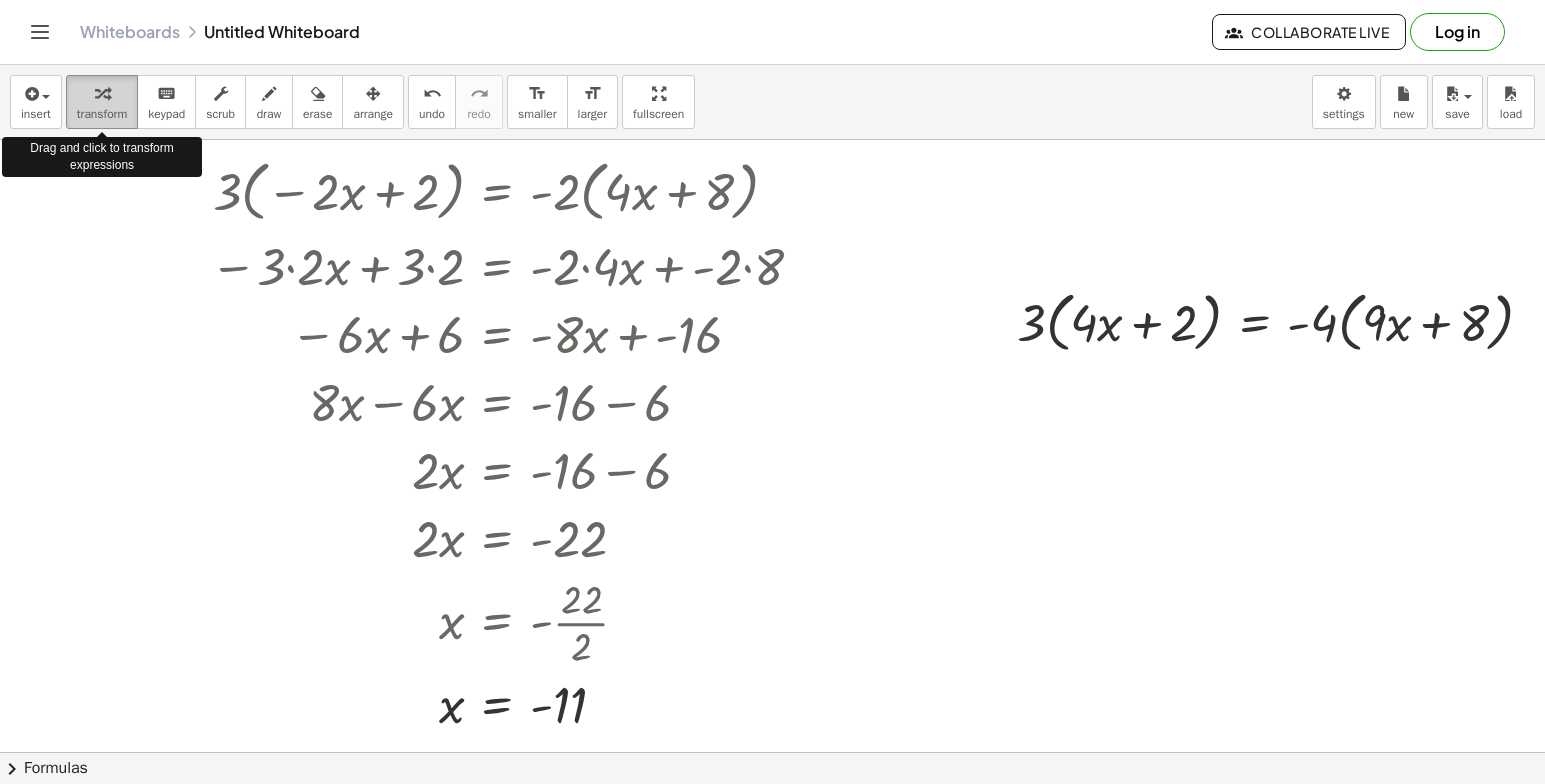 click on "transform" at bounding box center [102, 114] 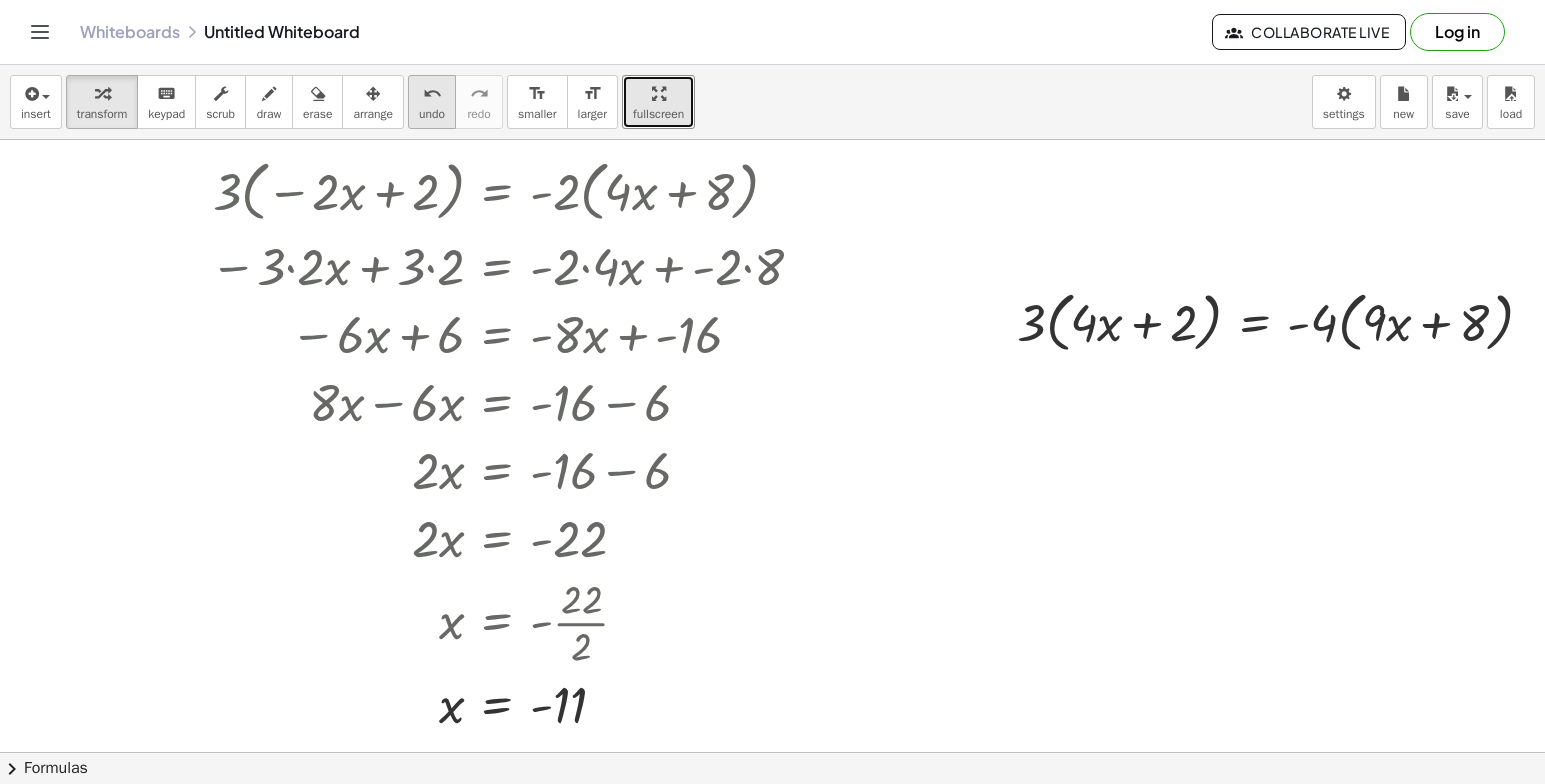 click on "undo undo" at bounding box center [432, 102] 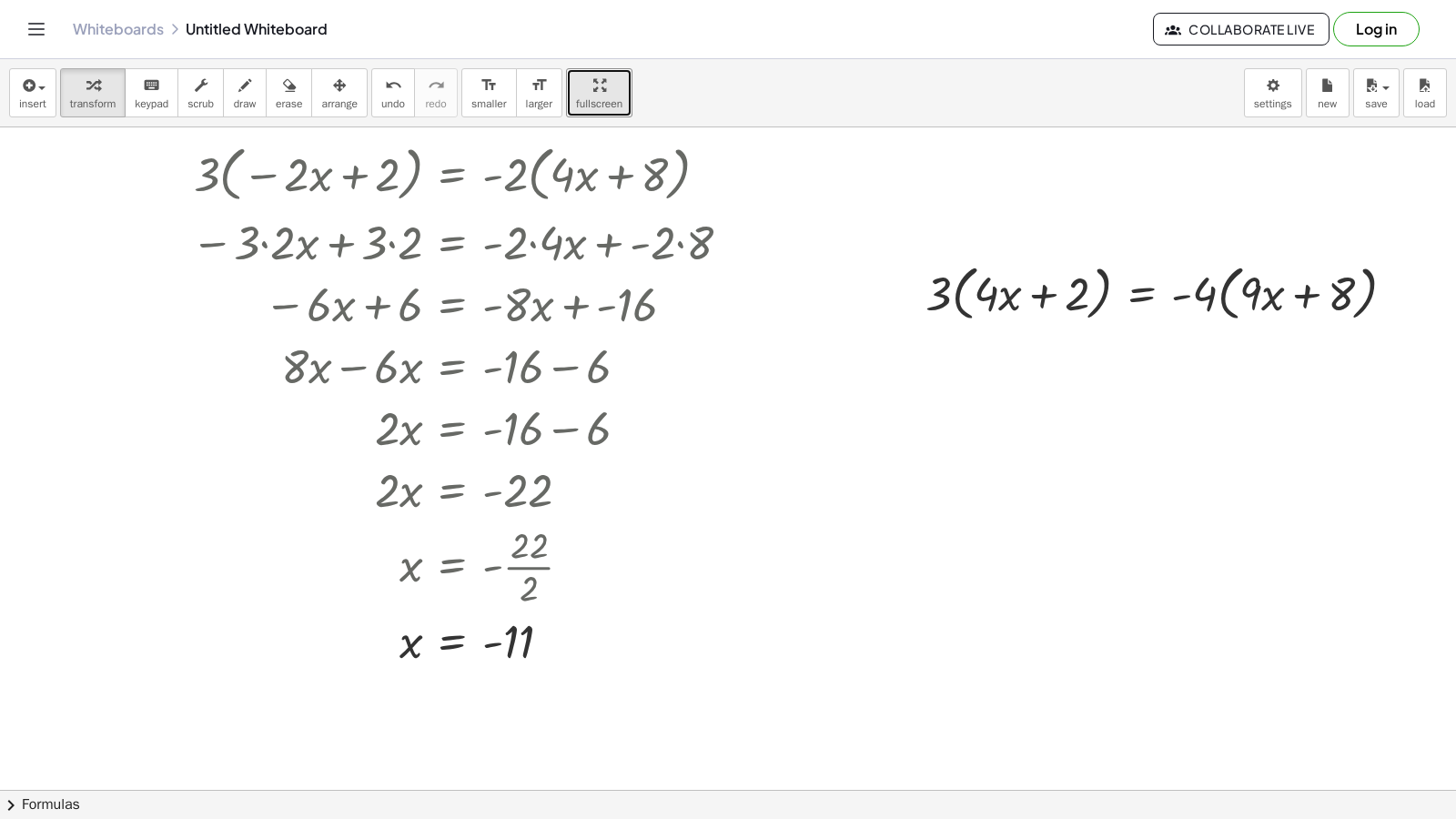 drag, startPoint x: 595, startPoint y: 93, endPoint x: 642, endPoint y: 158, distance: 80.21222 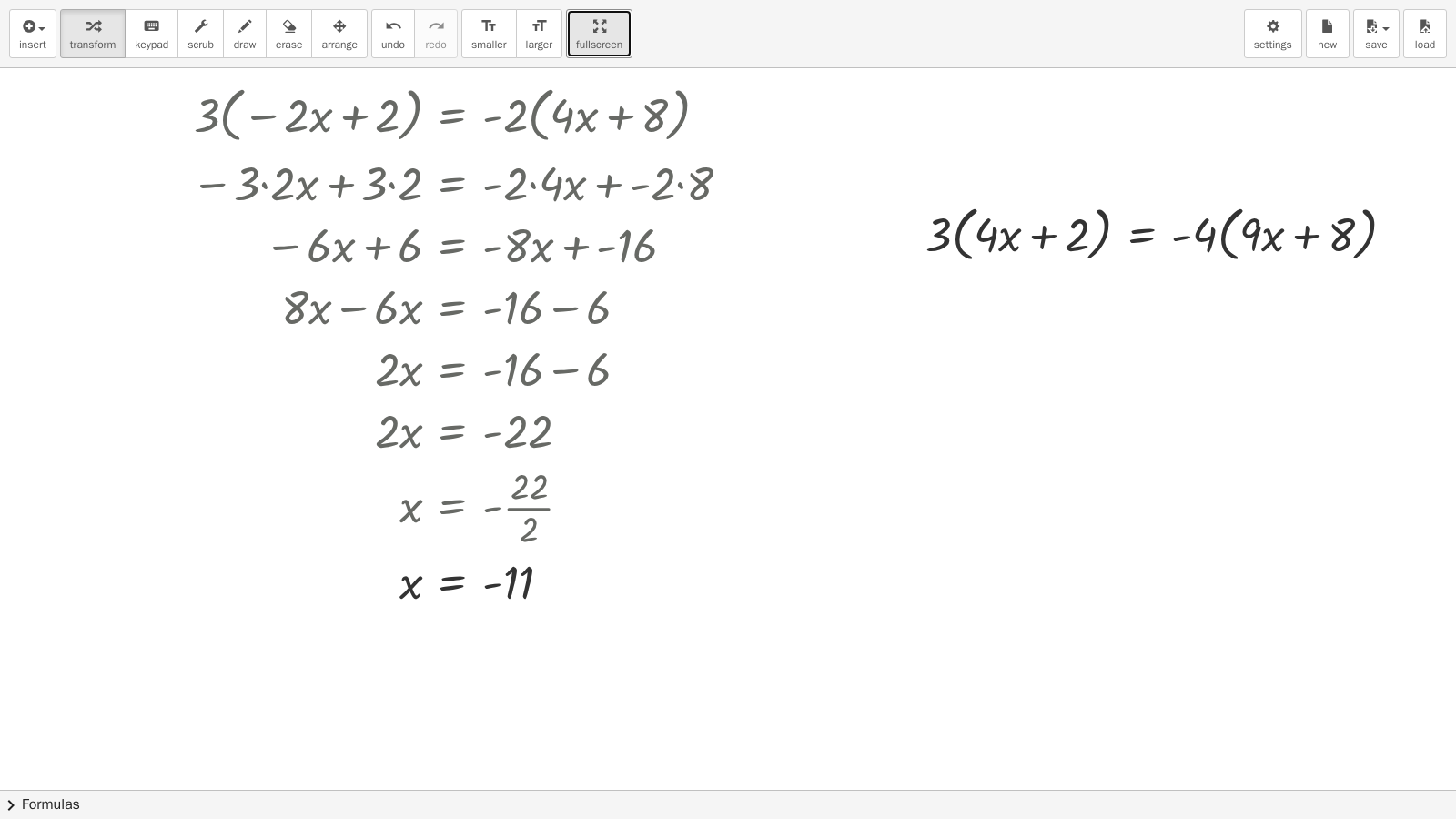 click on "insert select one: Math Expression Function Text Youtube Video Graphing Geometry Geometry 3D transform keyboard keypad scrub draw erase arrange undo undo redo redo format_size smaller format_size larger fullscreen load   save new settings · 3 · ( − · 2 · x + 2 ) = · - 2 · ( + · 4 · x + 8 ) − · 3 · 2 · x + · 3 · 2 = · - 2 · ( + · 4 · x + 8 ) − · 3 · 2 · x + · 3 · 2 = + · - 2 · 4 · x + · - 2 · 8 − · 6 · x + · 3 · 2 = + · - 2 · 4 · x + · - 2 · 8 − · 6 · x + 6 = + · - 2 · 4 · x + · - 2 · 8 − · 6 · x + 6 = + · - 8 · x + · - 2 · 8 − · 6 · x + 6 = + · - 8 · x + - 16 · - 6 · x = + · - 8 · x + - 16 − 6 + · 8 · x − · 6 · x = + - 16 − 6 · 2 · x = + - 16 − 6 · 2 · x = - 22 x = - · 22 · 2 = x - 11 · 3 · ( + · 4 · x + 2 ) = · - 4 · ( + · 9 · x + 8 ) × chevron_right  Formulas
Drag one side of a formula onto a highlighted expression on the canvas to apply it.
Quadratic Formula
+ · a" at bounding box center (728, 410) 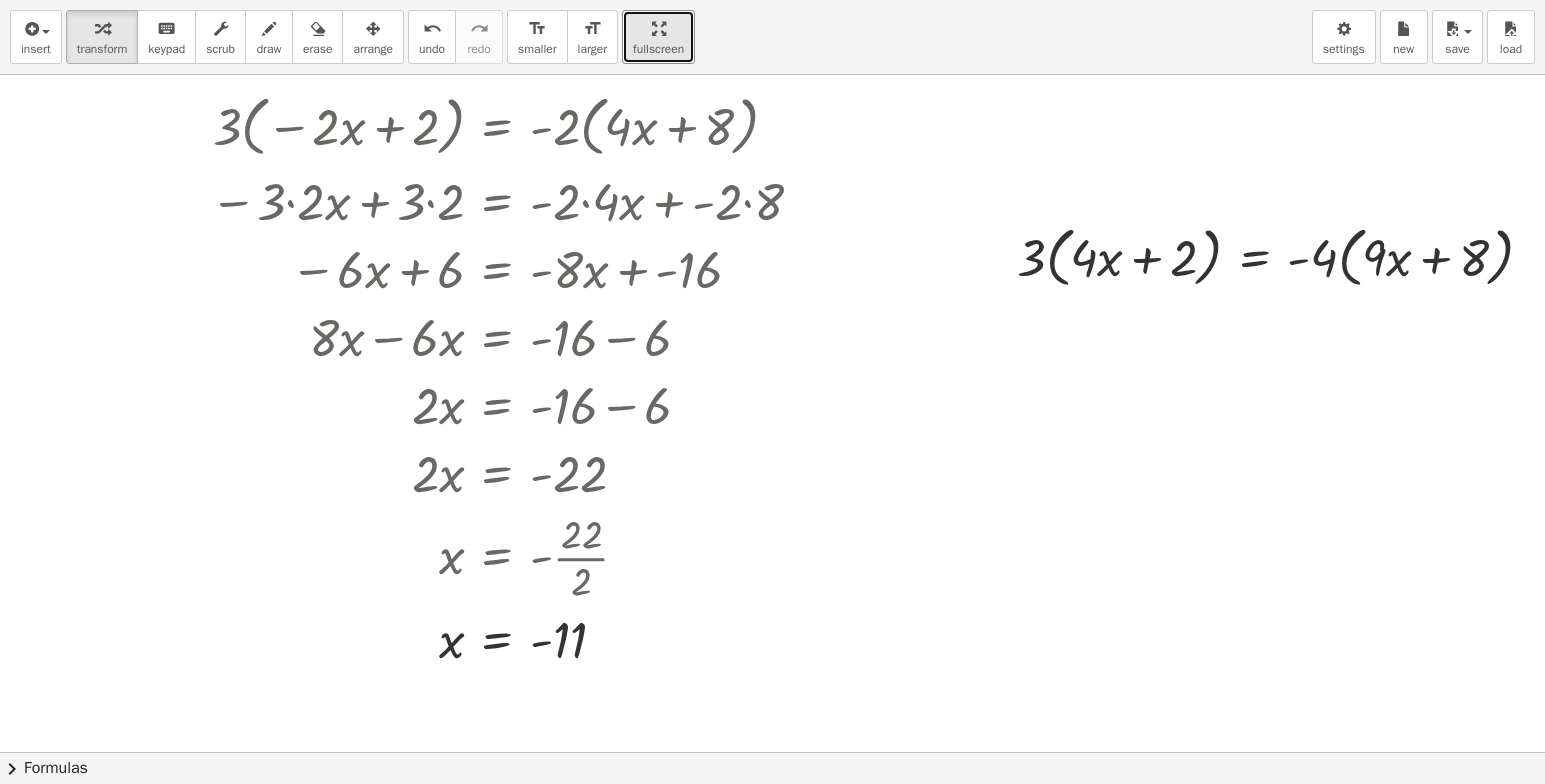 drag, startPoint x: 678, startPoint y: 23, endPoint x: 627, endPoint y: -49, distance: 88.23265 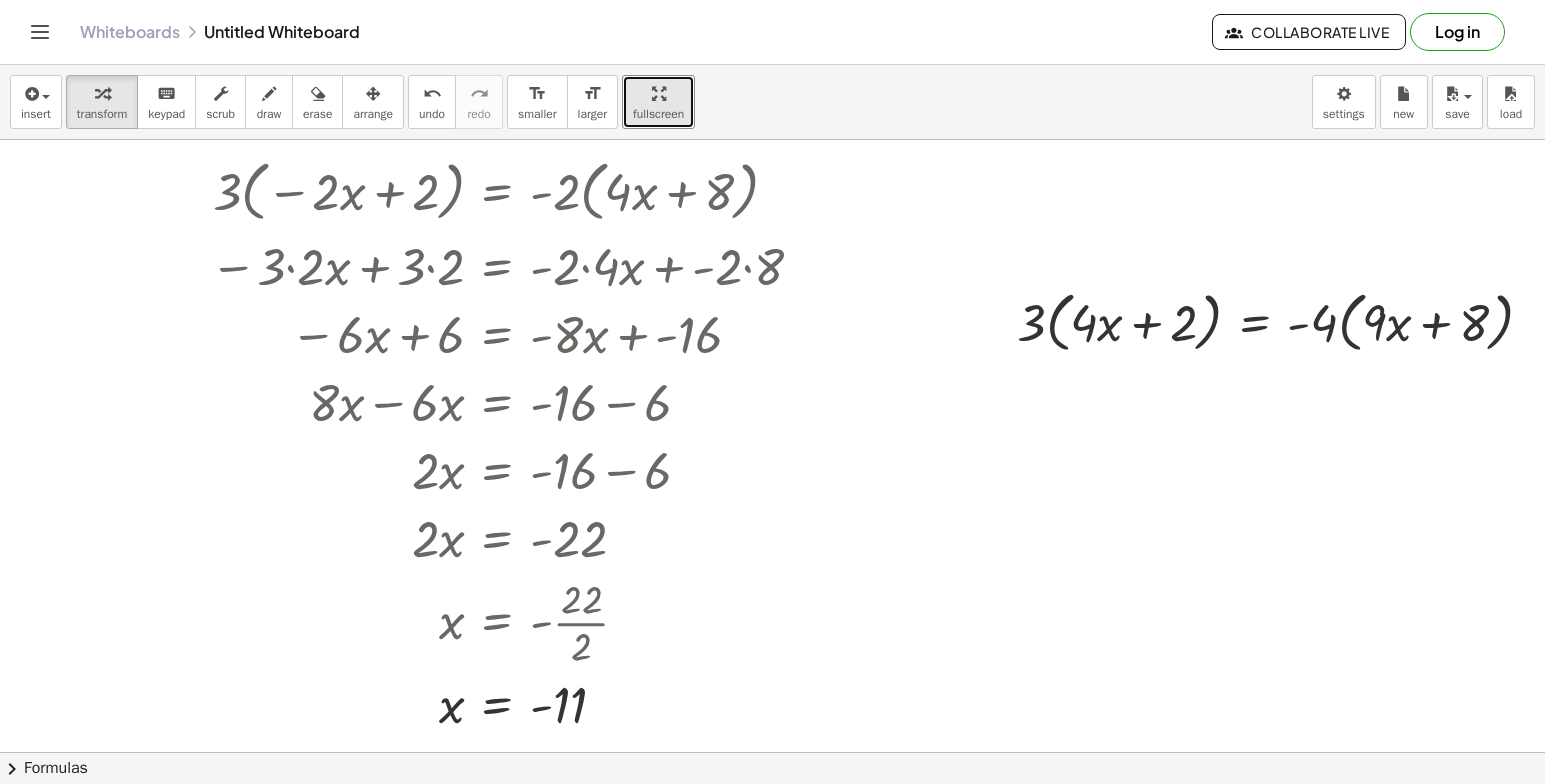 click on "Graspable Math Activities Get Started Activity Bank Assigned Work Classes Whiteboards Reference v1.28.2 | Privacy policy © 2025 | Graspable, Inc. Whiteboards Untitled Whiteboard Collaborate Live  Log in    insert select one: Math Expression Function Text Youtube Video Graphing Geometry Geometry 3D transform keyboard keypad scrub draw erase arrange undo undo redo redo format_size smaller format_size larger fullscreen load   save new settings · 3 · ( − · 2 · x + 2 ) = · - 2 · ( + · 4 · x + 8 ) − · 3 · 2 · x + · 3 · 2 = · - 2 · ( + · 4 · x + 8 ) − · 3 · 2 · x + · 3 · 2 = + · - 2 · 4 · x + · - 2 · 8 − · 6 · x + · 3 · 2 = + · - 2 · 4 · x + · - 2 · 8 − · 6 · x + 6 = + · - 2 · 4 · x + · - 2 · 8 − · 6 · x + 6 = + · - 8 · x + · - 2 · 8 − · 6 · x + 6 = + · - 8 · x + - 16 · - 6 · x = + · - 8 · x + - 16 − 6 + · 8 · x − · 6 · x = + - 16 − 6 · 2 · x = + - 16 − 6 · 2 · x = - 22 x = - · 22 · 2 = x - 11 · 3 · ( + · 4" at bounding box center (772, 392) 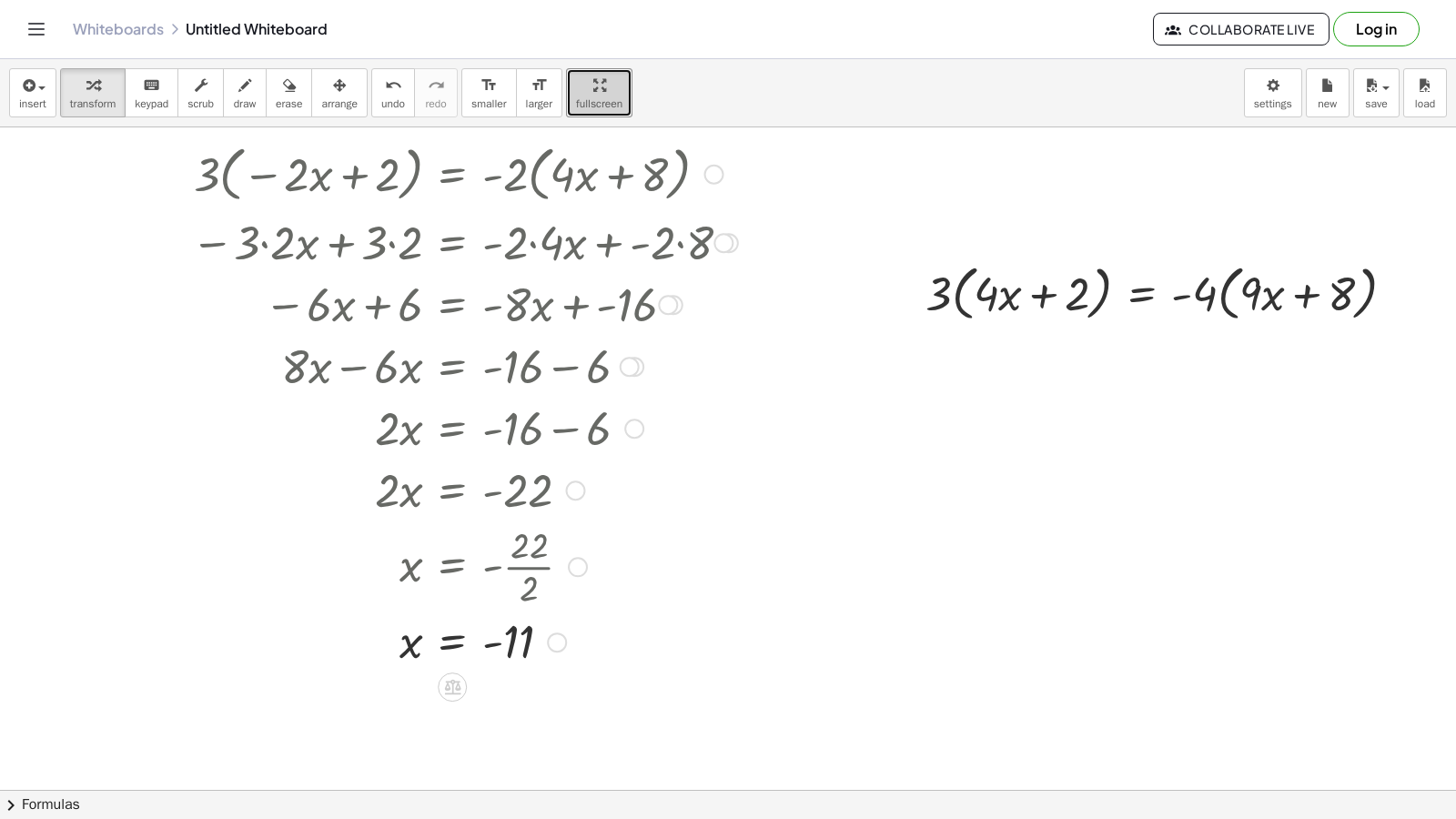 drag, startPoint x: 615, startPoint y: 84, endPoint x: 662, endPoint y: 149, distance: 80.21222 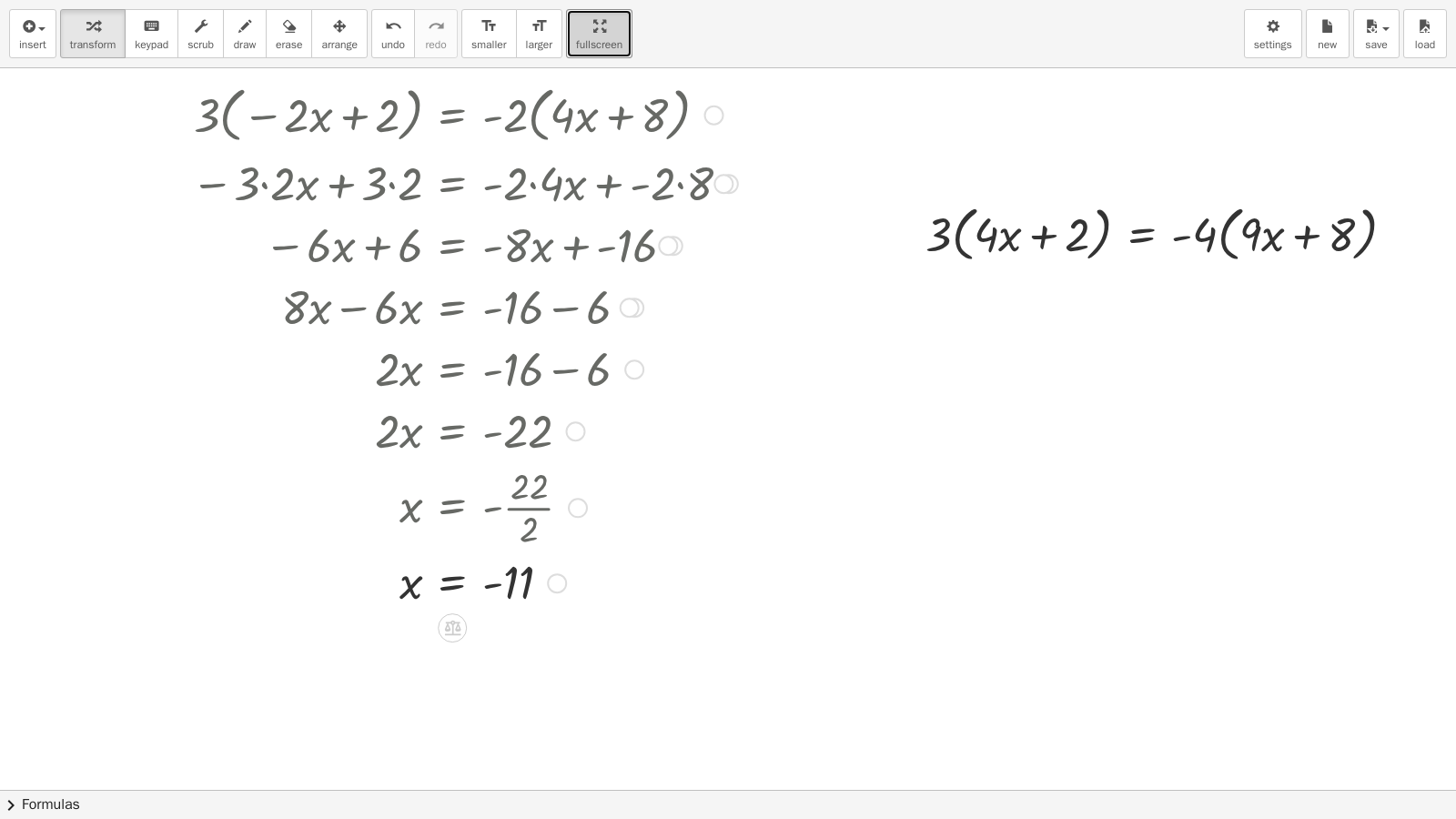 click on "insert select one: Math Expression Function Text Youtube Video Graphing Geometry Geometry 3D transform keyboard keypad scrub draw erase arrange undo undo redo redo format_size smaller format_size larger fullscreen load   save new settings · 3 · ( − · 2 · x + 2 ) = · - 2 · ( + · 4 · x + 8 ) − · 3 · 2 · x + · 3 · 2 = · - 2 · ( + · 4 · x + 8 ) − · 3 · 2 · x + · 3 · 2 = + · - 2 · 4 · x + · - 2 · 8 − · 6 · x + · 3 · 2 = + · - 2 · 4 · x + · - 2 · 8 − · 6 · x + 6 = + · - 2 · 4 · x + · - 2 · 8 − · 6 · x + 6 = + · - 8 · x + · - 2 · 8 − · 6 · x + 6 = + · - 8 · x + - 16 · - 6 · x = + · - 8 · x + - 16 − 6 + · 8 · x − · 6 · x = + - 16 − 6 · 2 · x = + - 16 − 6 · 2 · x = - 22 x = - · 22 · 2 = x - 11 · 3 · ( + · 4 · x + 2 ) = · - 4 · ( + · 9 · x + 8 ) × chevron_right  Formulas
Drag one side of a formula onto a highlighted expression on the canvas to apply it.
Quadratic Formula
+ · a" at bounding box center [728, 410] 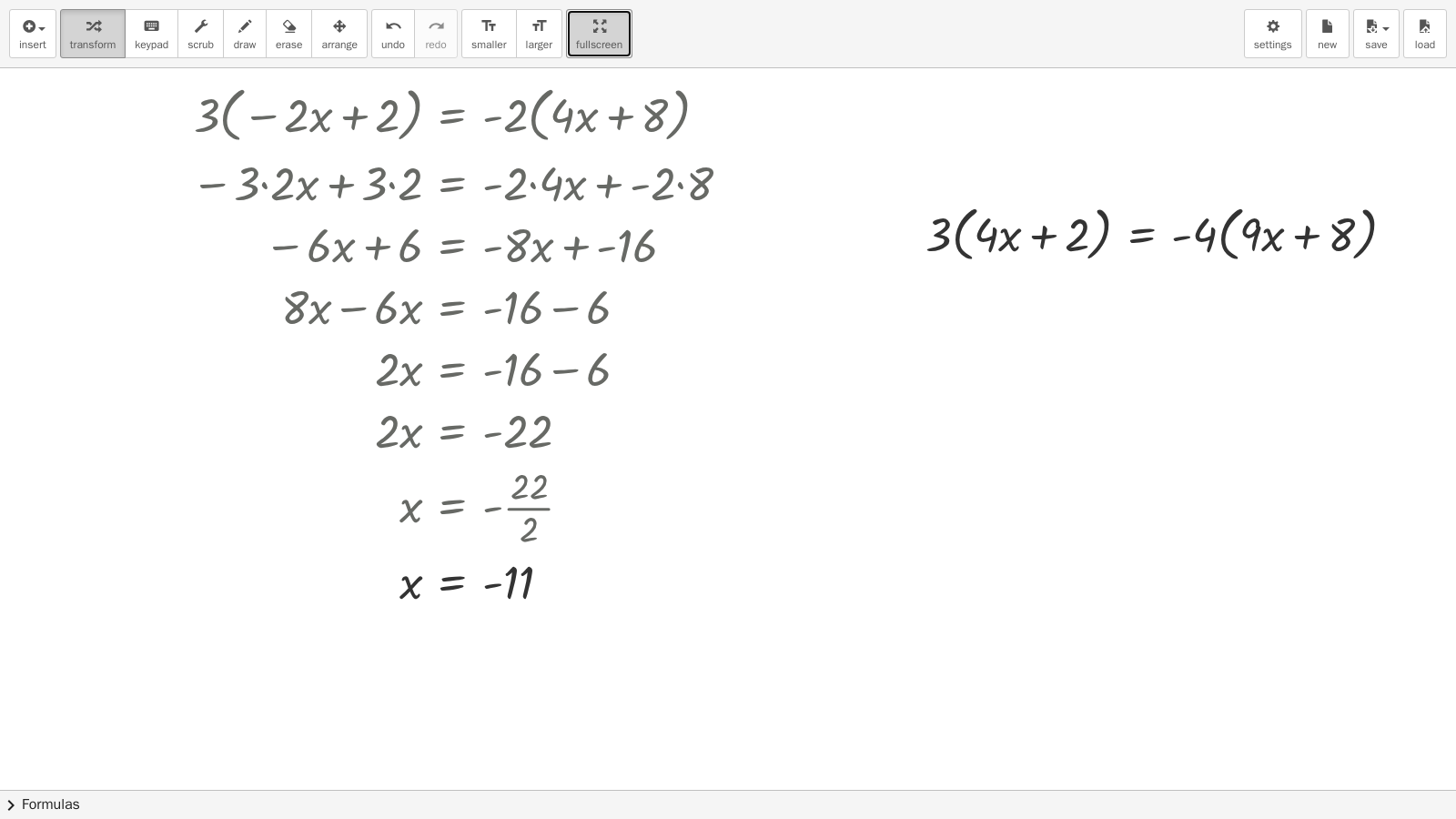 click on "transform" at bounding box center (93, 45) 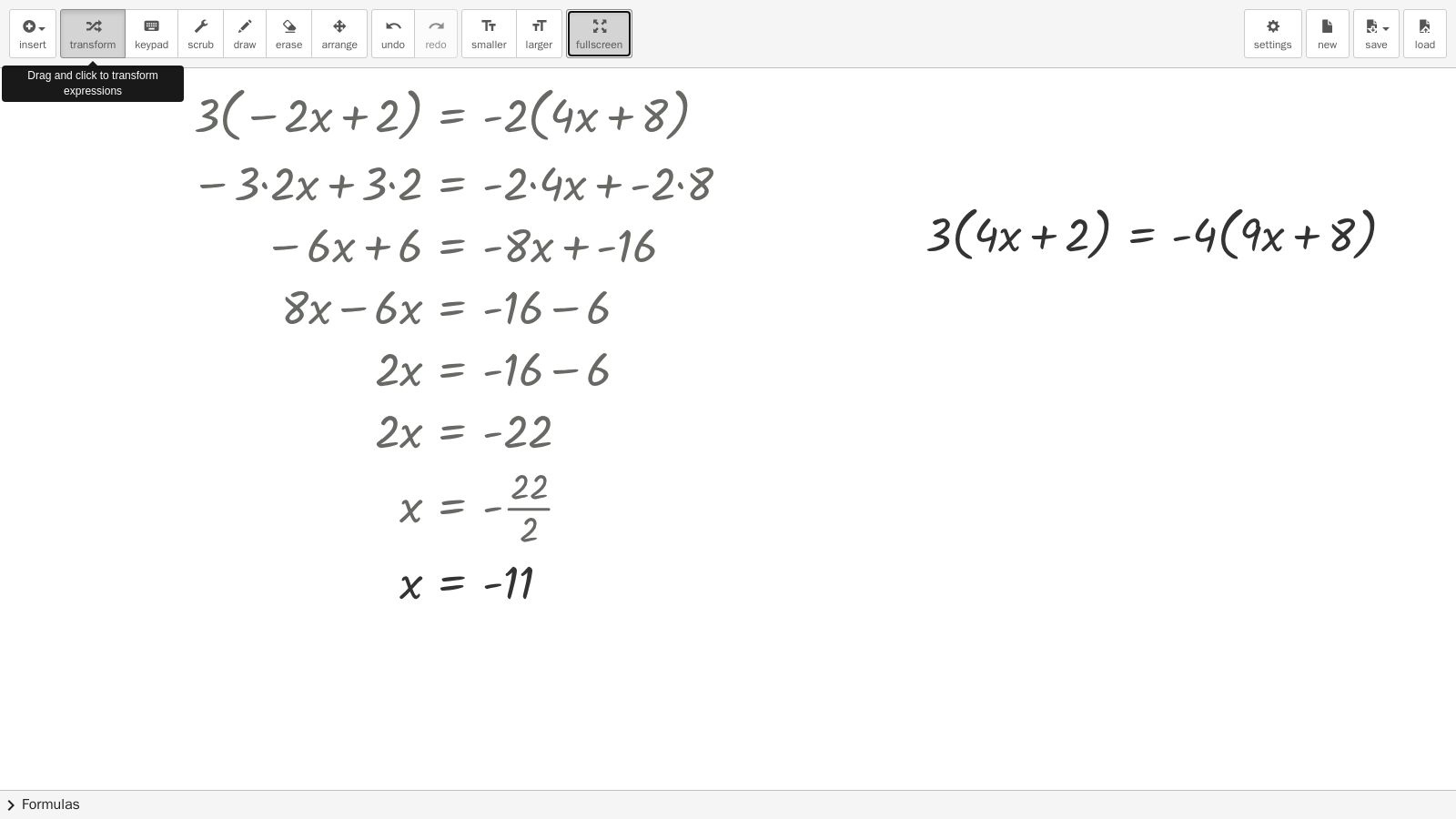click on "transform" at bounding box center (93, 45) 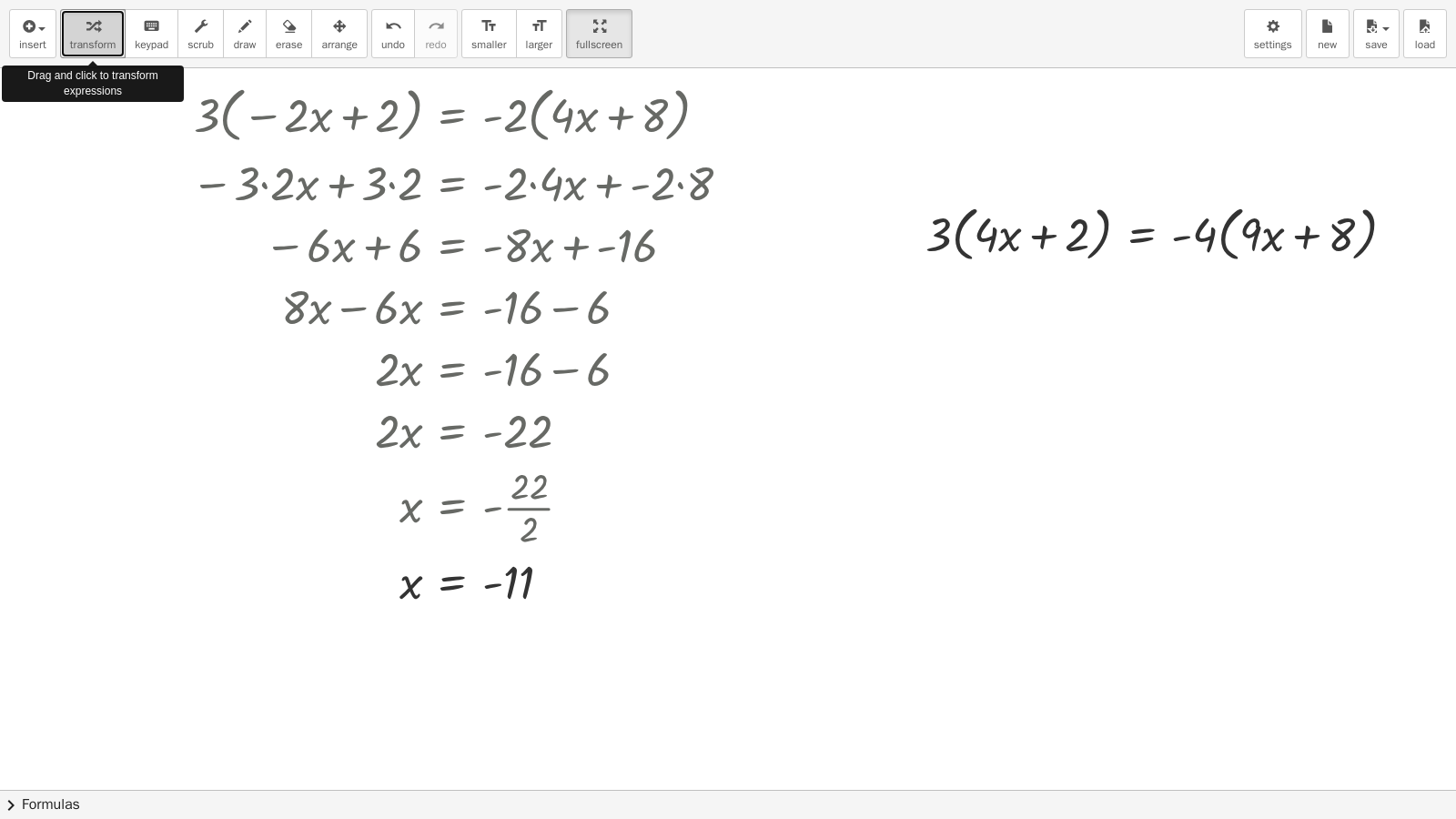click on "transform" at bounding box center [93, 45] 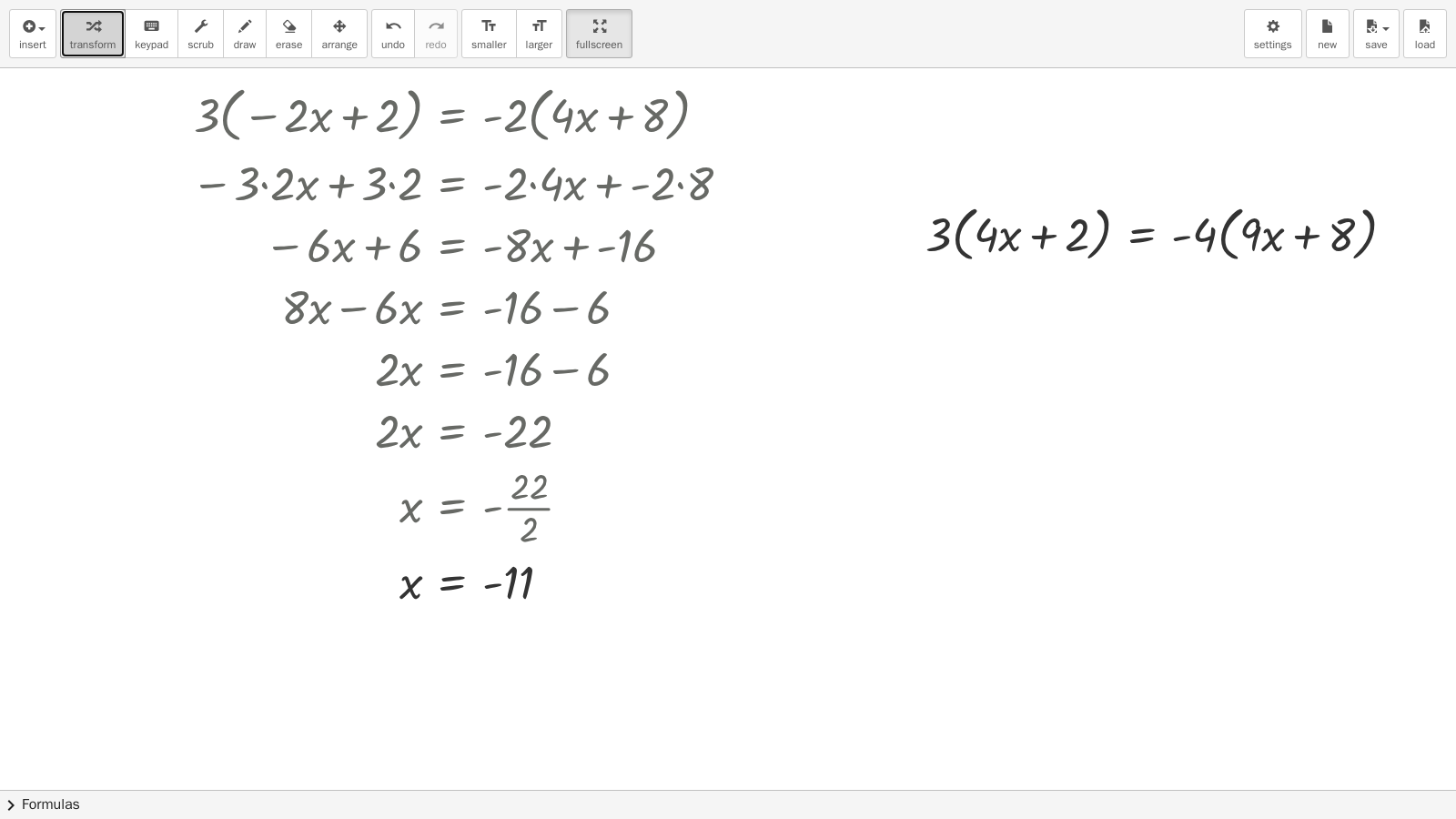 drag, startPoint x: 899, startPoint y: 217, endPoint x: 896, endPoint y: 198, distance: 19.23538 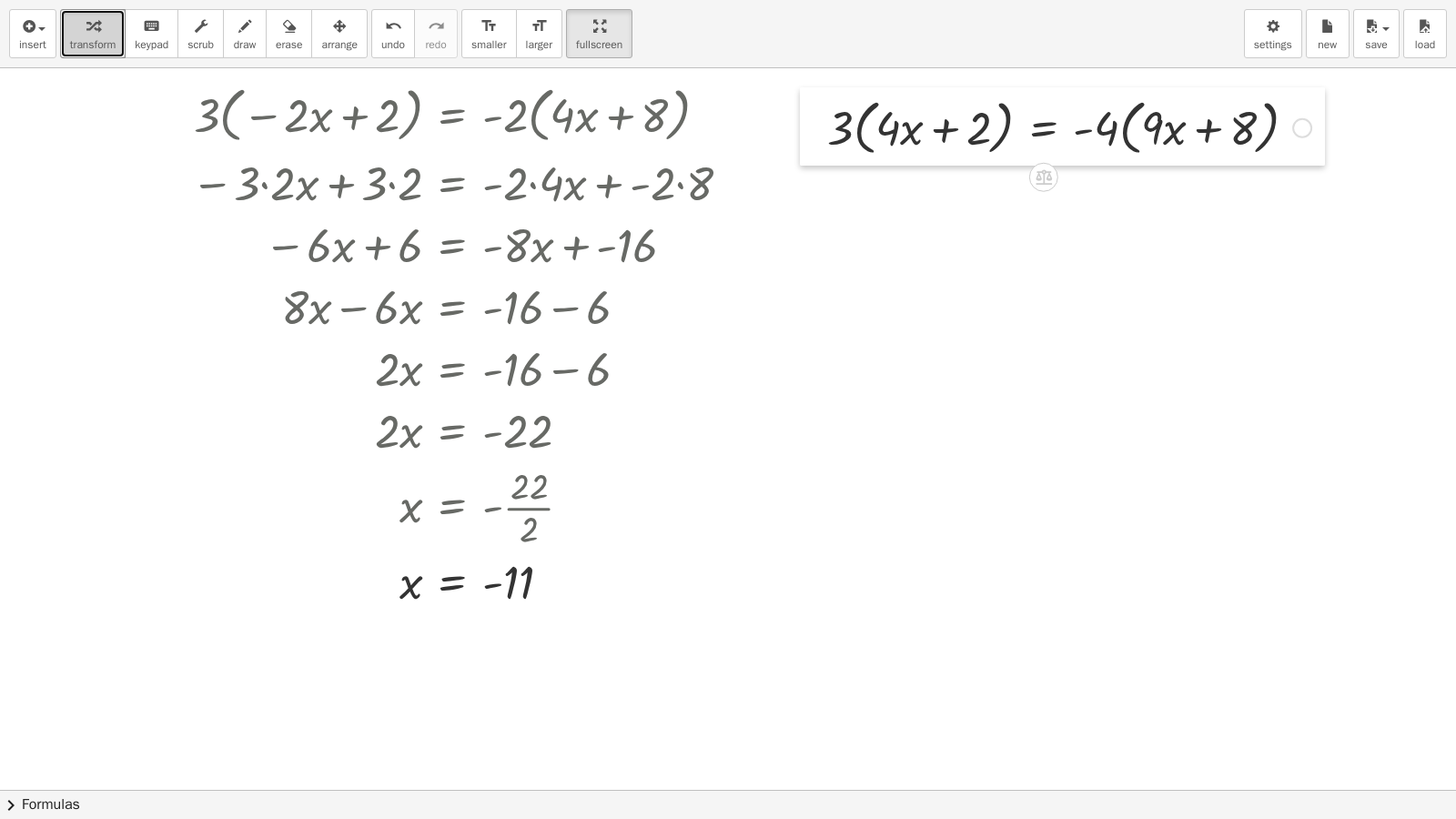 drag, startPoint x: 912, startPoint y: 233, endPoint x: 814, endPoint y: 126, distance: 145.09652 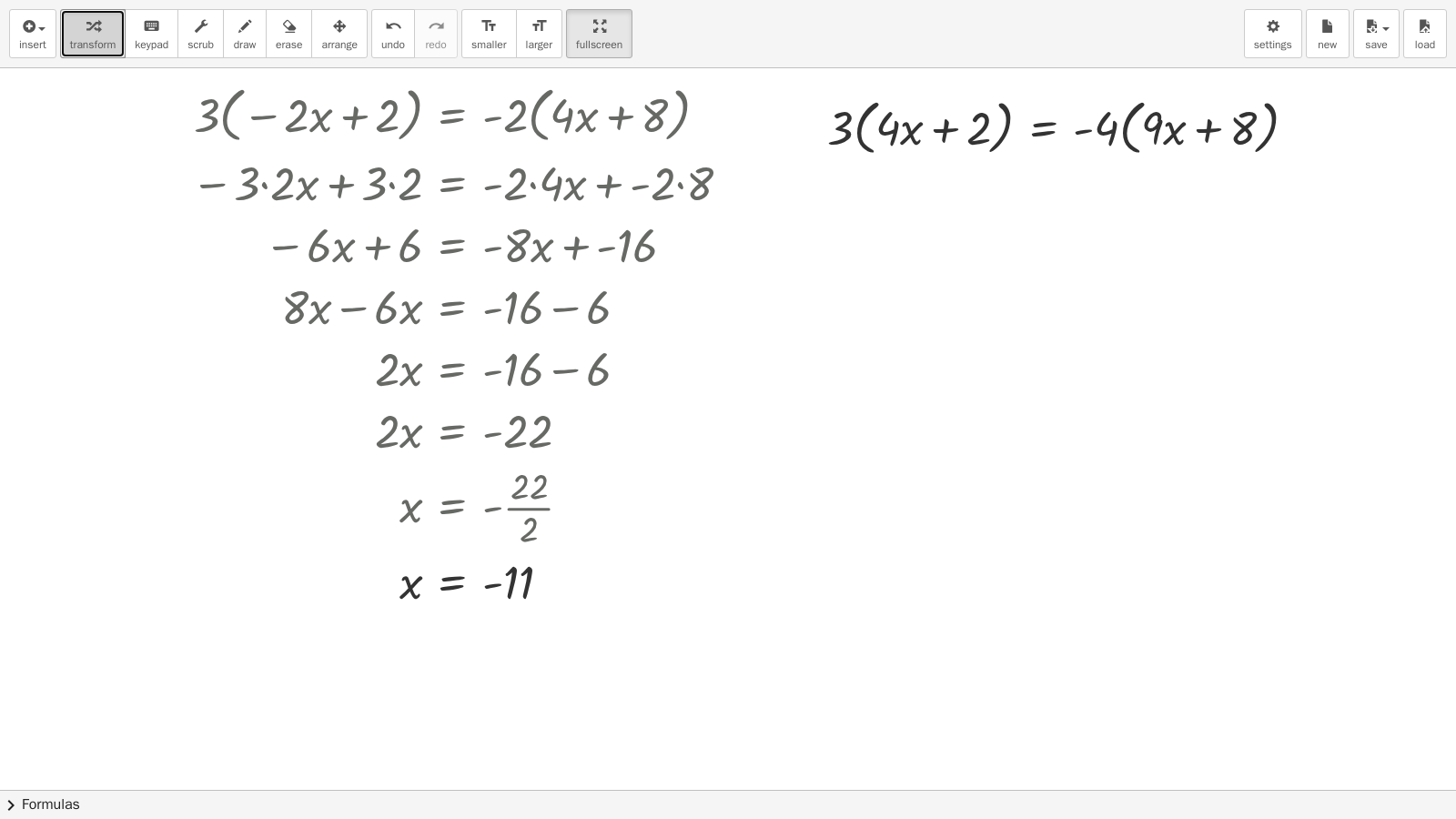 click at bounding box center [728, 661] 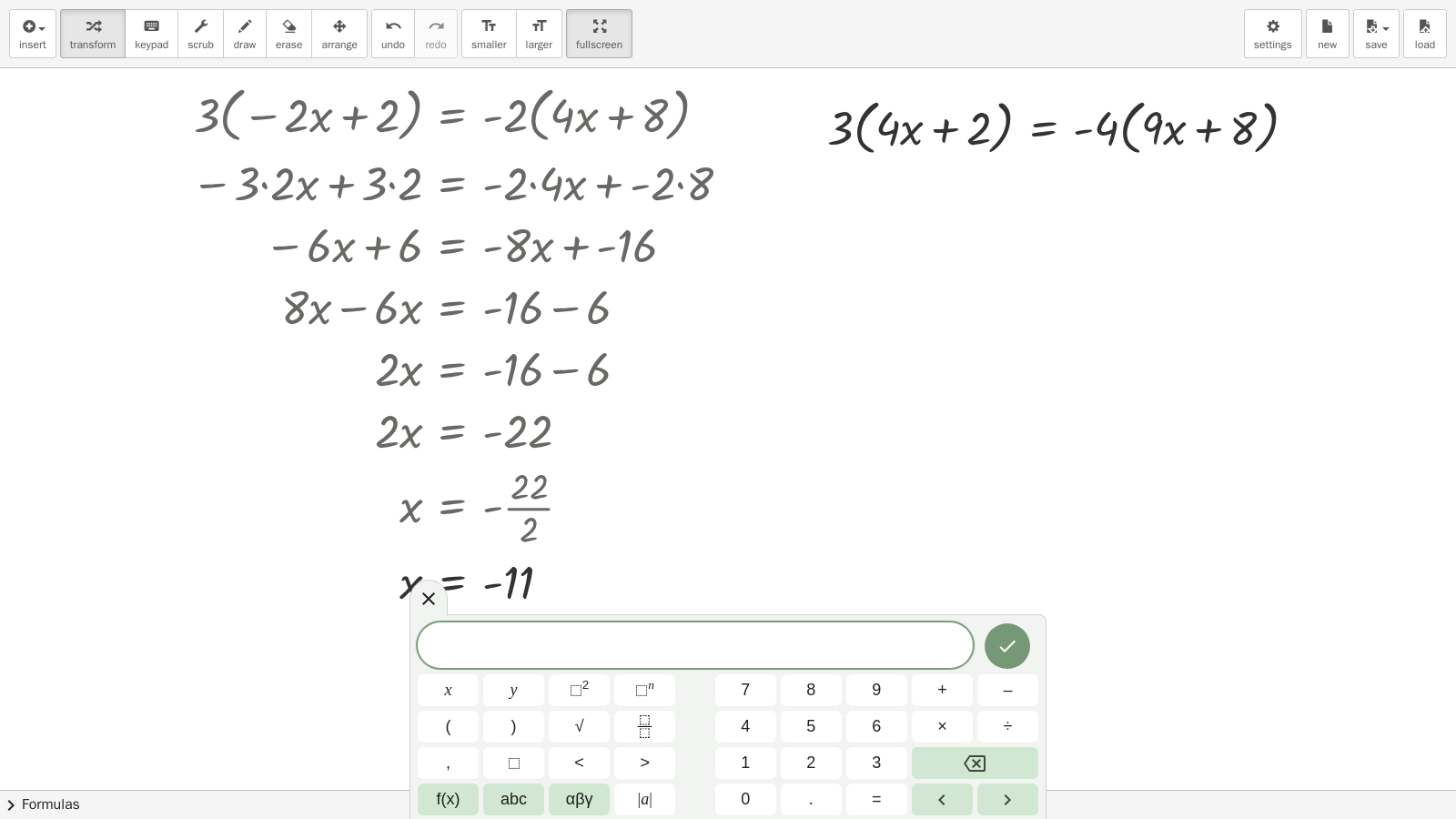 click at bounding box center [728, 661] 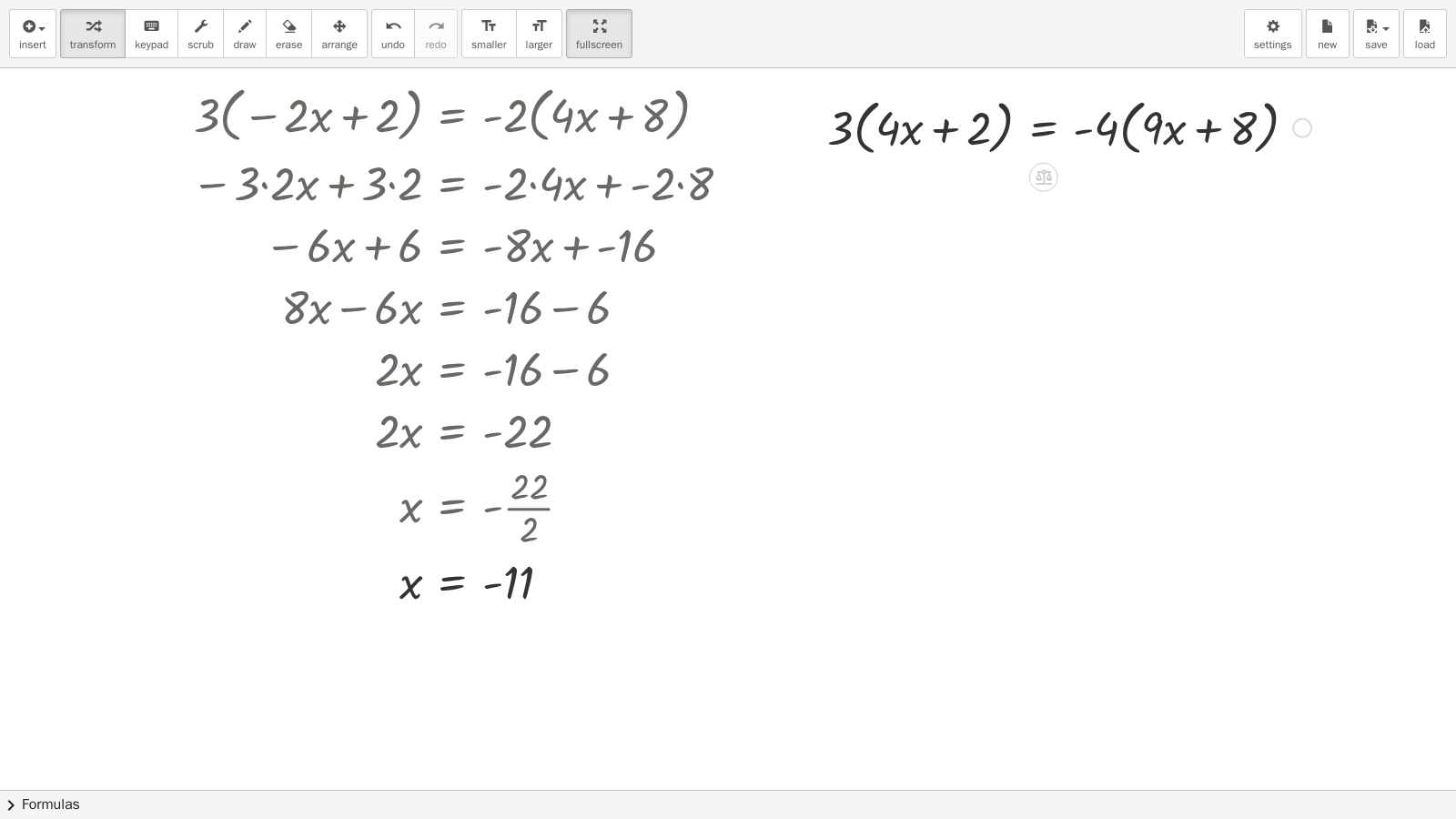 click at bounding box center (1069, 126) 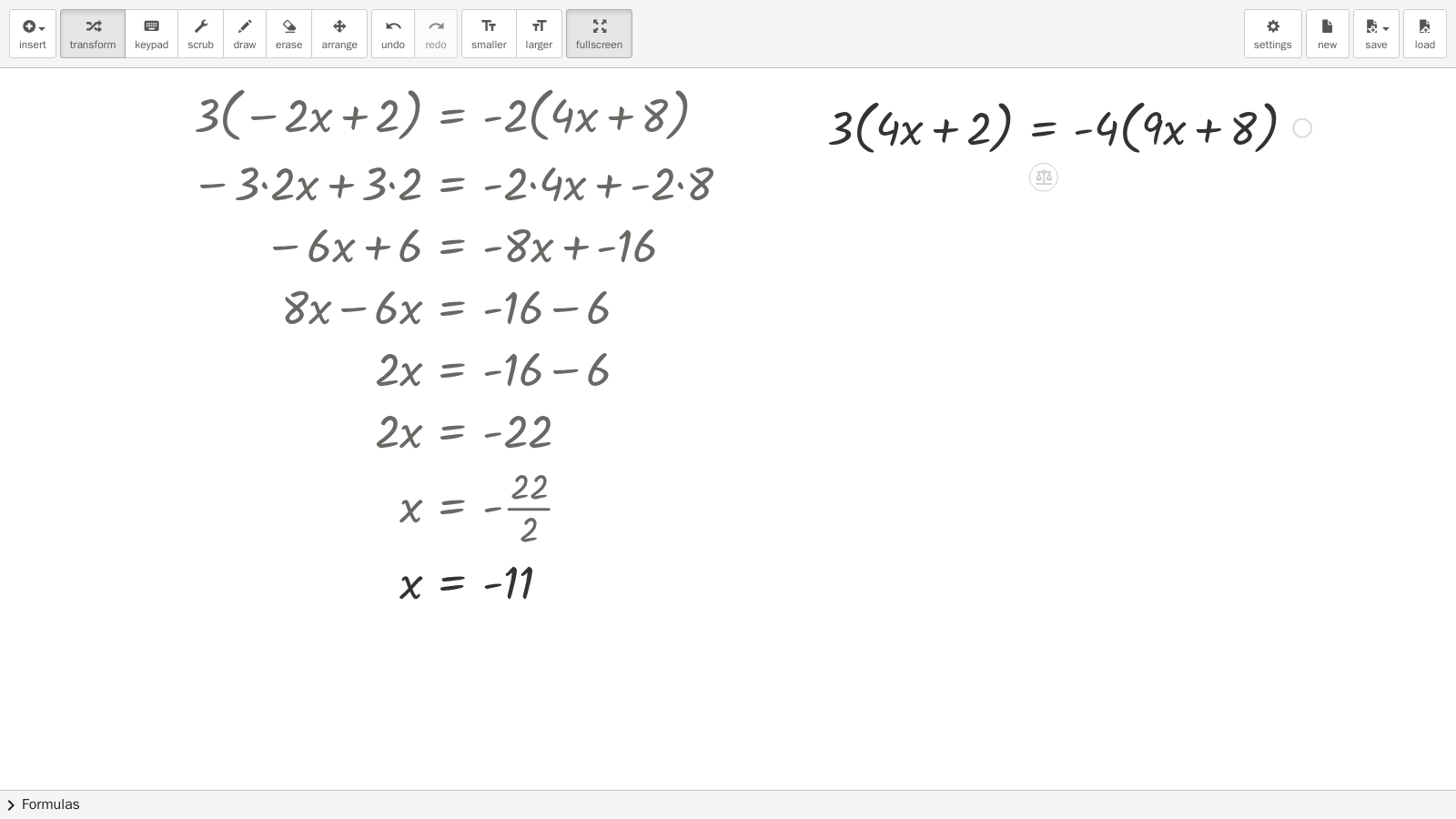 click at bounding box center [1069, 126] 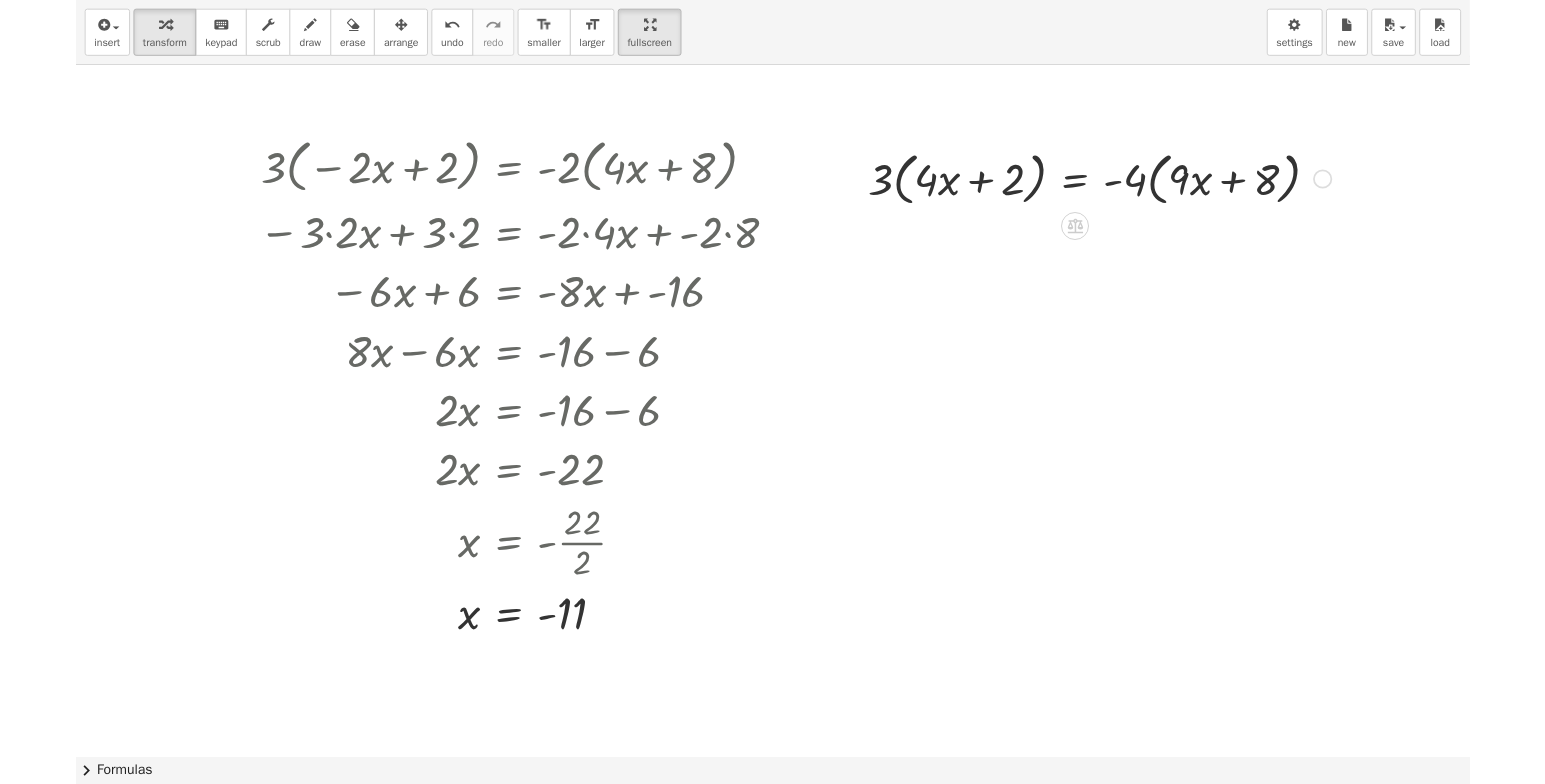 scroll, scrollTop: 42, scrollLeft: 0, axis: vertical 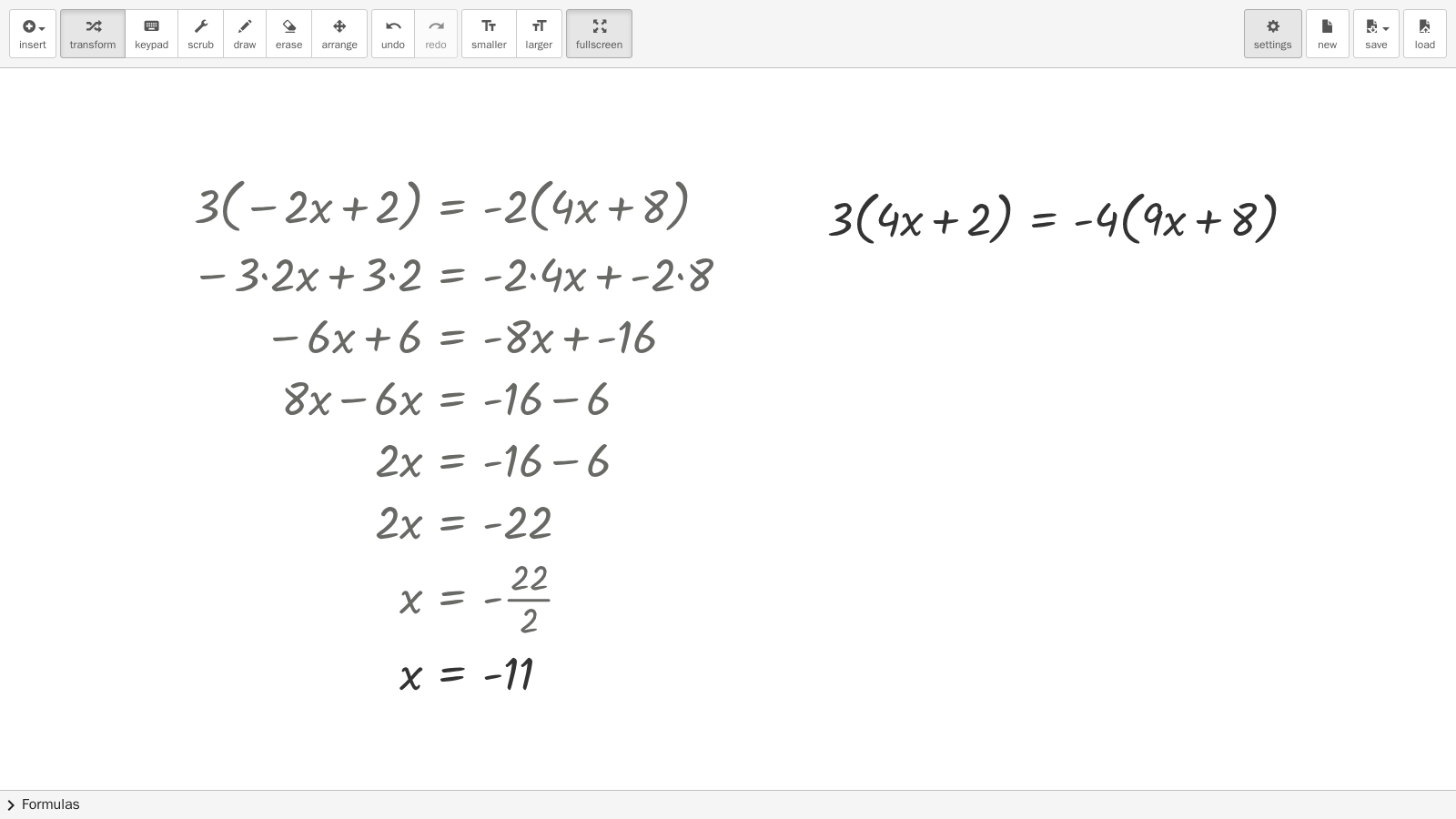 click at bounding box center (1273, 26) 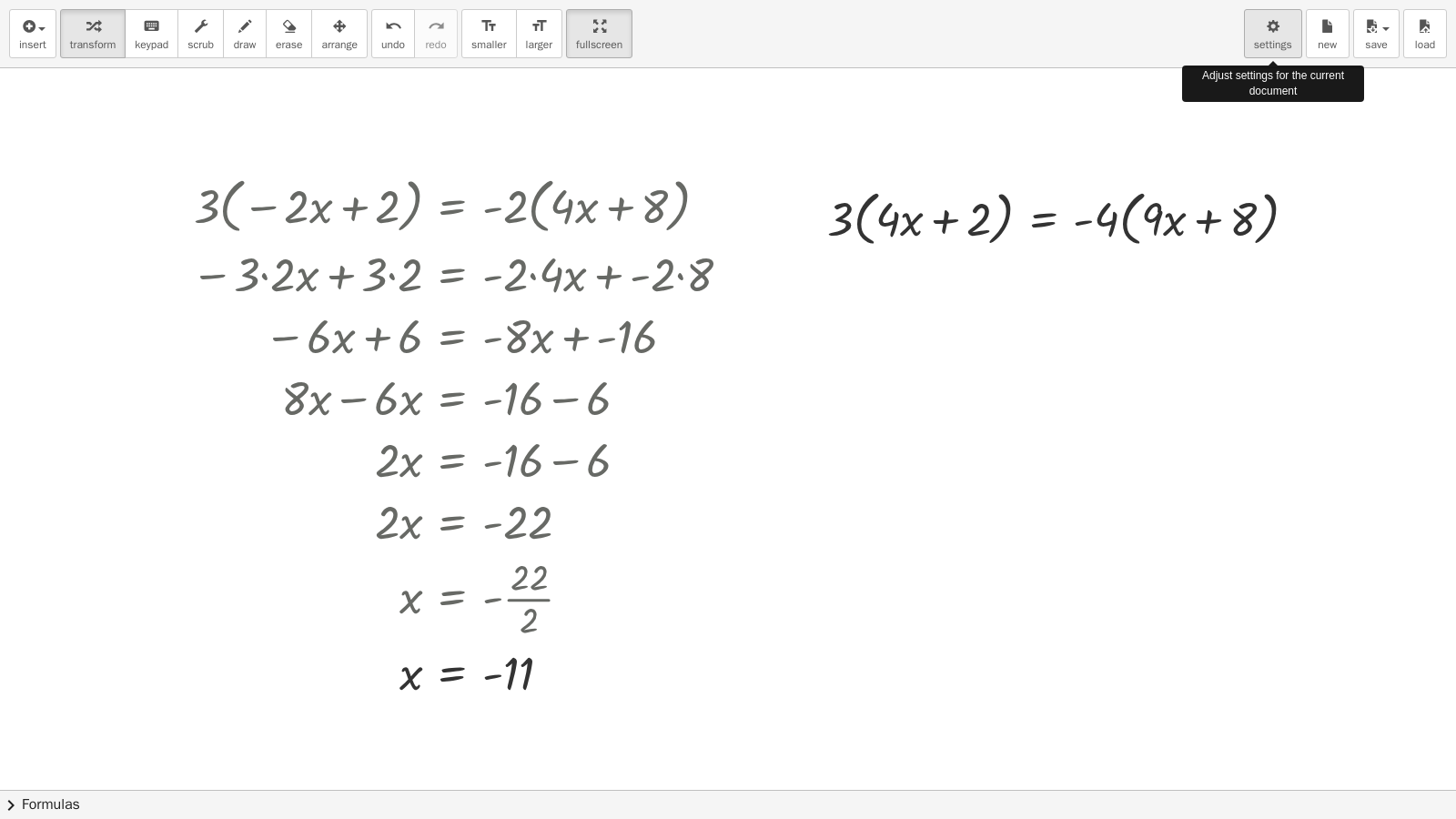 click at bounding box center (1273, 25) 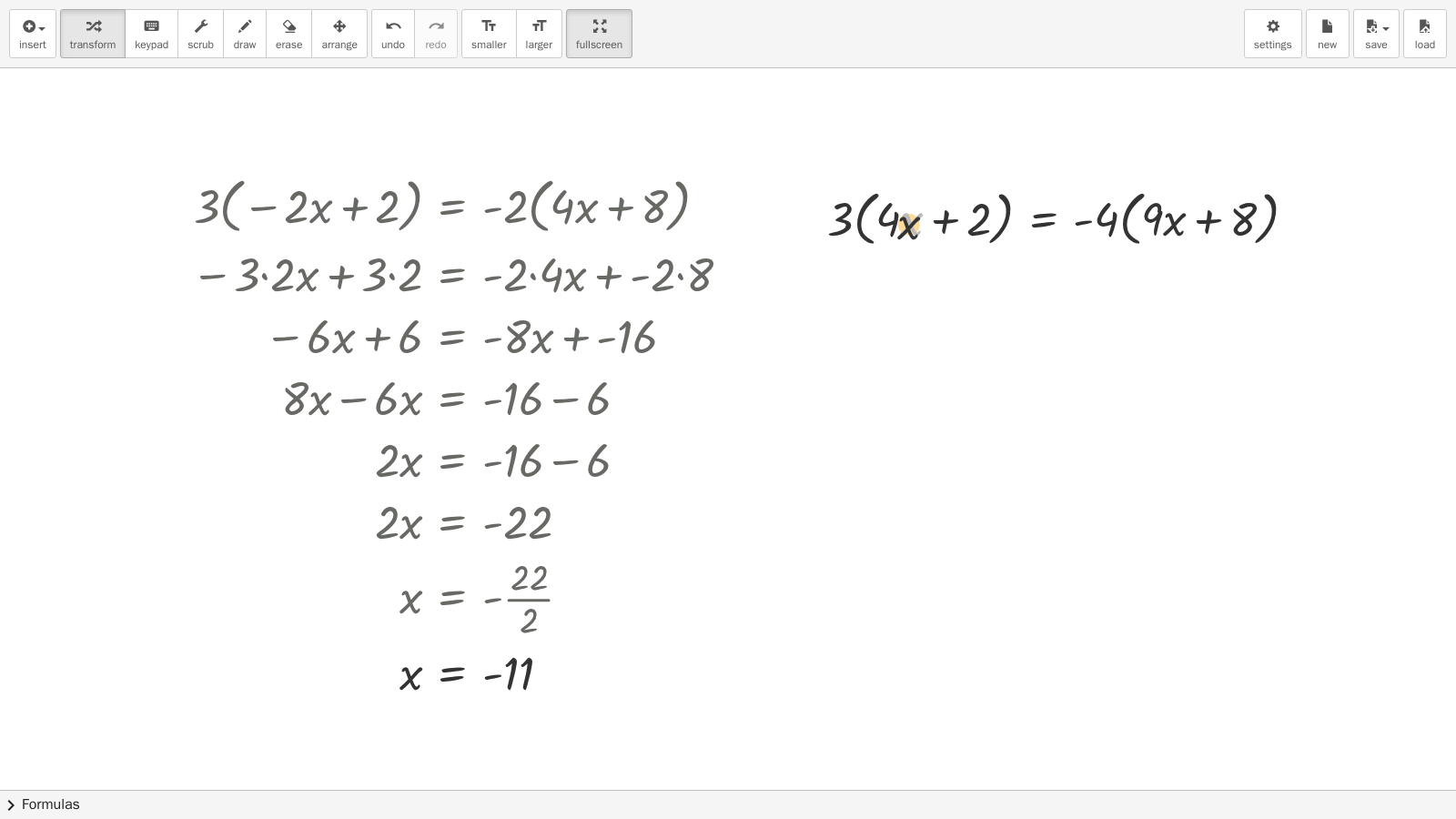 click at bounding box center (1069, 217) 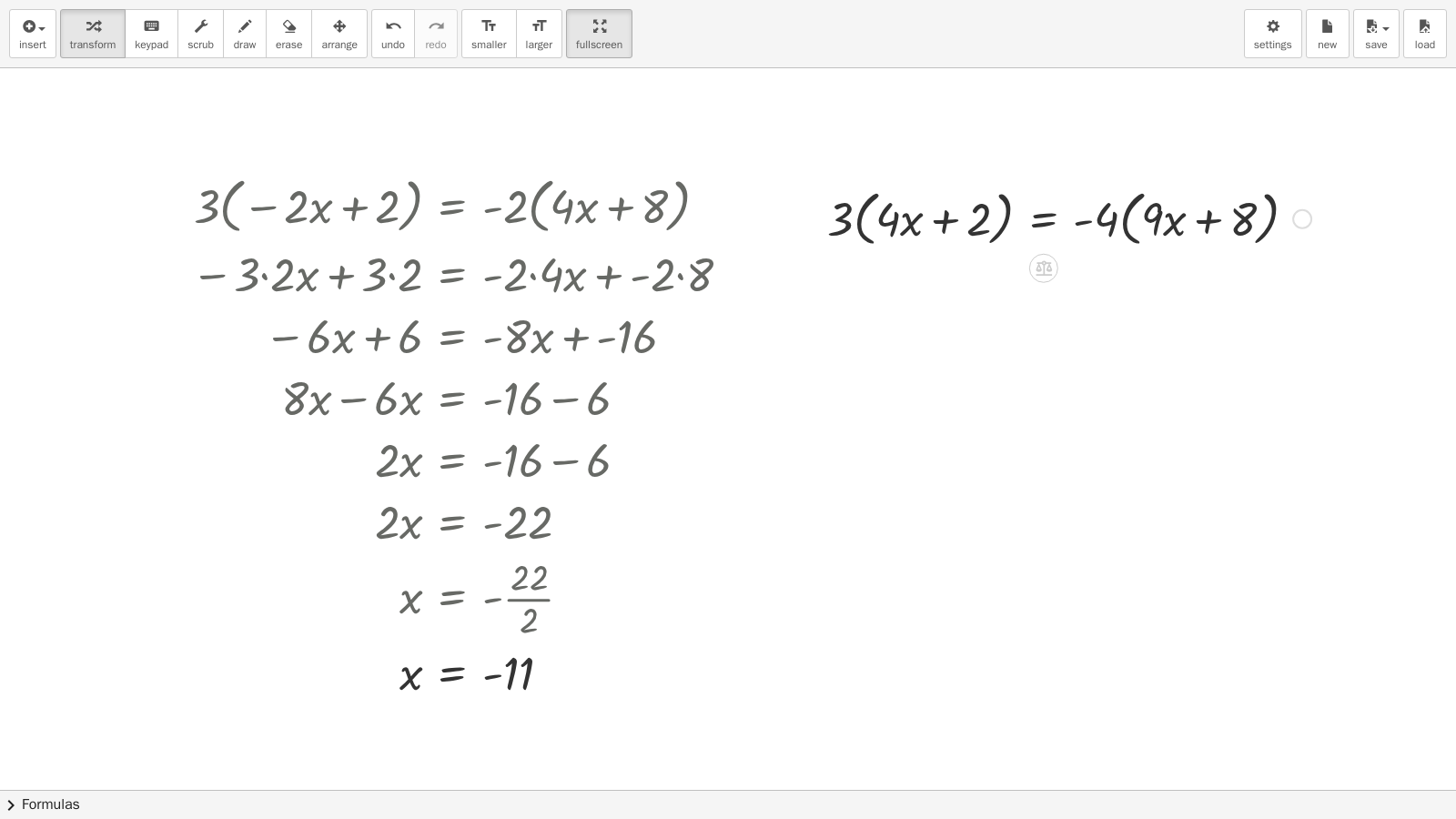 click at bounding box center [1069, 217] 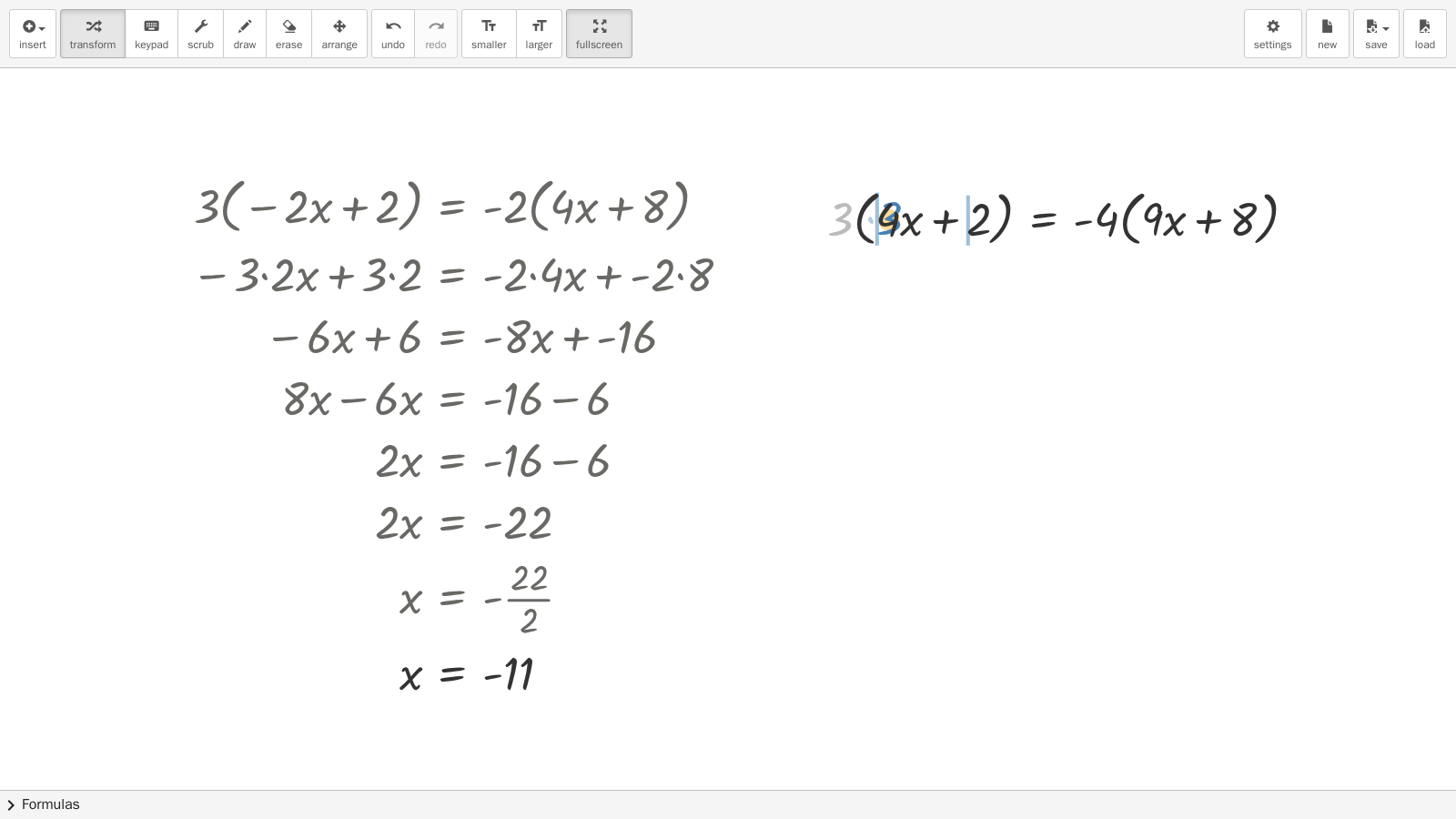 drag, startPoint x: 844, startPoint y: 215, endPoint x: 895, endPoint y: 217, distance: 51.0392 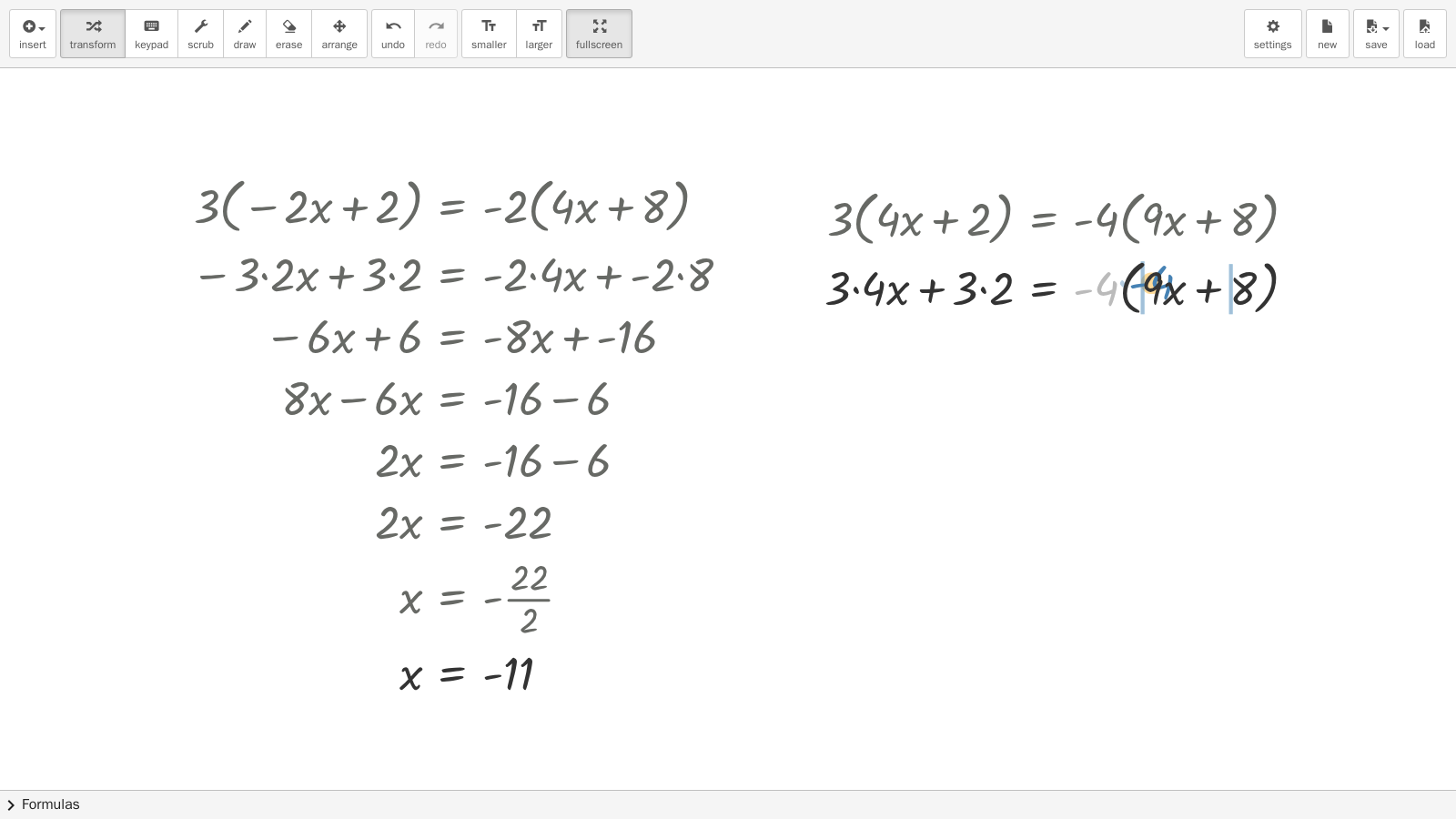 drag, startPoint x: 1113, startPoint y: 289, endPoint x: 1168, endPoint y: 284, distance: 55.226805 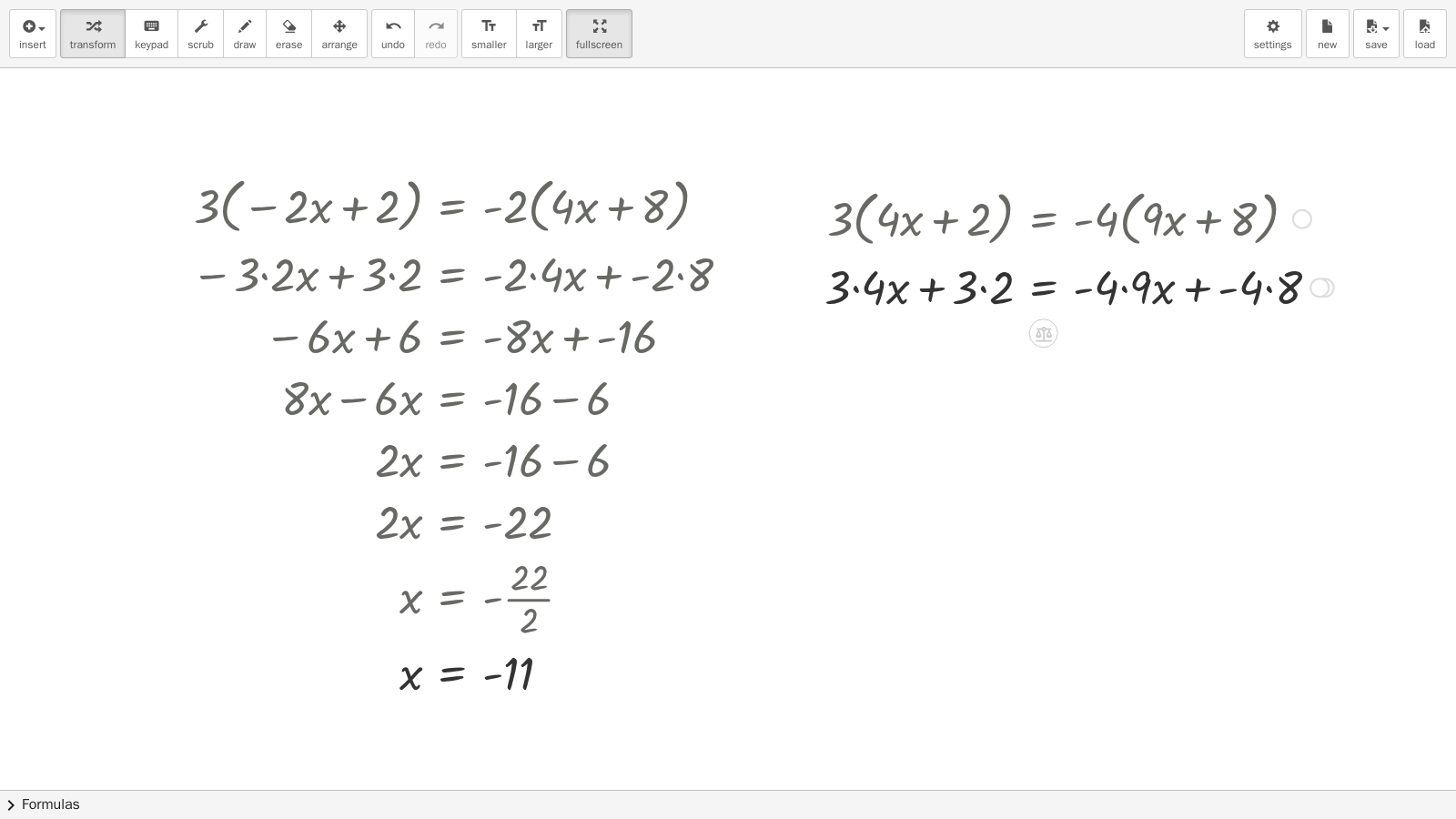 click at bounding box center [1079, 286] 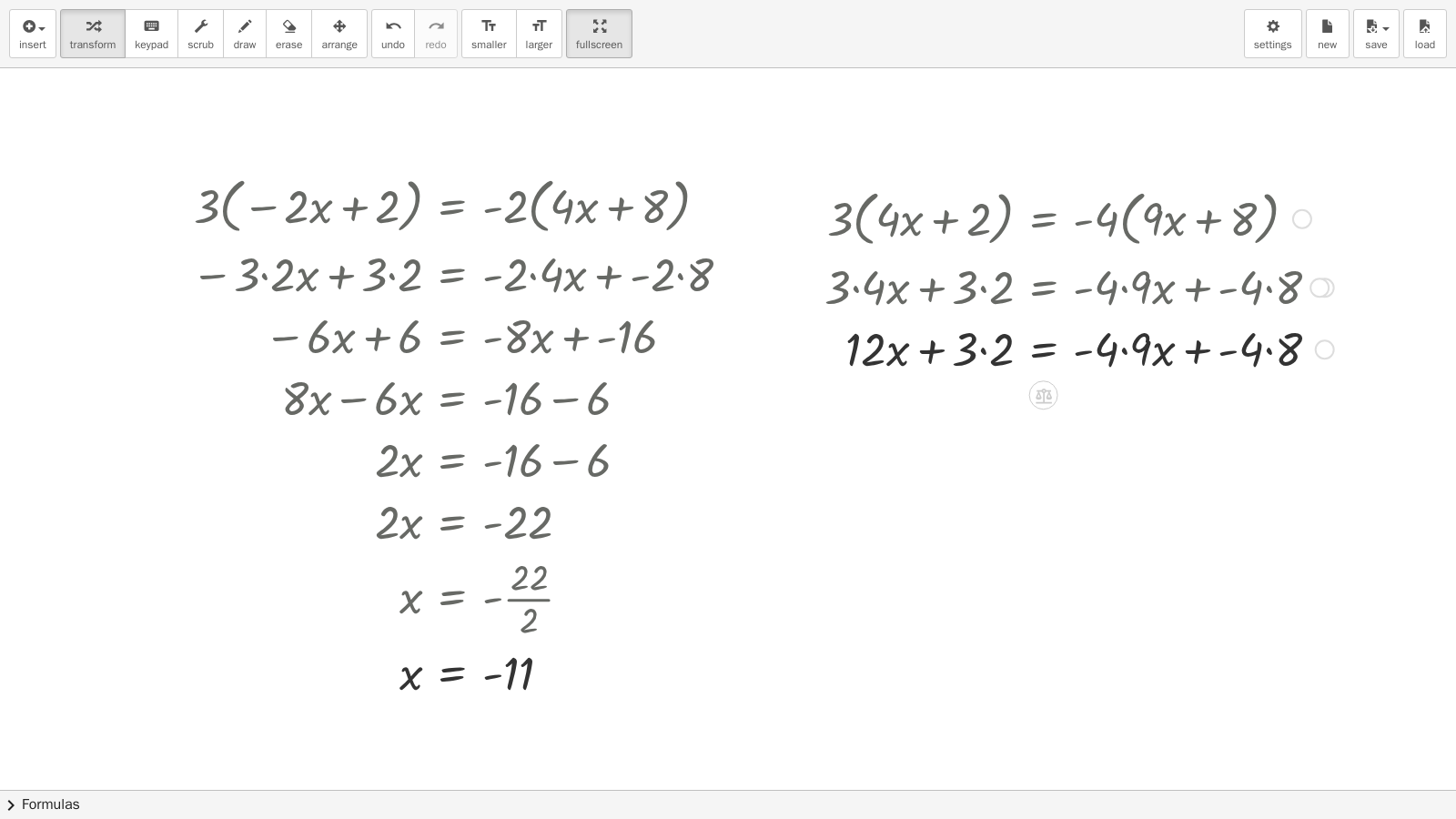 drag, startPoint x: 980, startPoint y: 344, endPoint x: 991, endPoint y: 351, distance: 13.038405 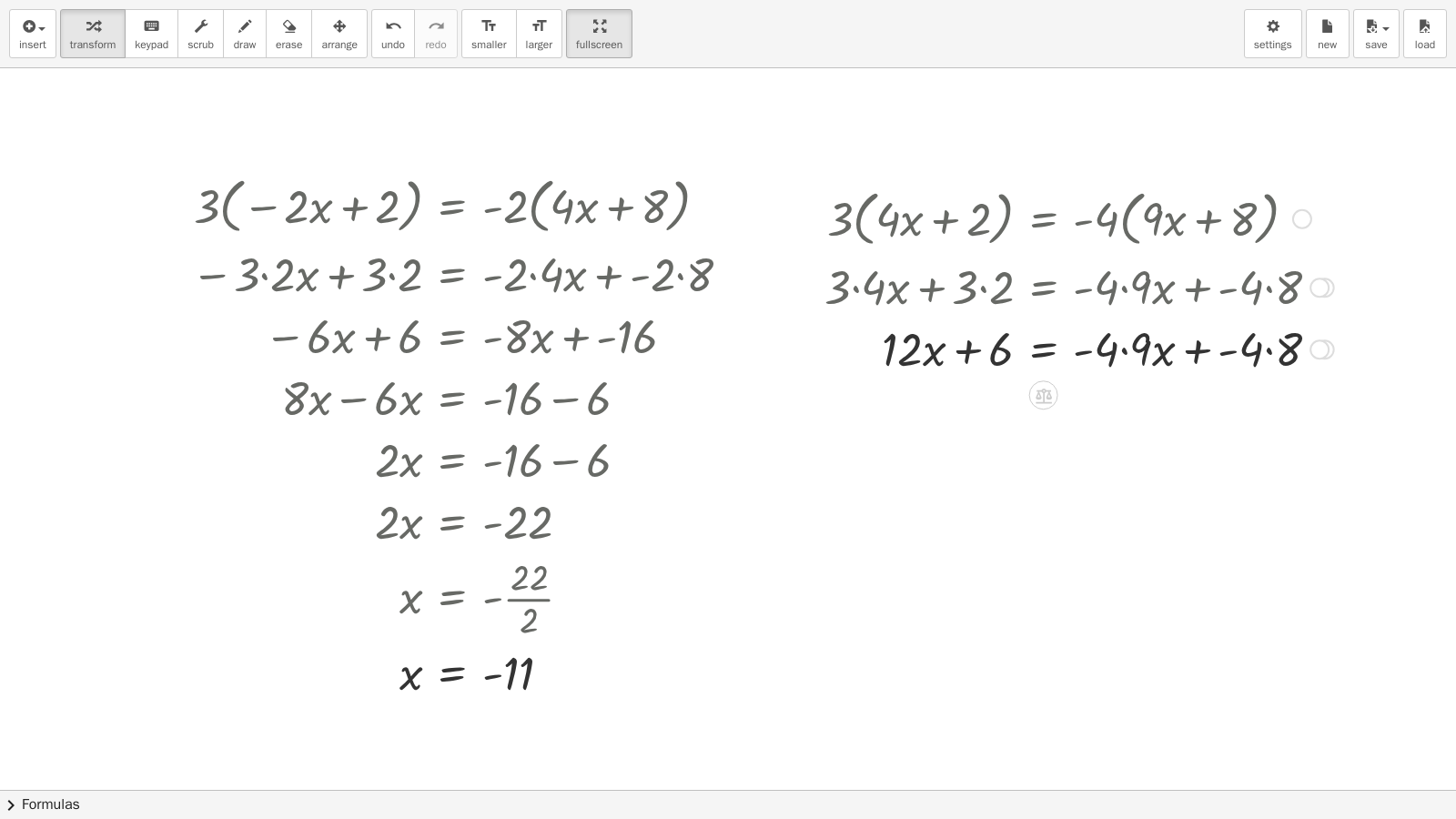 click at bounding box center [1079, 348] 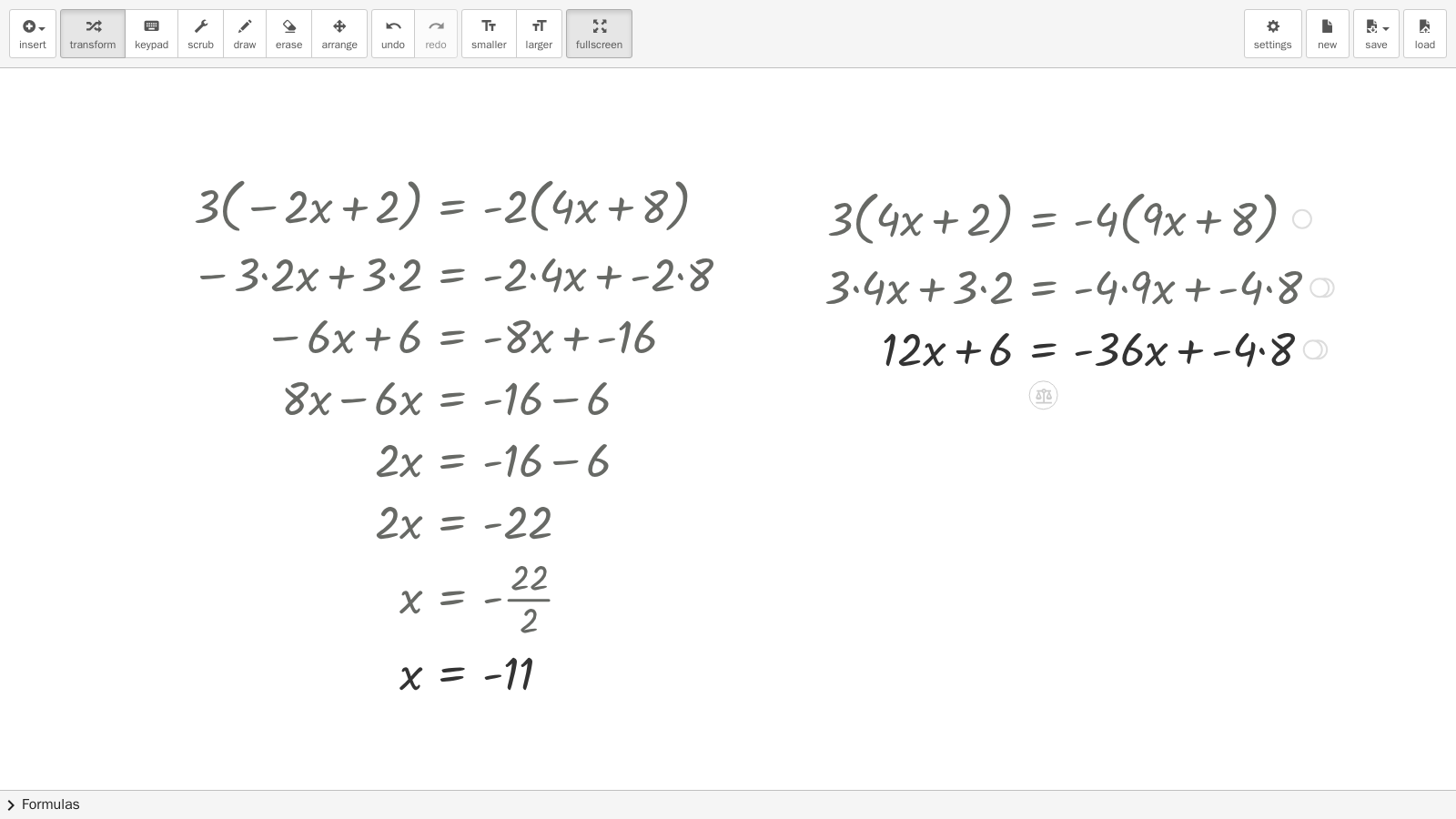 click at bounding box center (1079, 348) 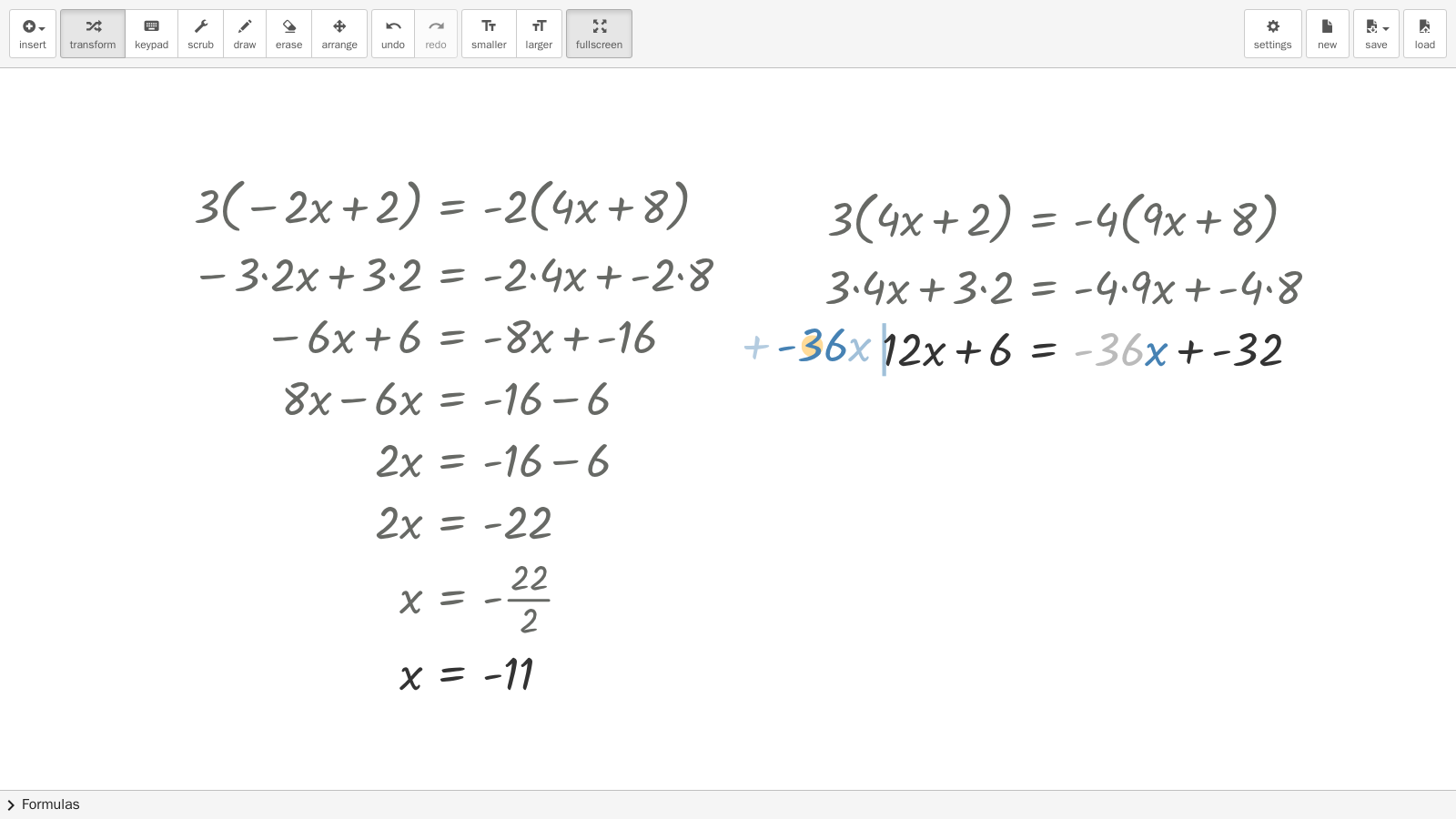 drag, startPoint x: 1124, startPoint y: 357, endPoint x: 827, endPoint y: 352, distance: 297.04208 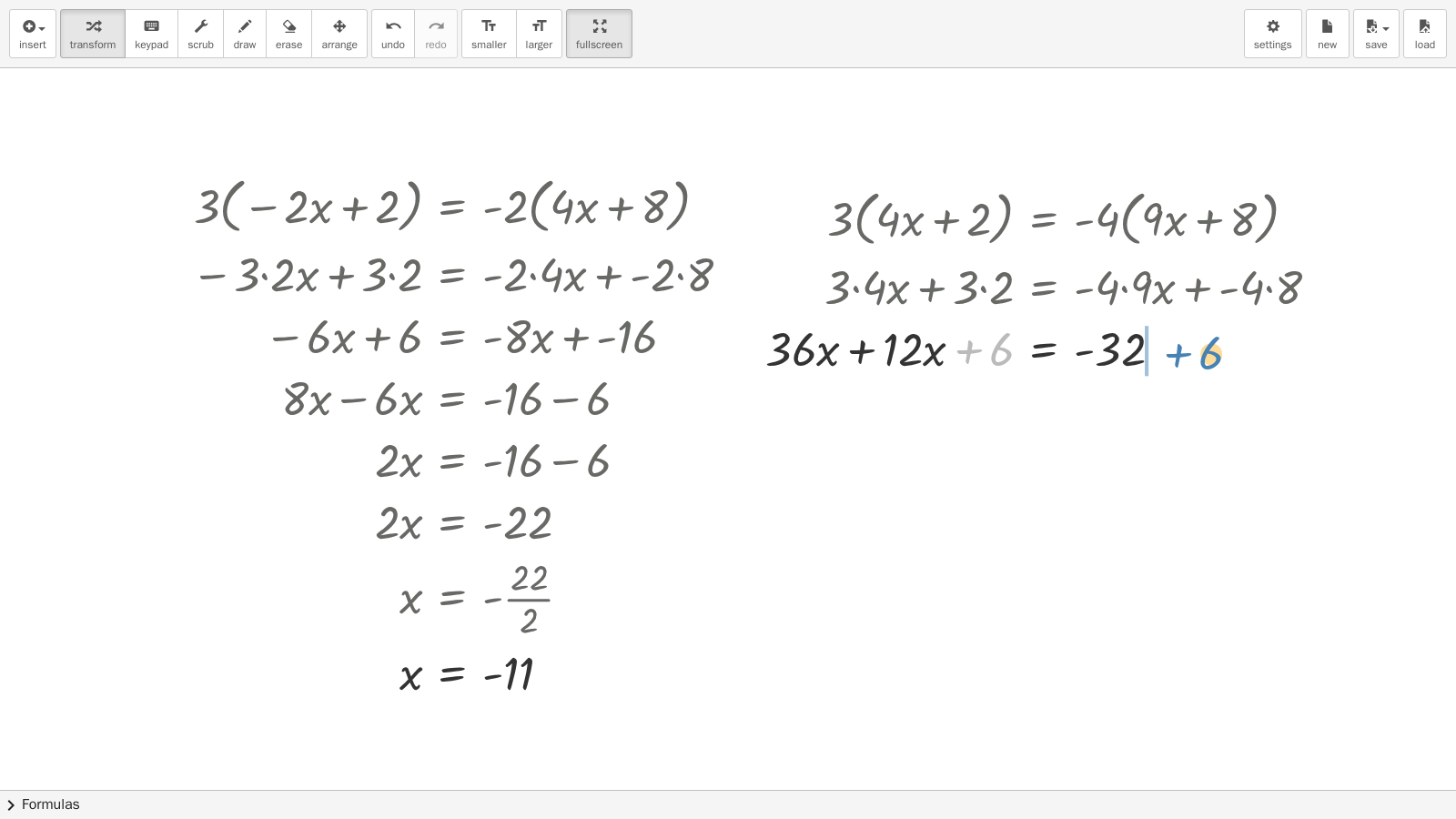 drag, startPoint x: 996, startPoint y: 358, endPoint x: 1205, endPoint y: 359, distance: 209.00239 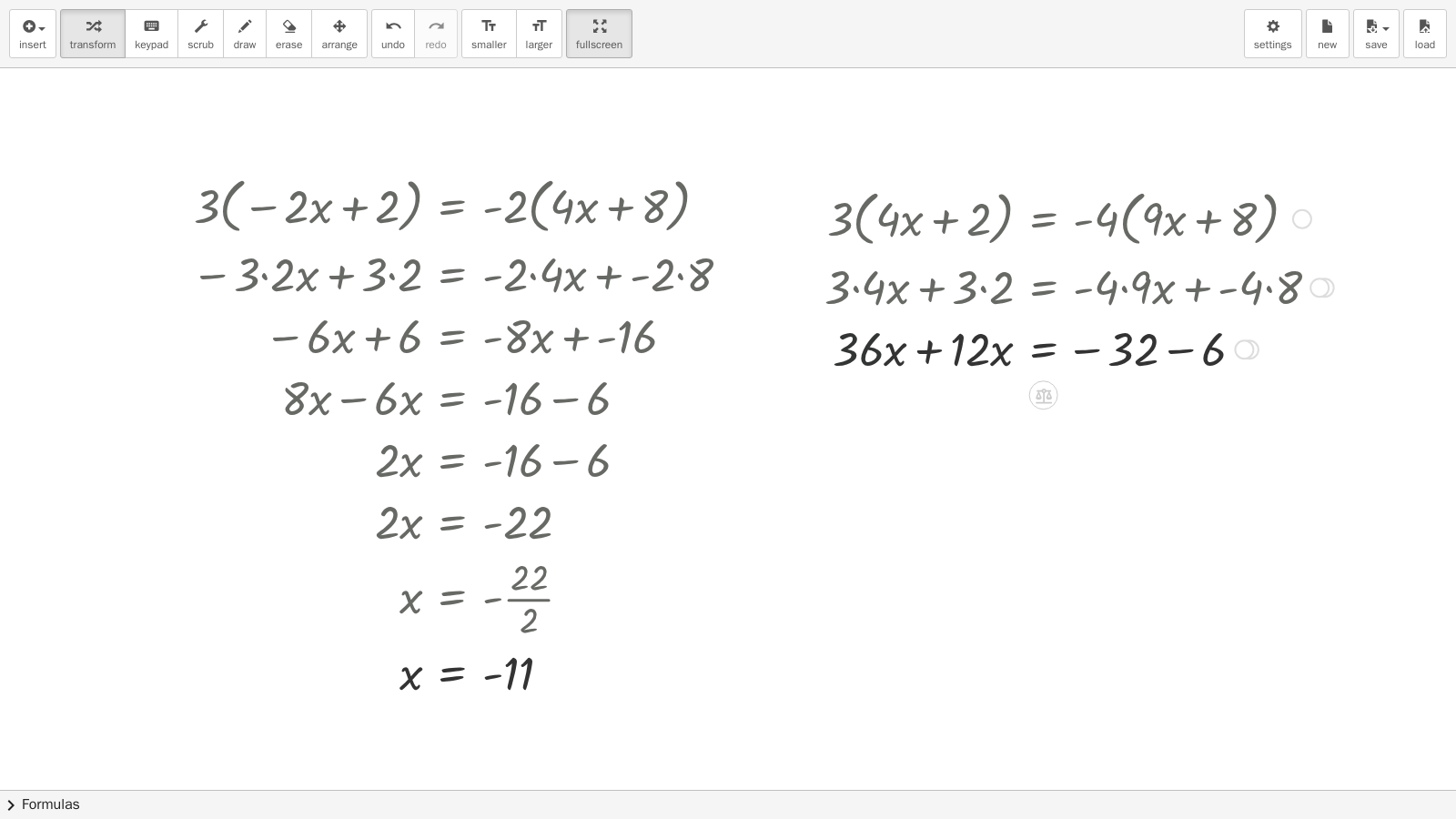 click at bounding box center [1079, 348] 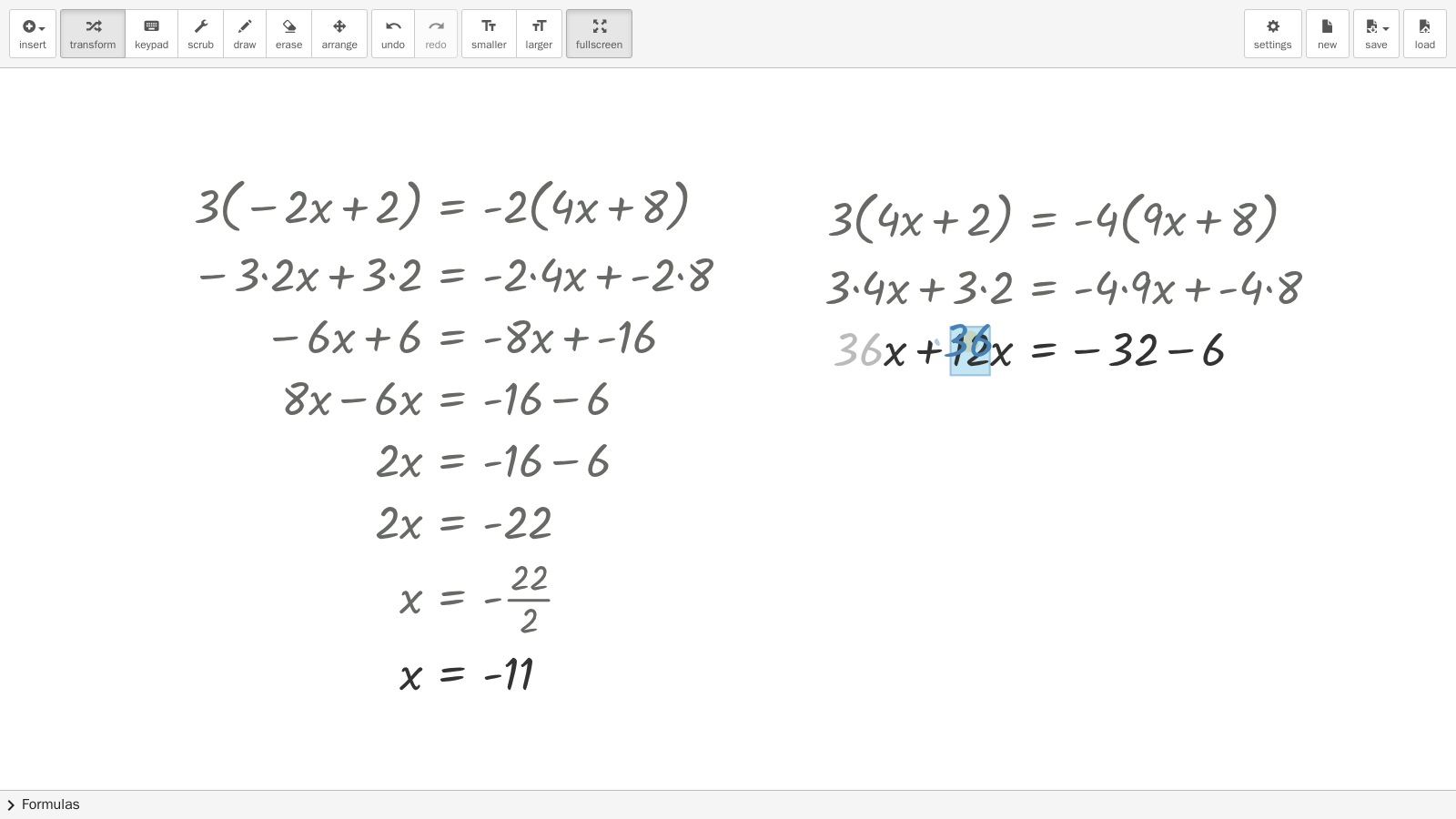 drag, startPoint x: 880, startPoint y: 348, endPoint x: 990, endPoint y: 339, distance: 110.36757 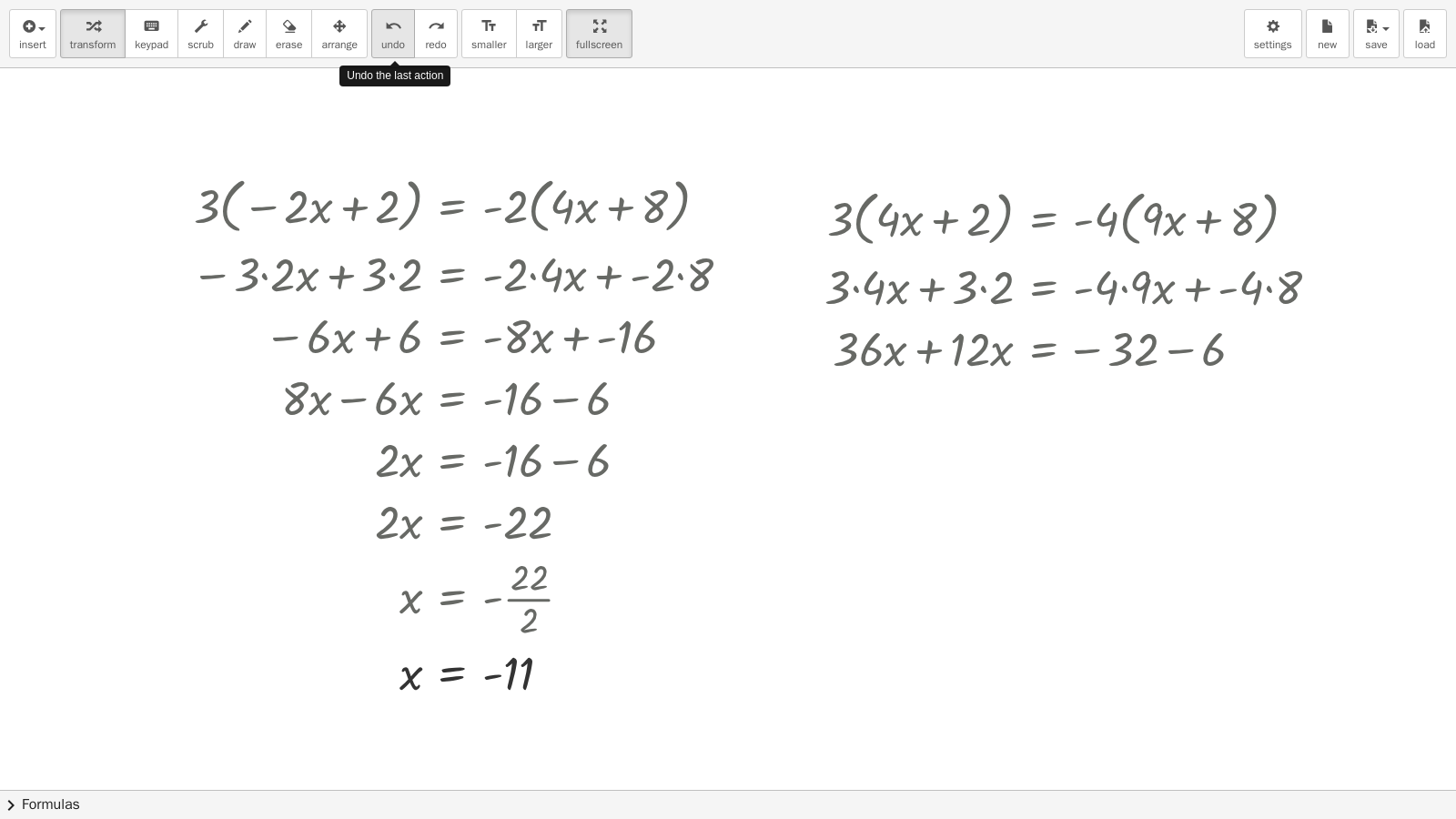click on "undo" at bounding box center [393, 25] 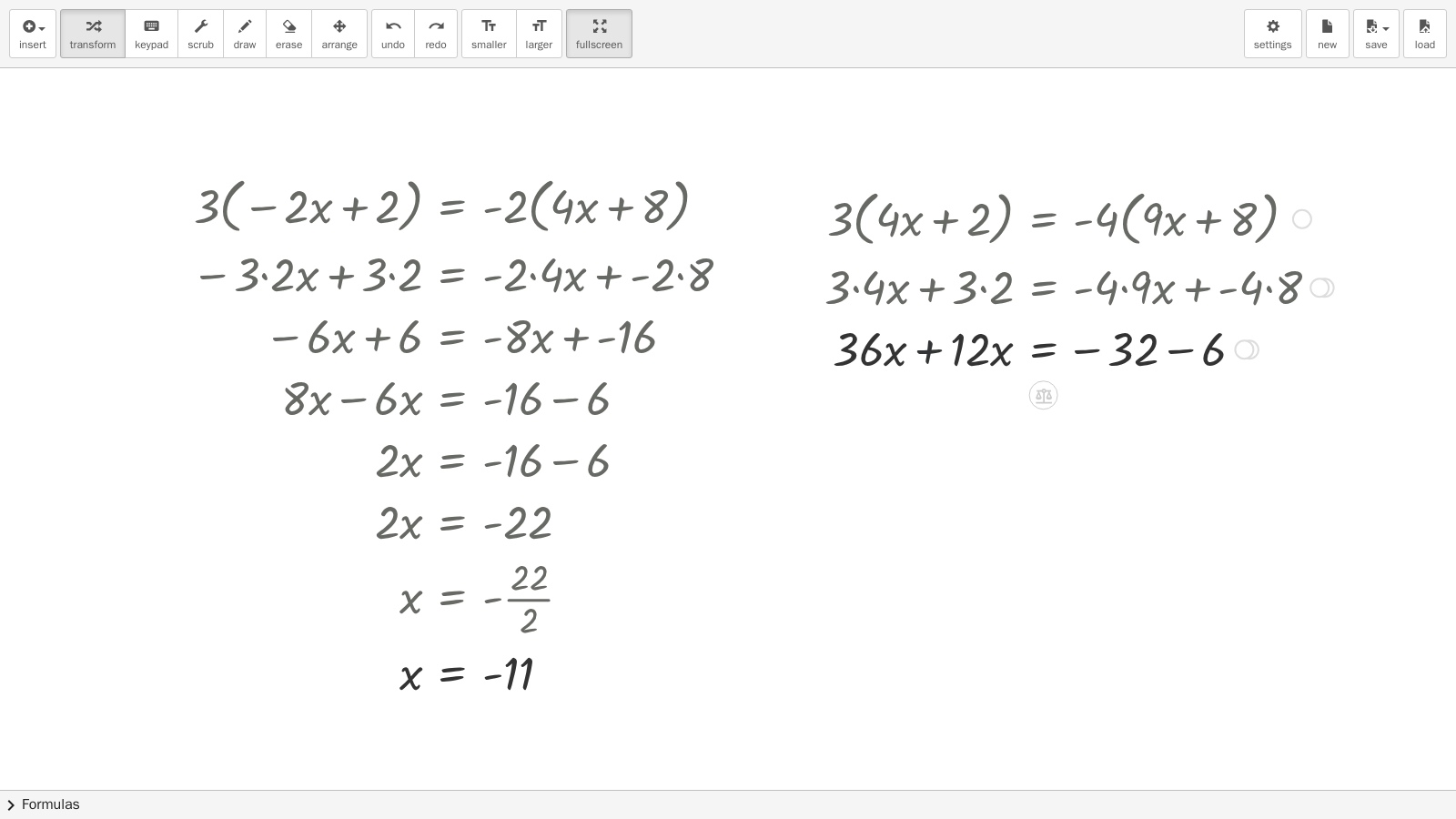 click at bounding box center (1079, 348) 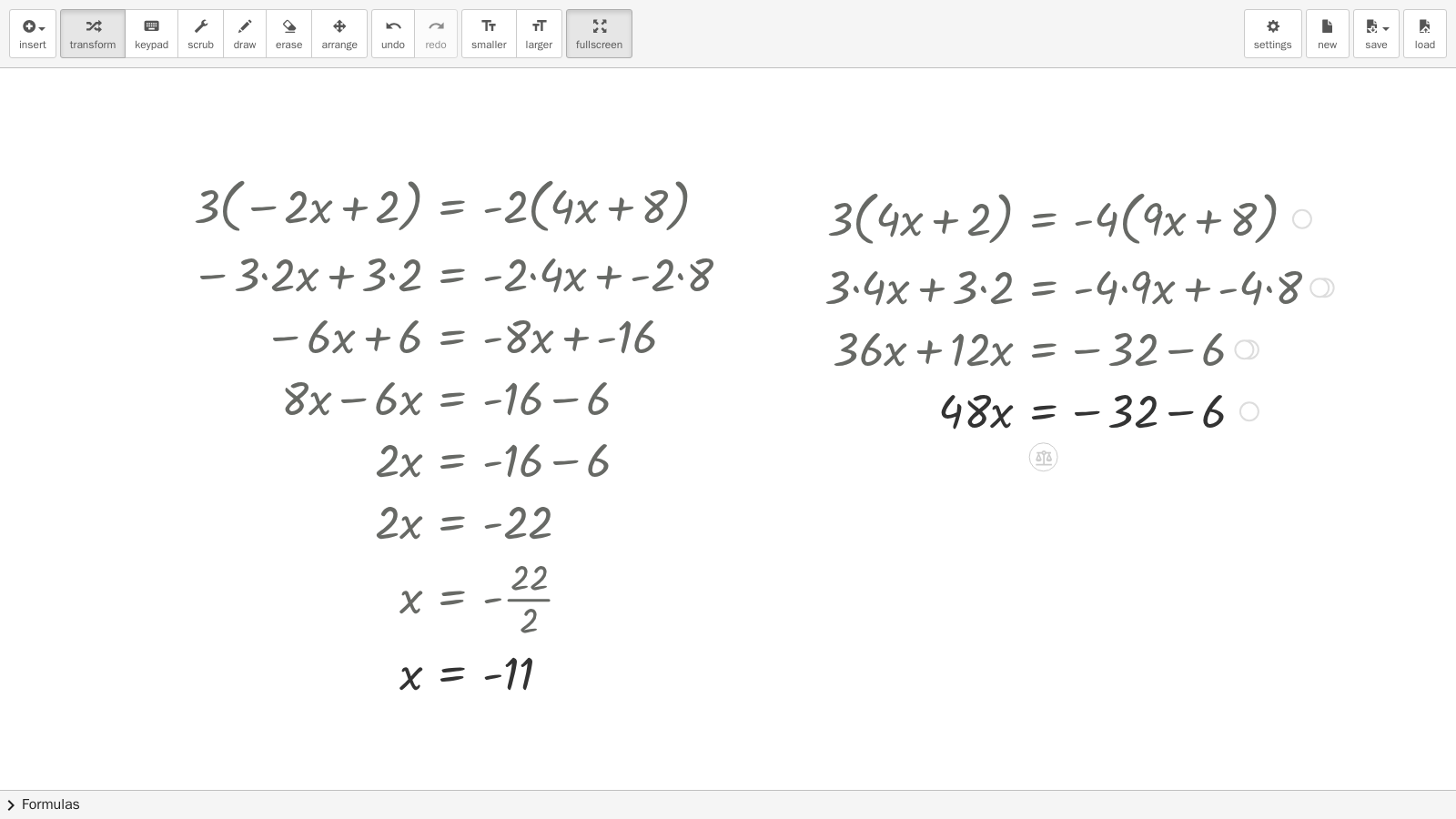 click at bounding box center [1079, 410] 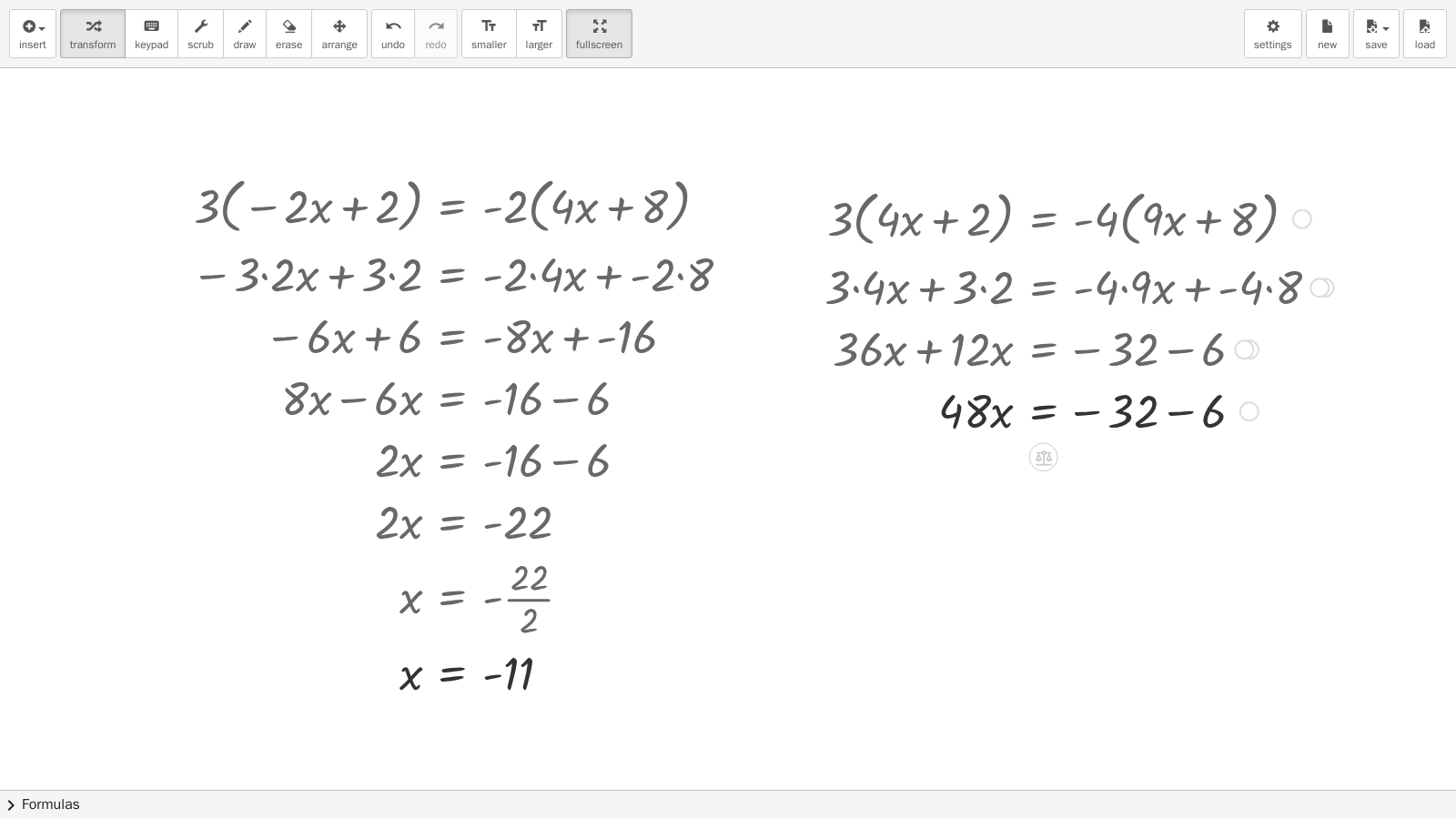 click at bounding box center (1079, 410) 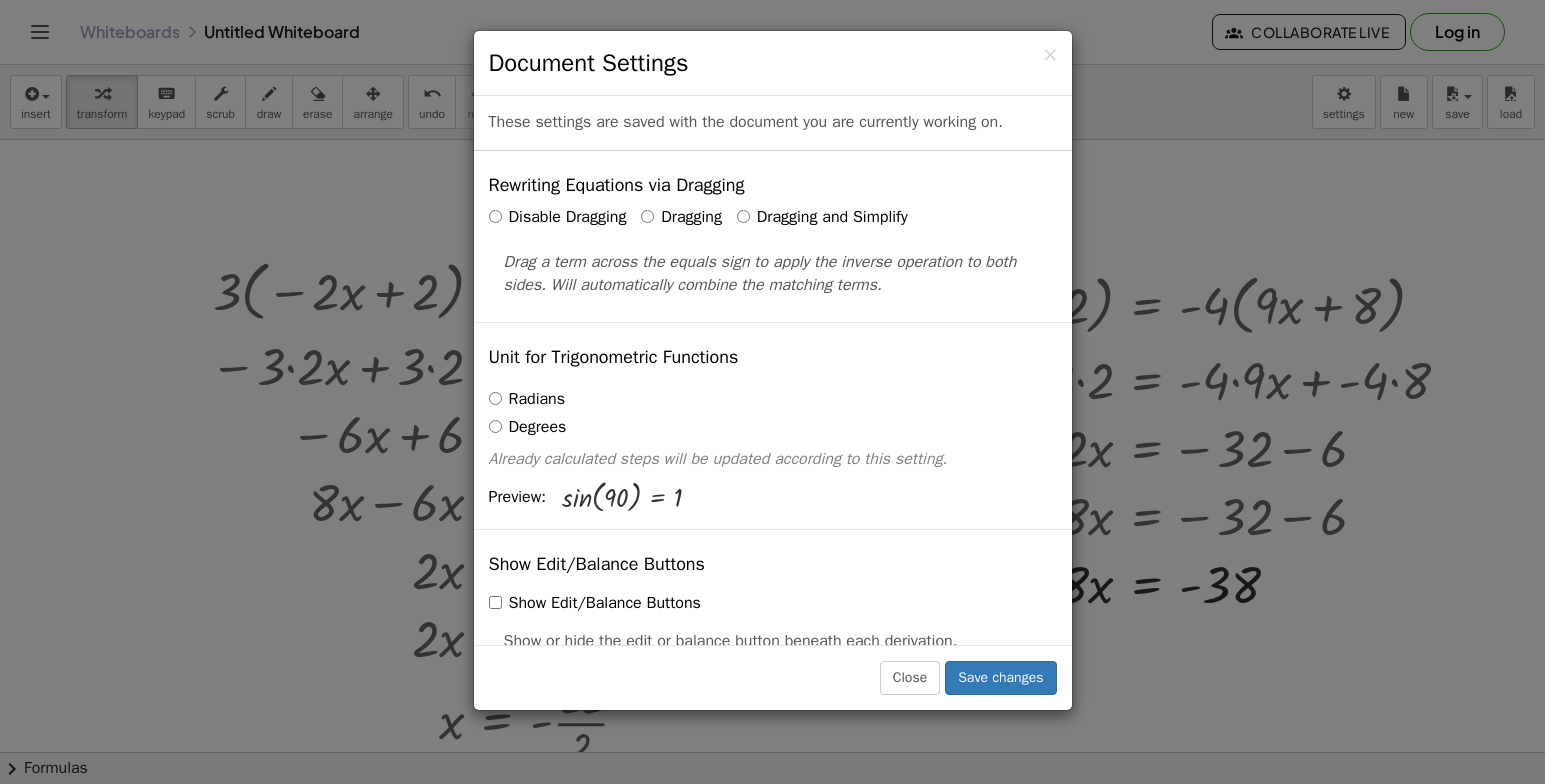 click on "× Document Settings" at bounding box center (773, 63) 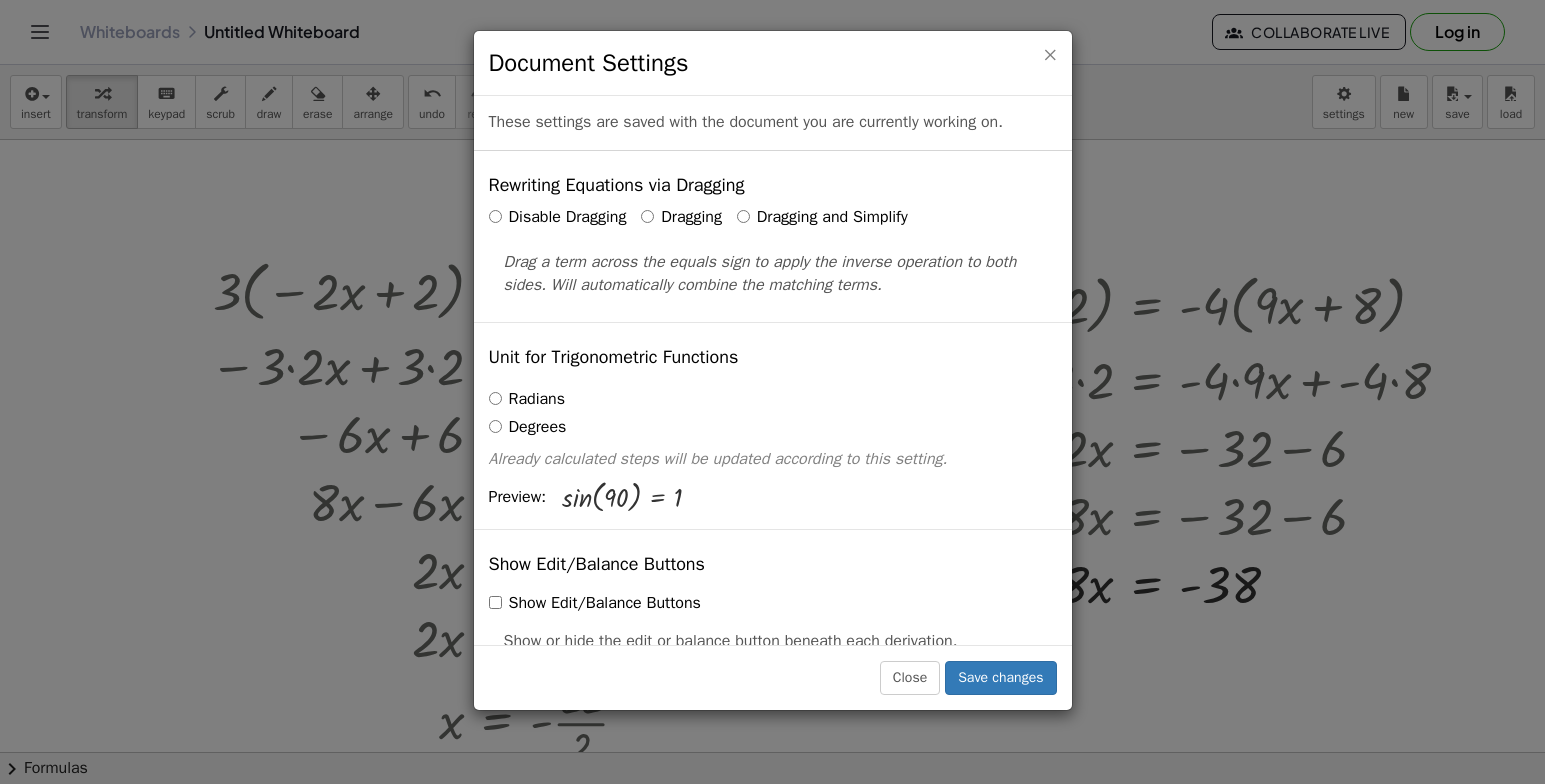 click on "×" at bounding box center (1050, 54) 